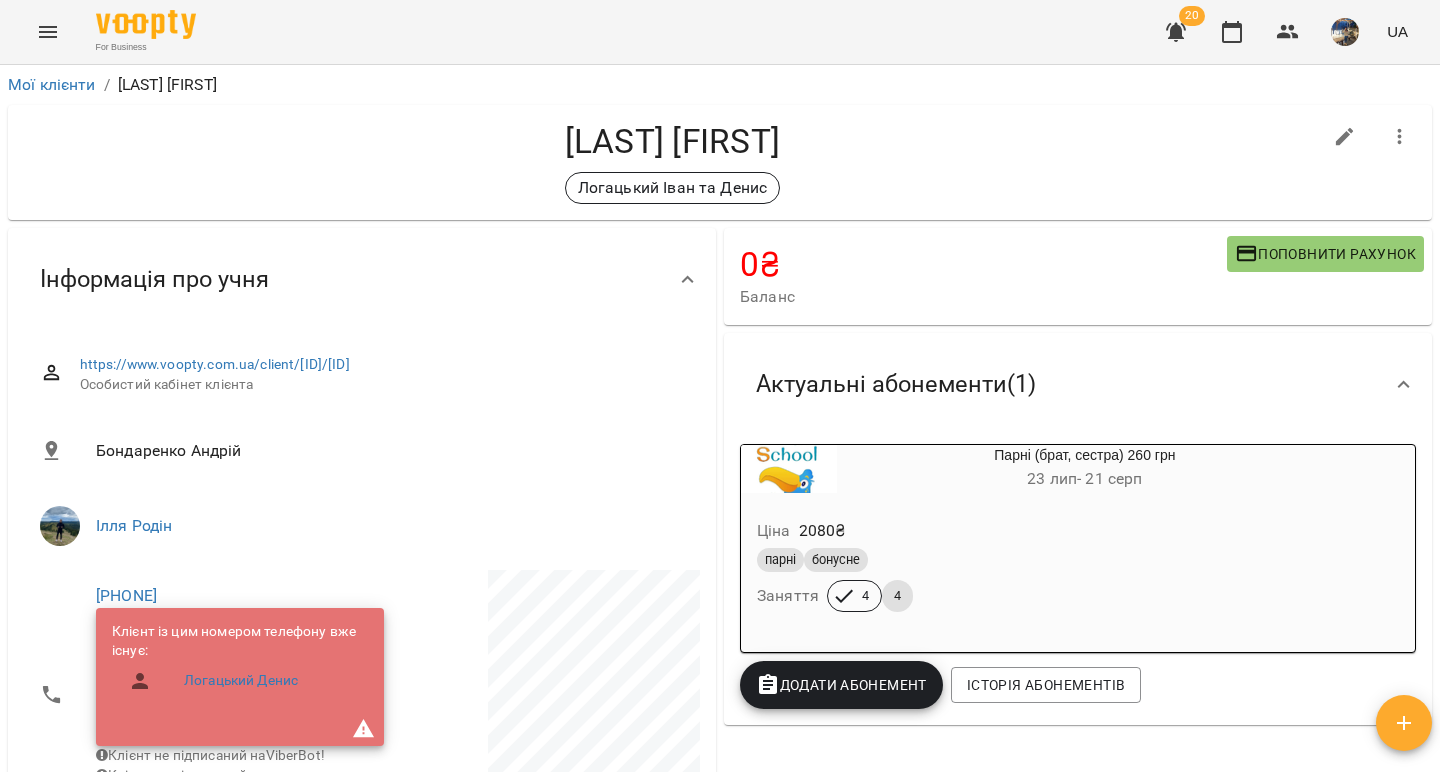 scroll, scrollTop: 0, scrollLeft: 0, axis: both 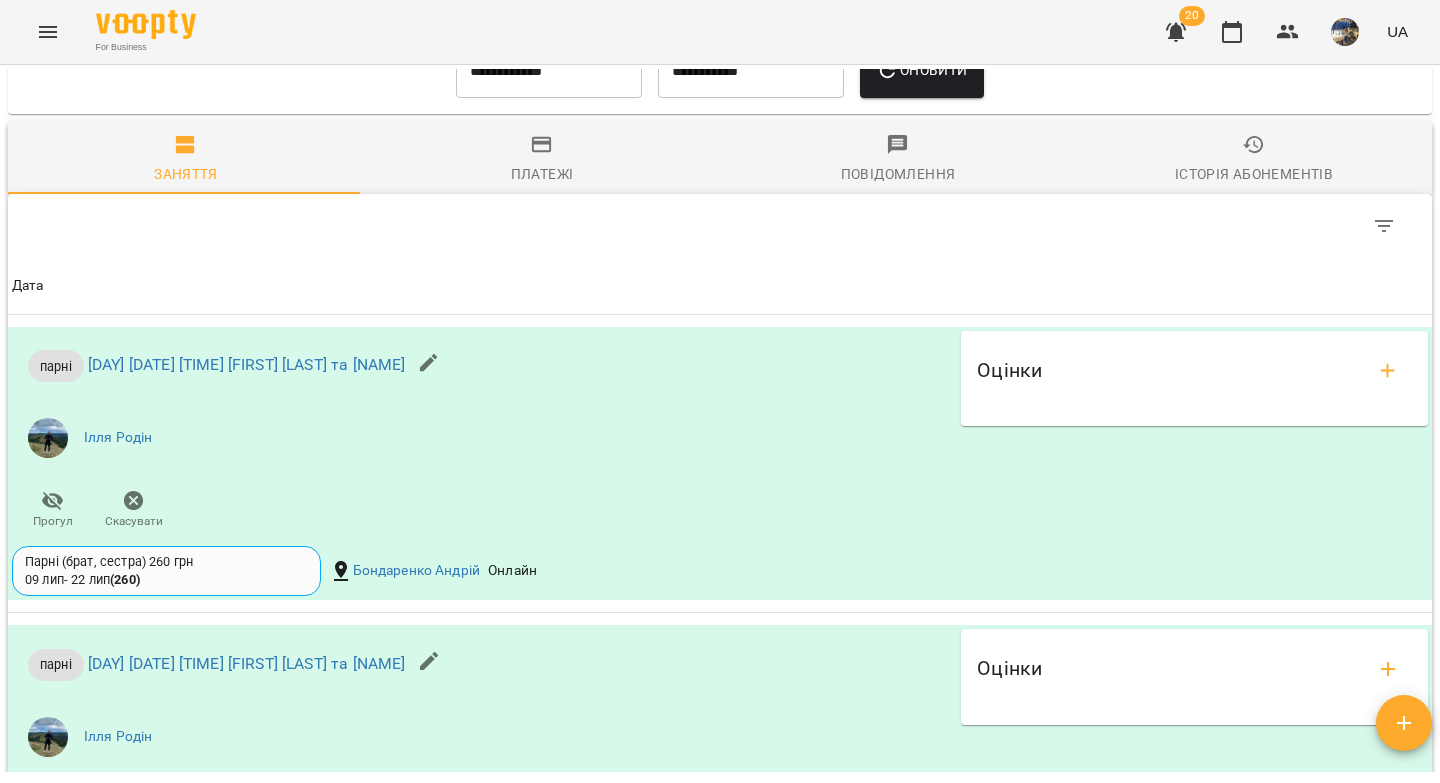 click 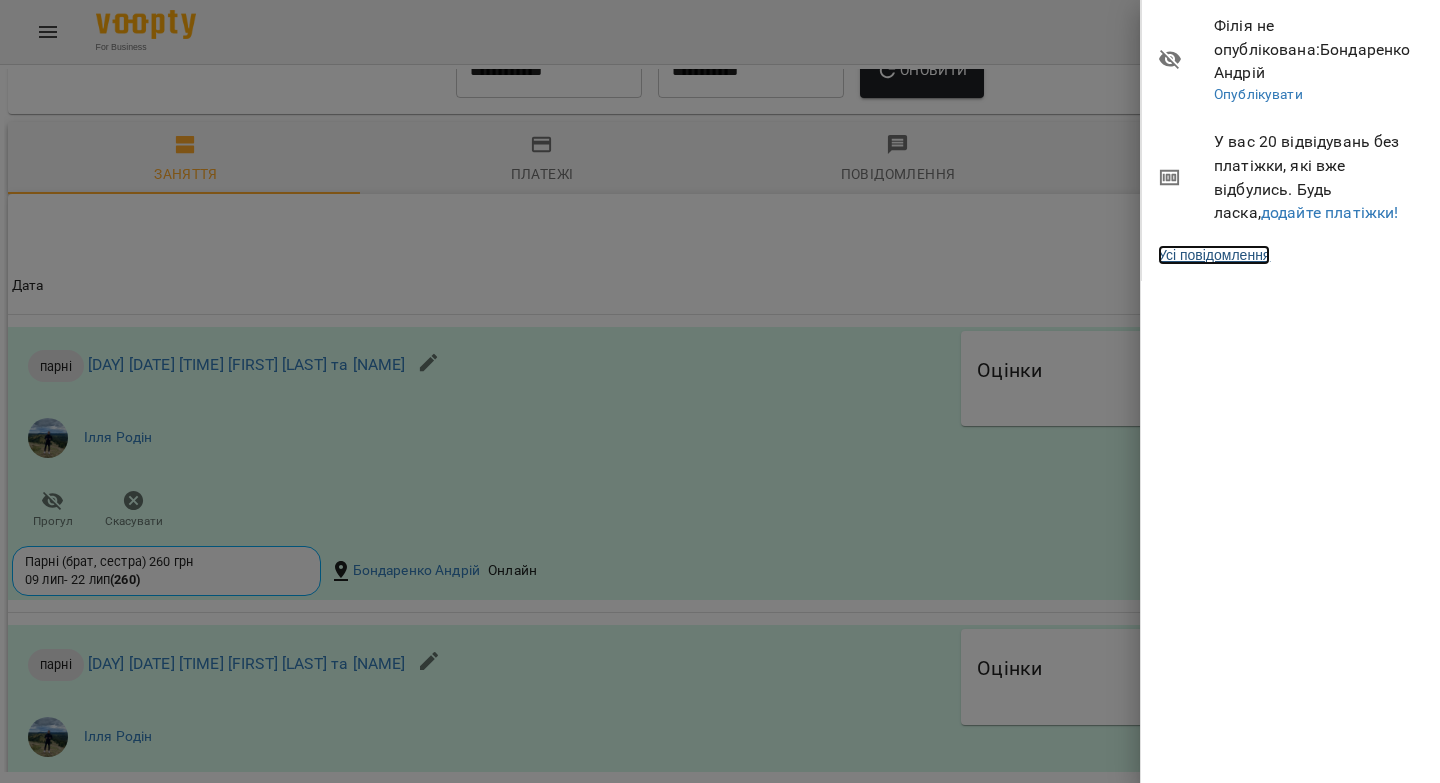 click on "Усі повідомлення" at bounding box center (1214, 255) 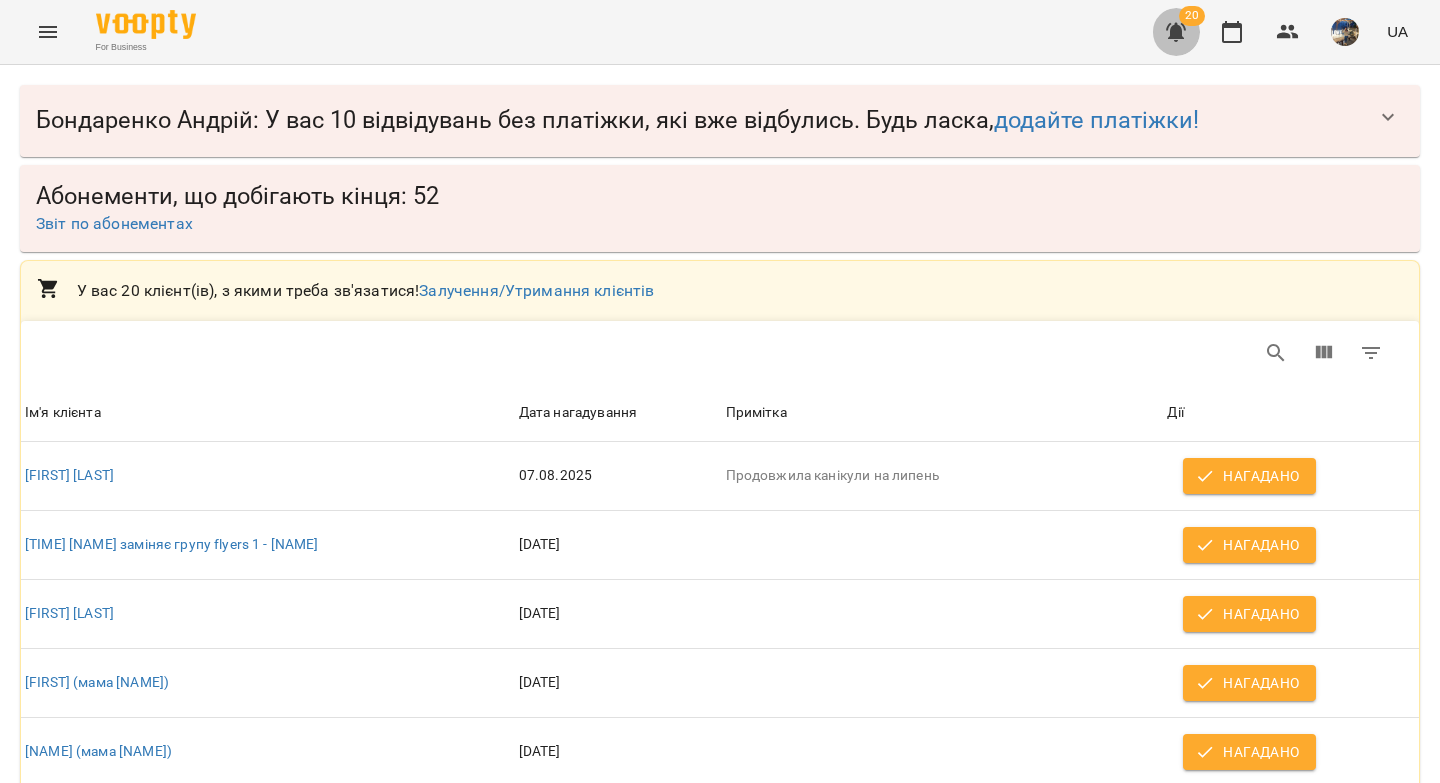 click at bounding box center (1176, 32) 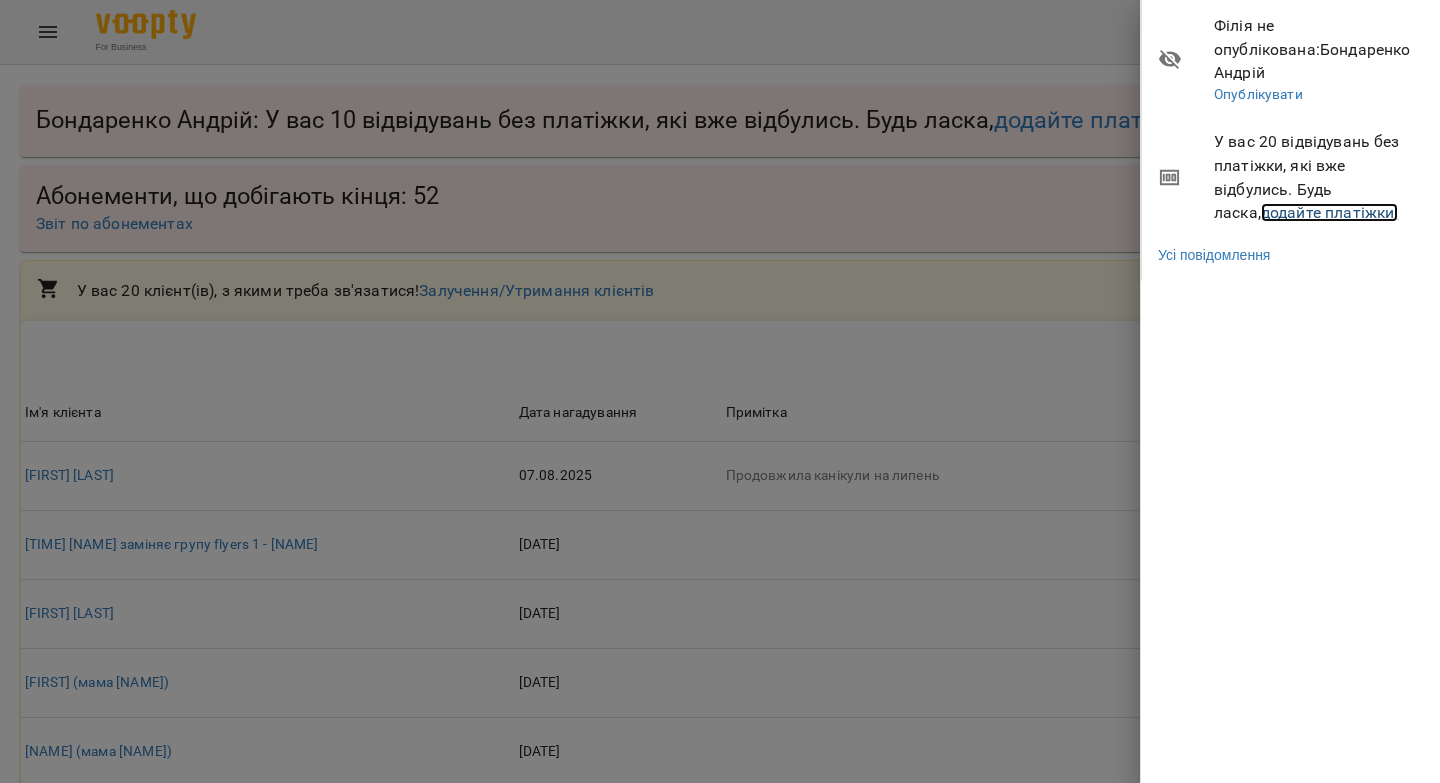 drag, startPoint x: 1281, startPoint y: 191, endPoint x: 1115, endPoint y: 101, distance: 188.82796 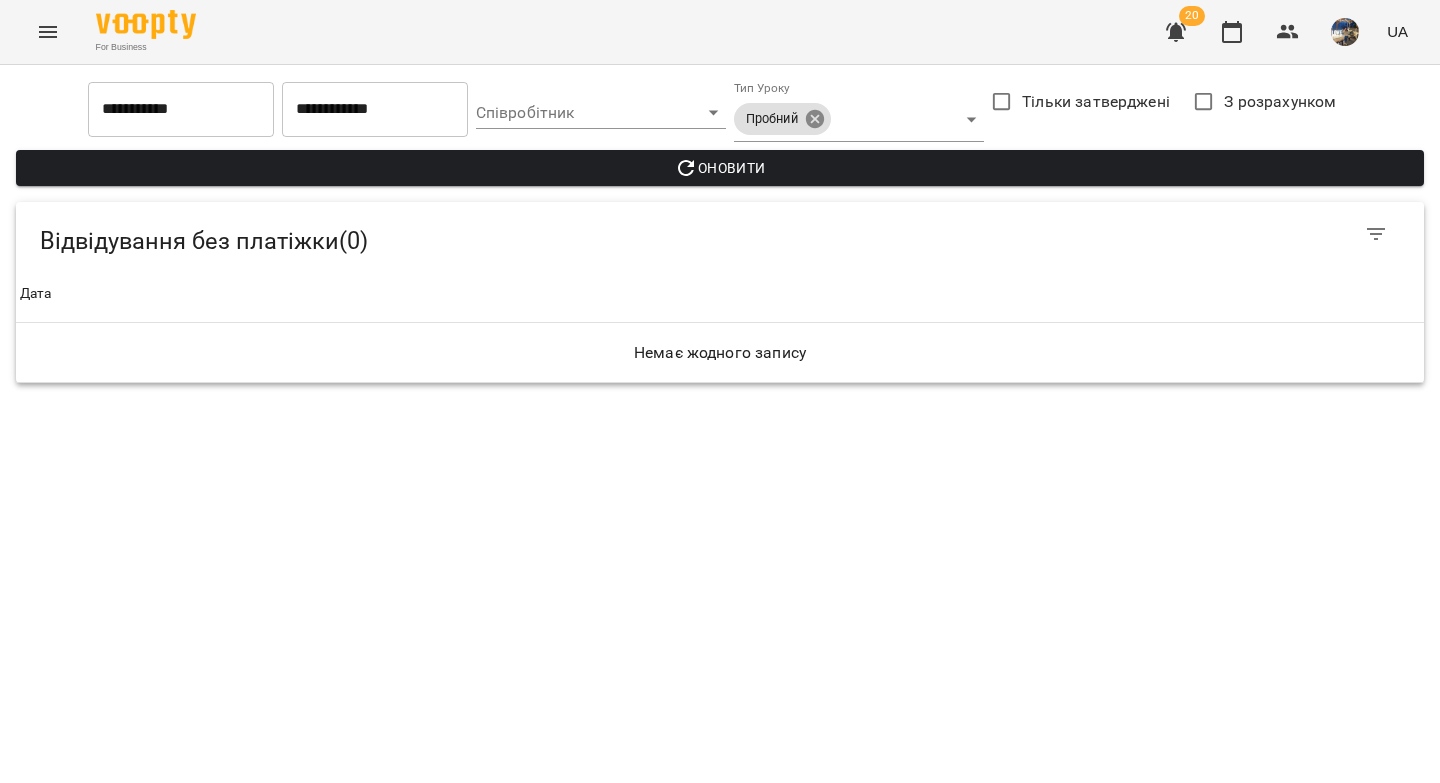 click on "**********" at bounding box center [720, 199] 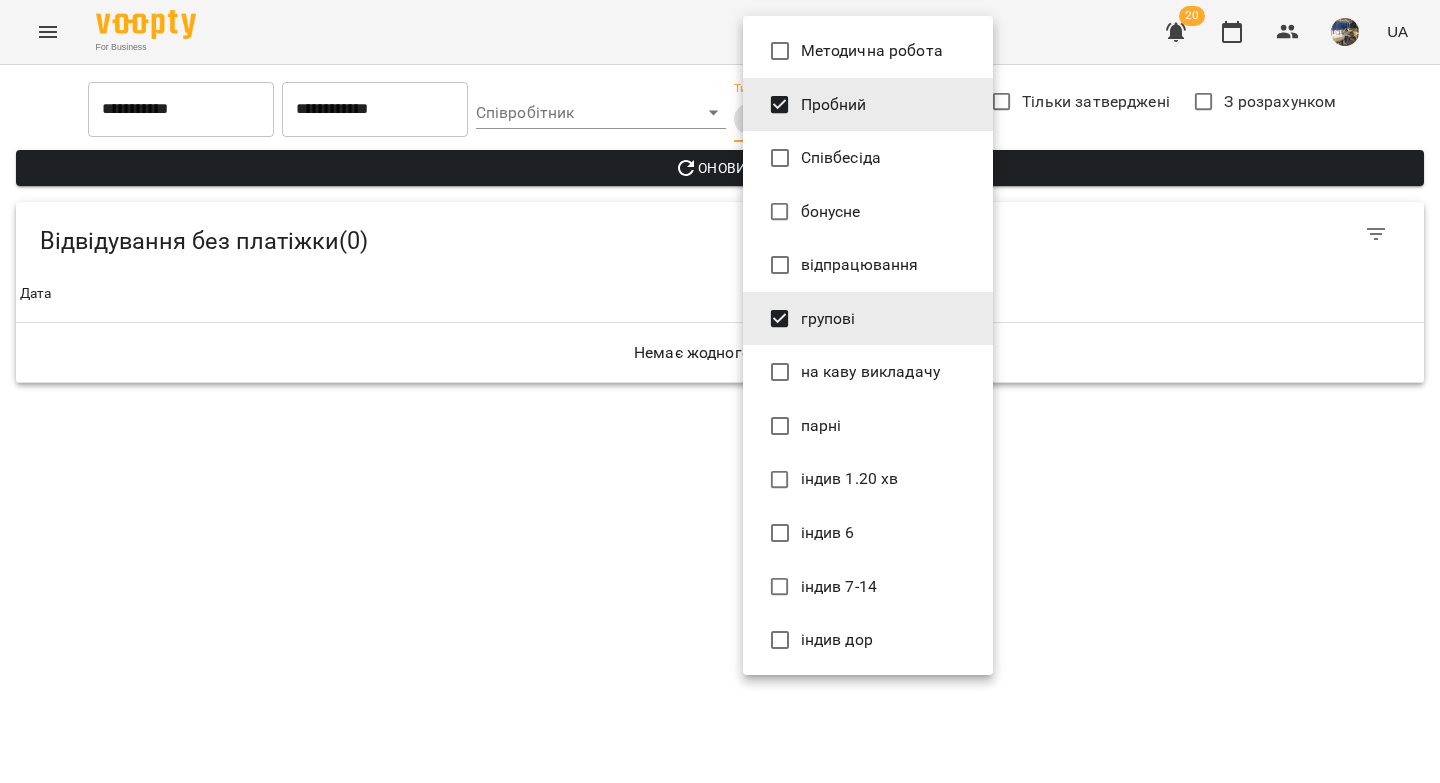 type on "*******" 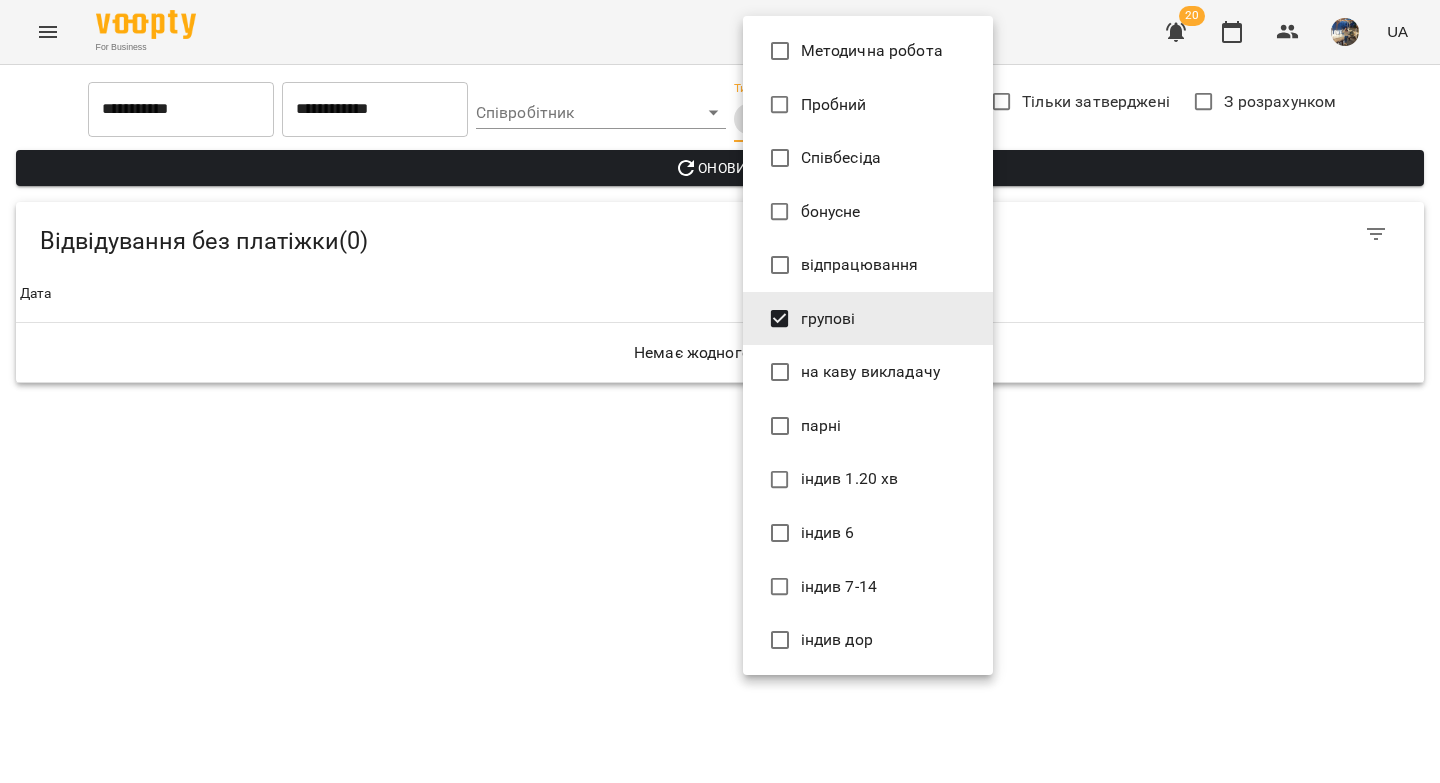 click at bounding box center [720, 391] 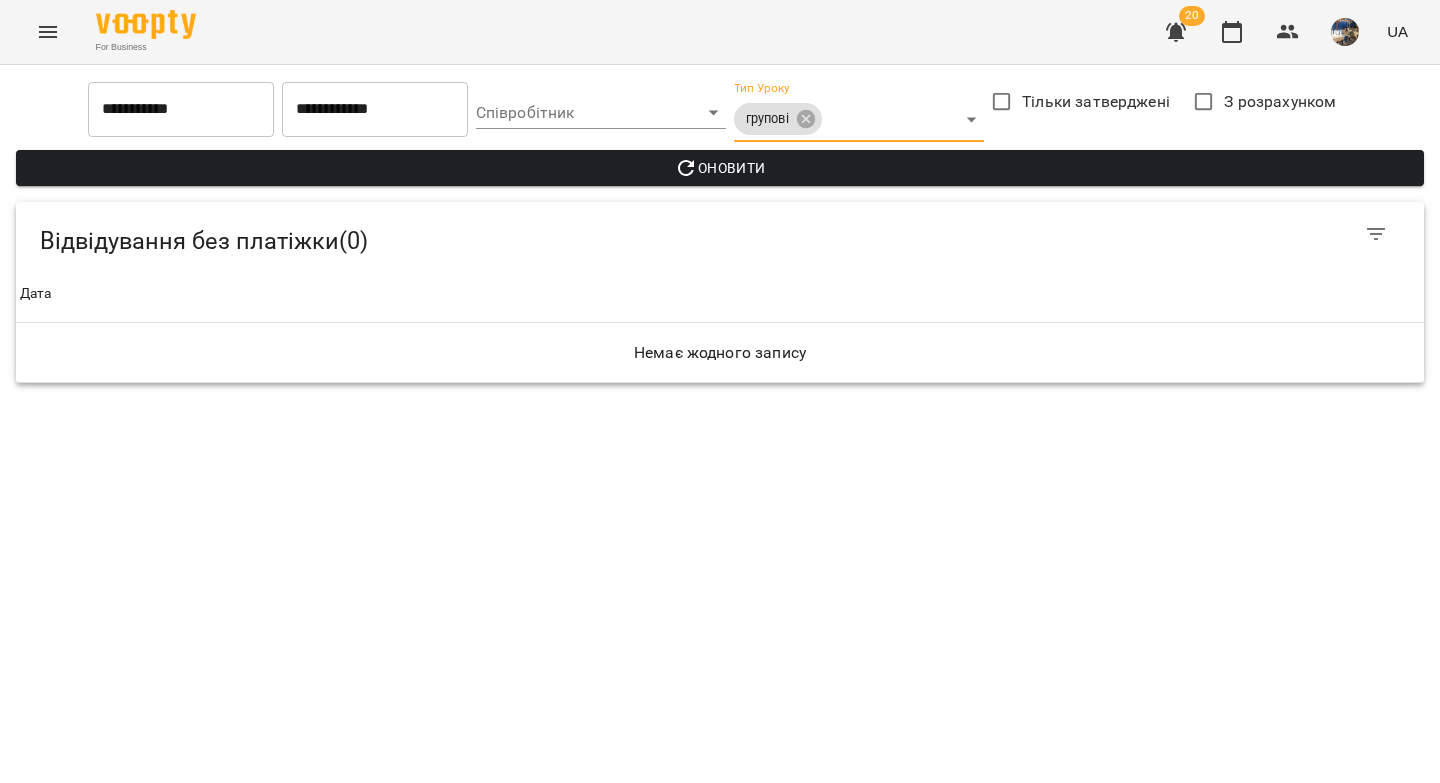 click on "Оновити" at bounding box center (720, 168) 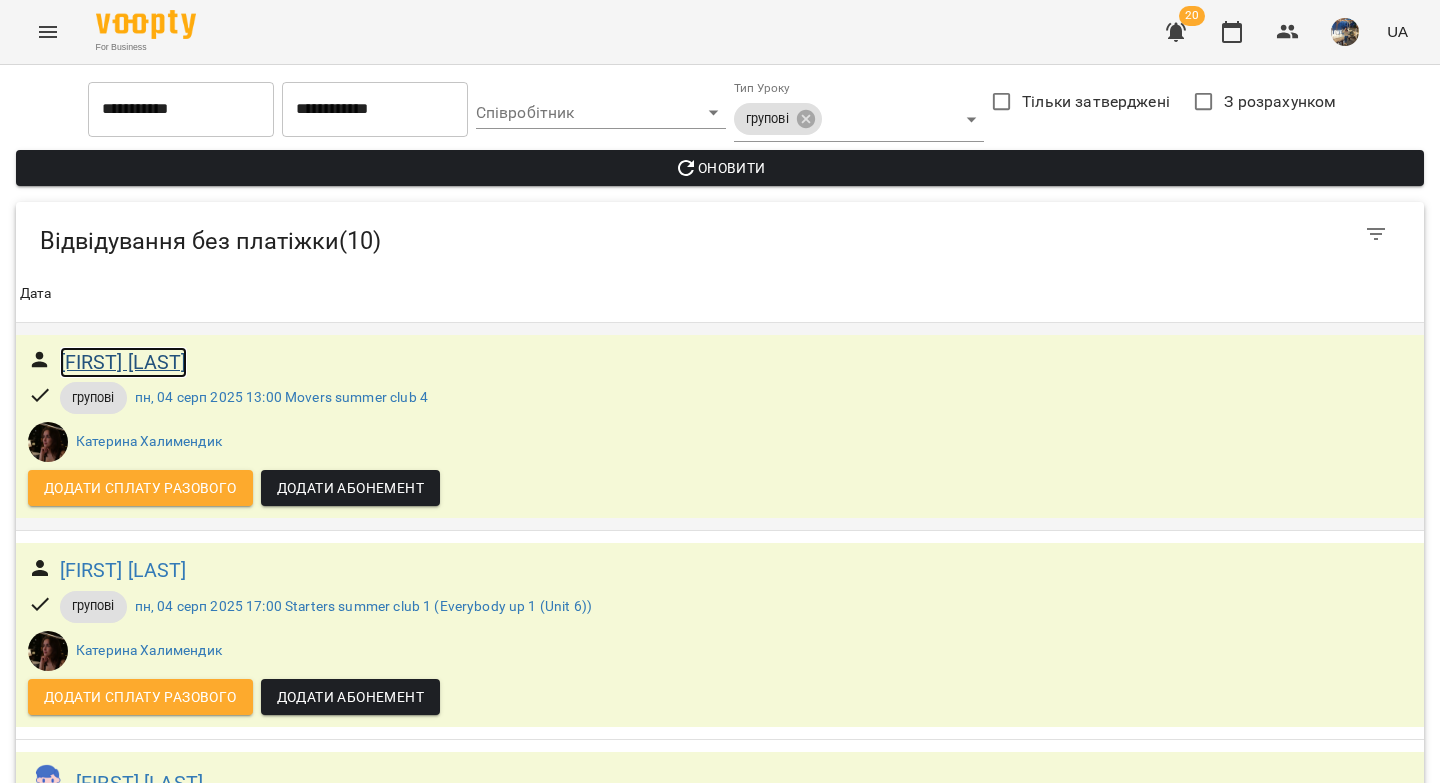 click on "Катерина Хромальова" at bounding box center [123, 362] 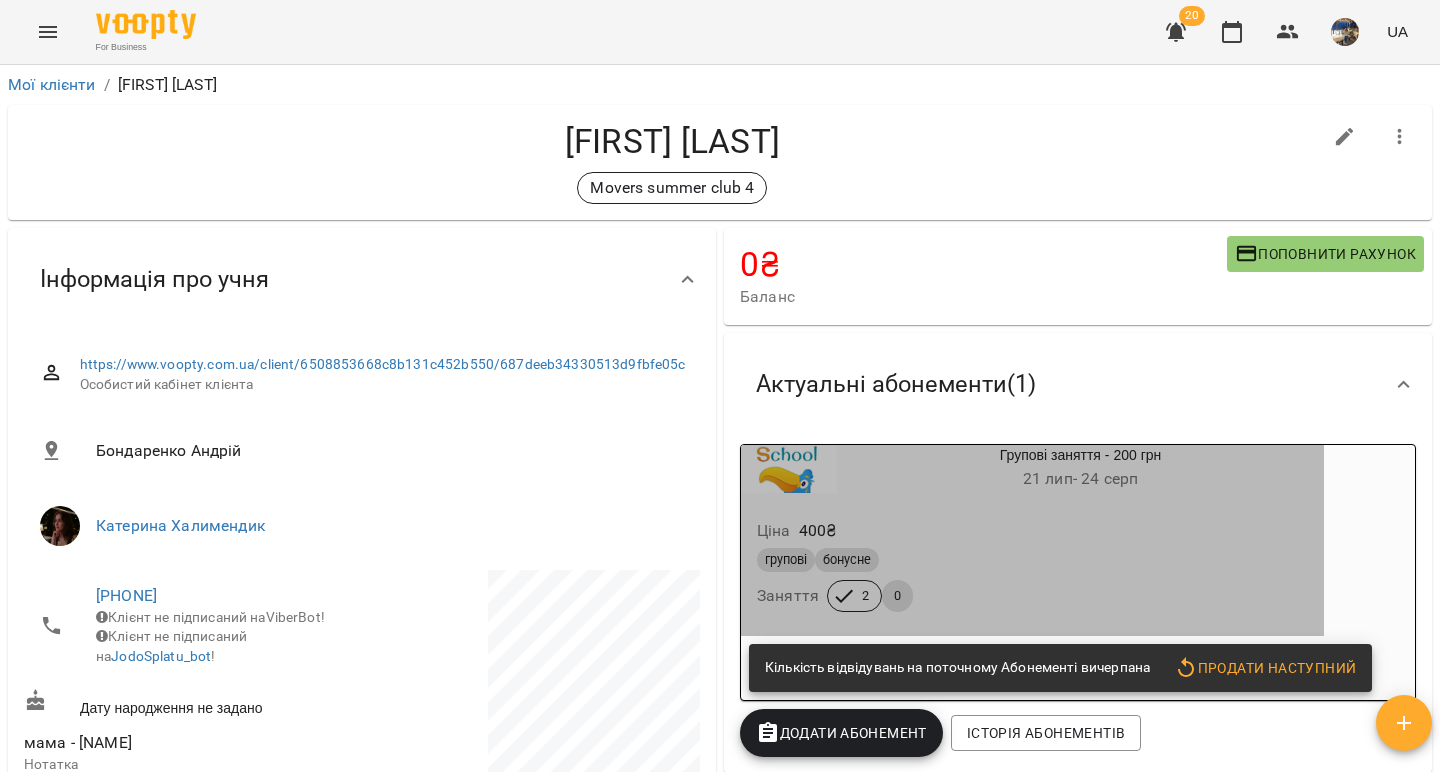 click on "Ціна 400 ₴" at bounding box center [1032, 531] 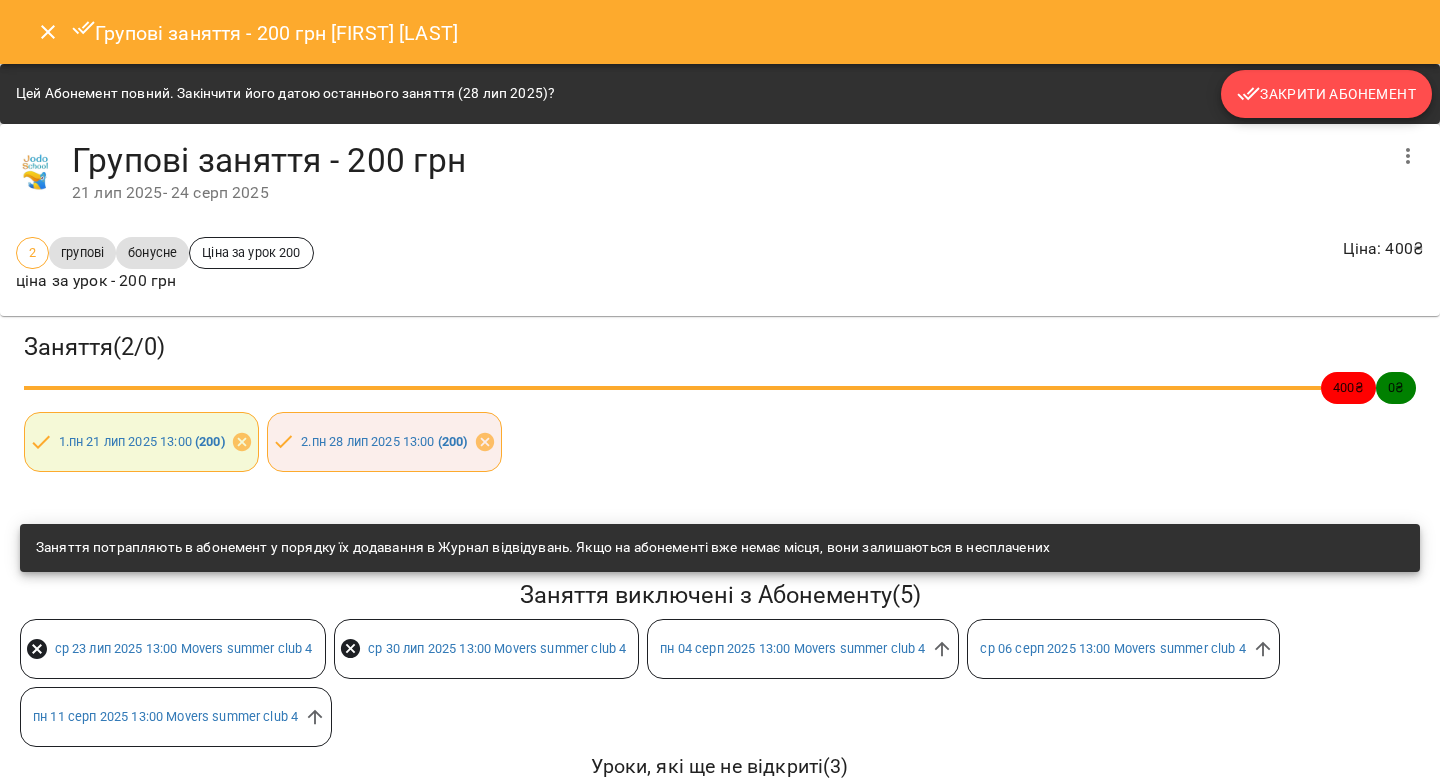 click on "Закрити Абонемент" at bounding box center [1326, 94] 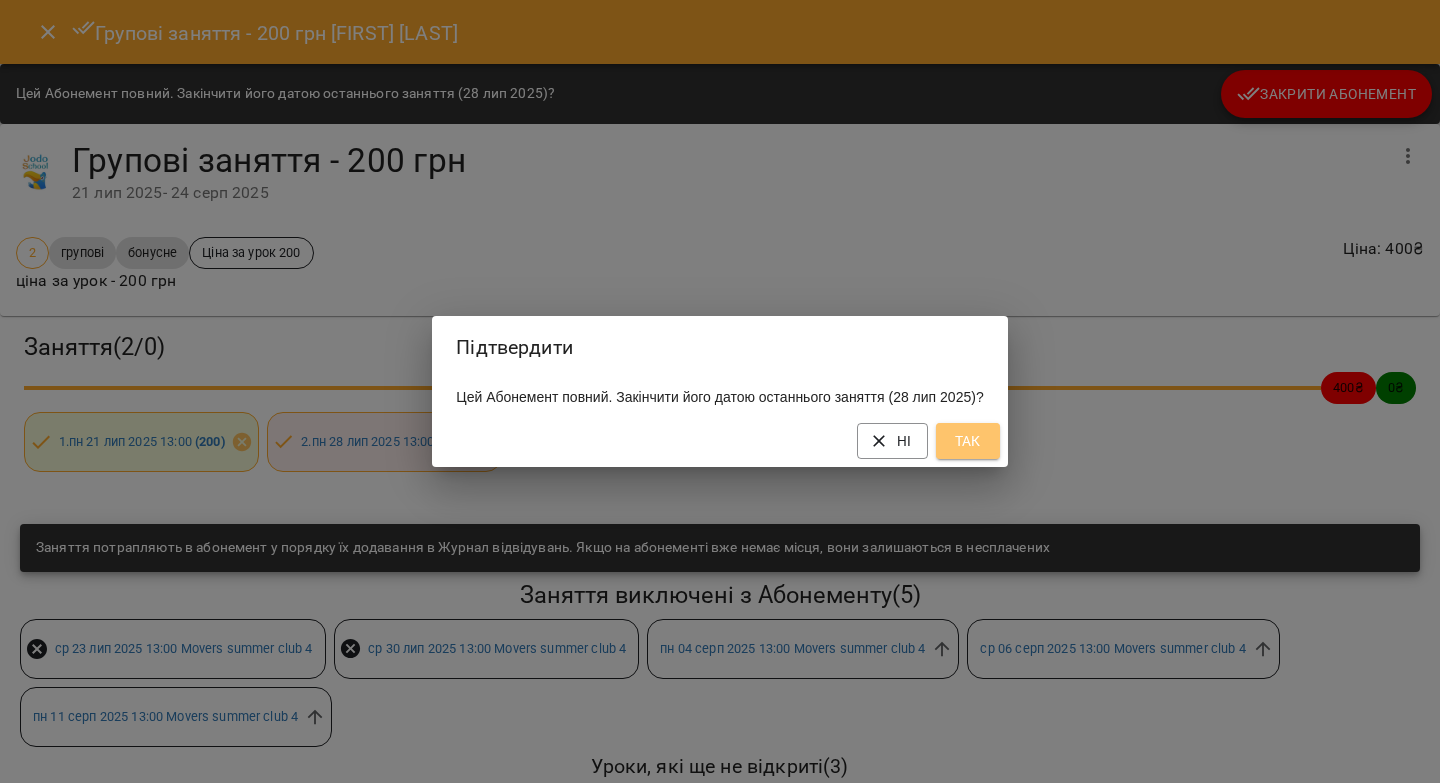 click on "Так" at bounding box center [968, 441] 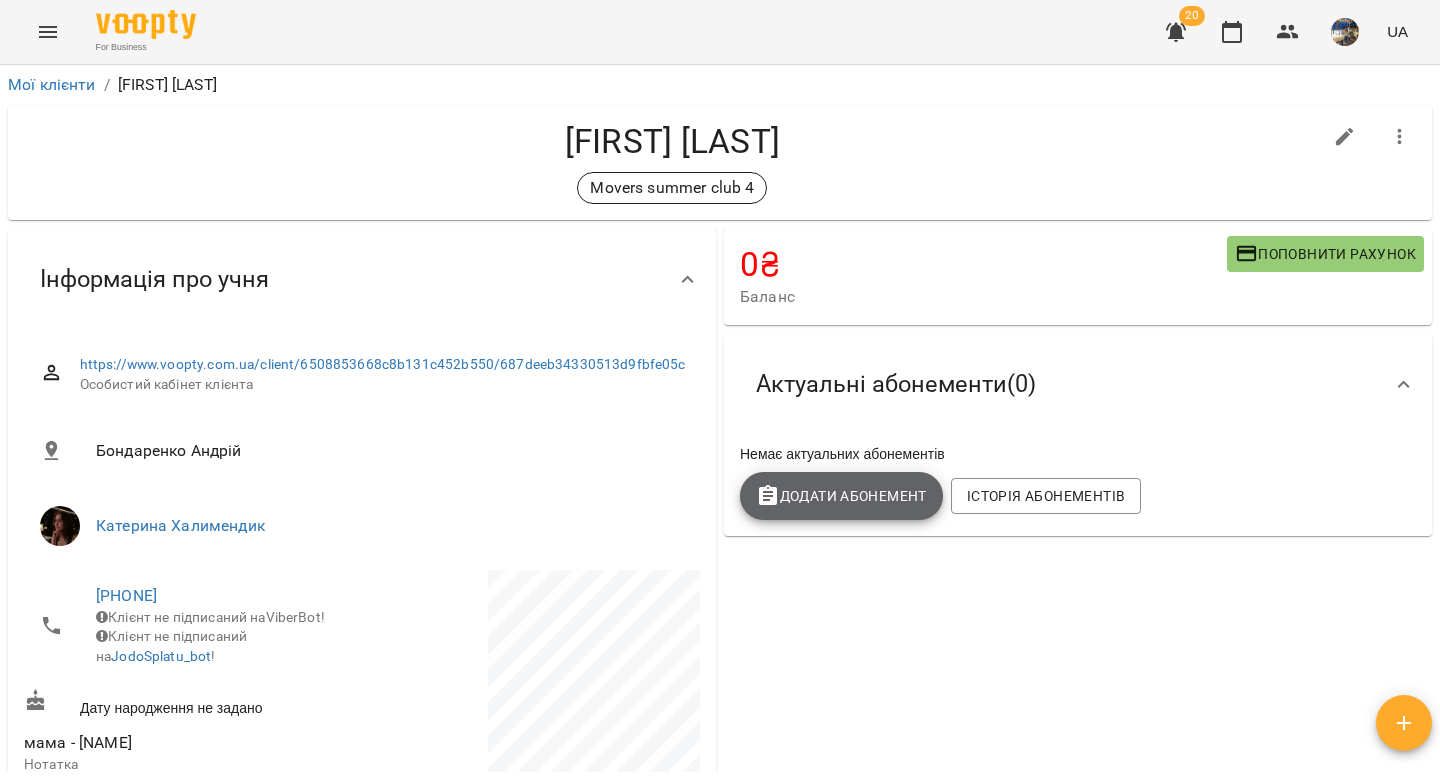 click on "Додати Абонемент" at bounding box center [841, 496] 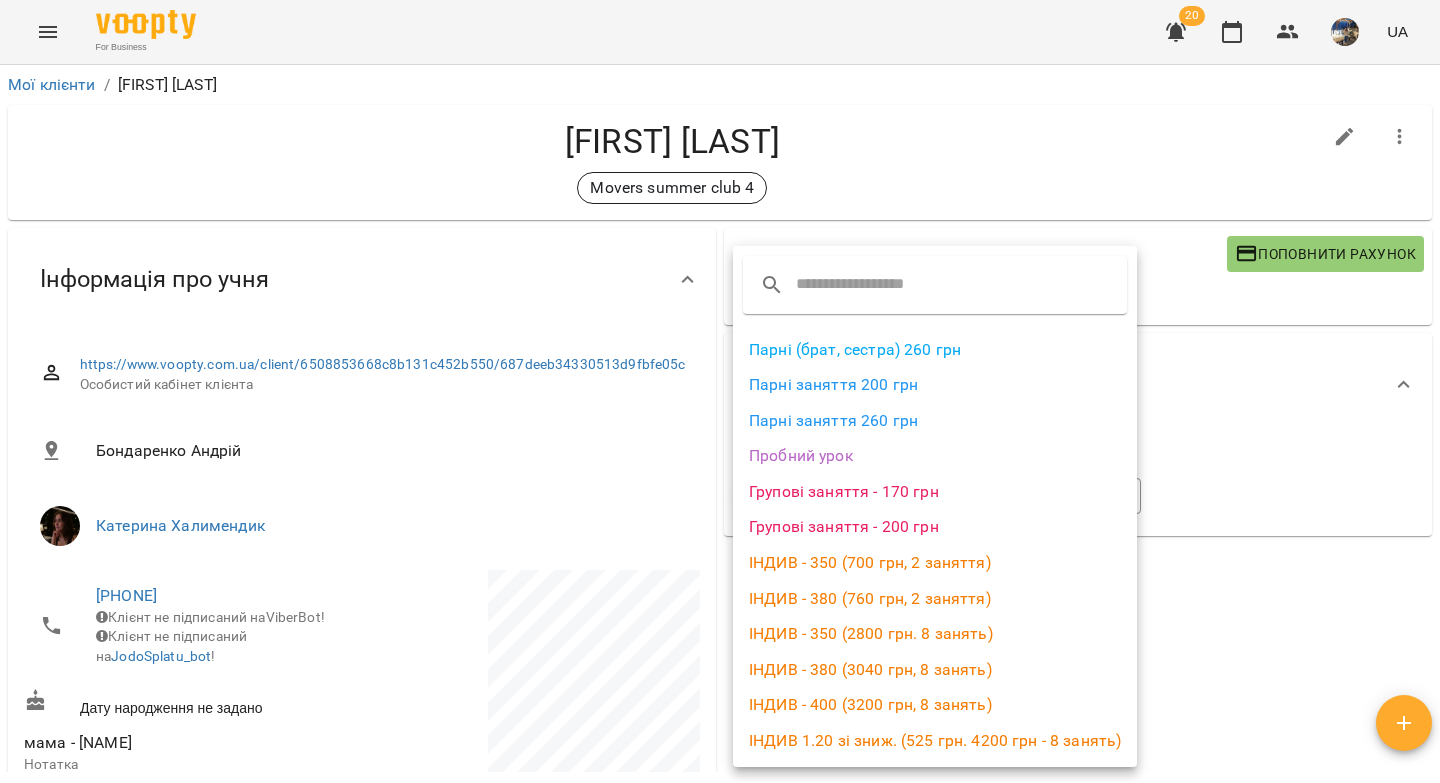 click on "Групові заняття - 200 грн" at bounding box center (935, 527) 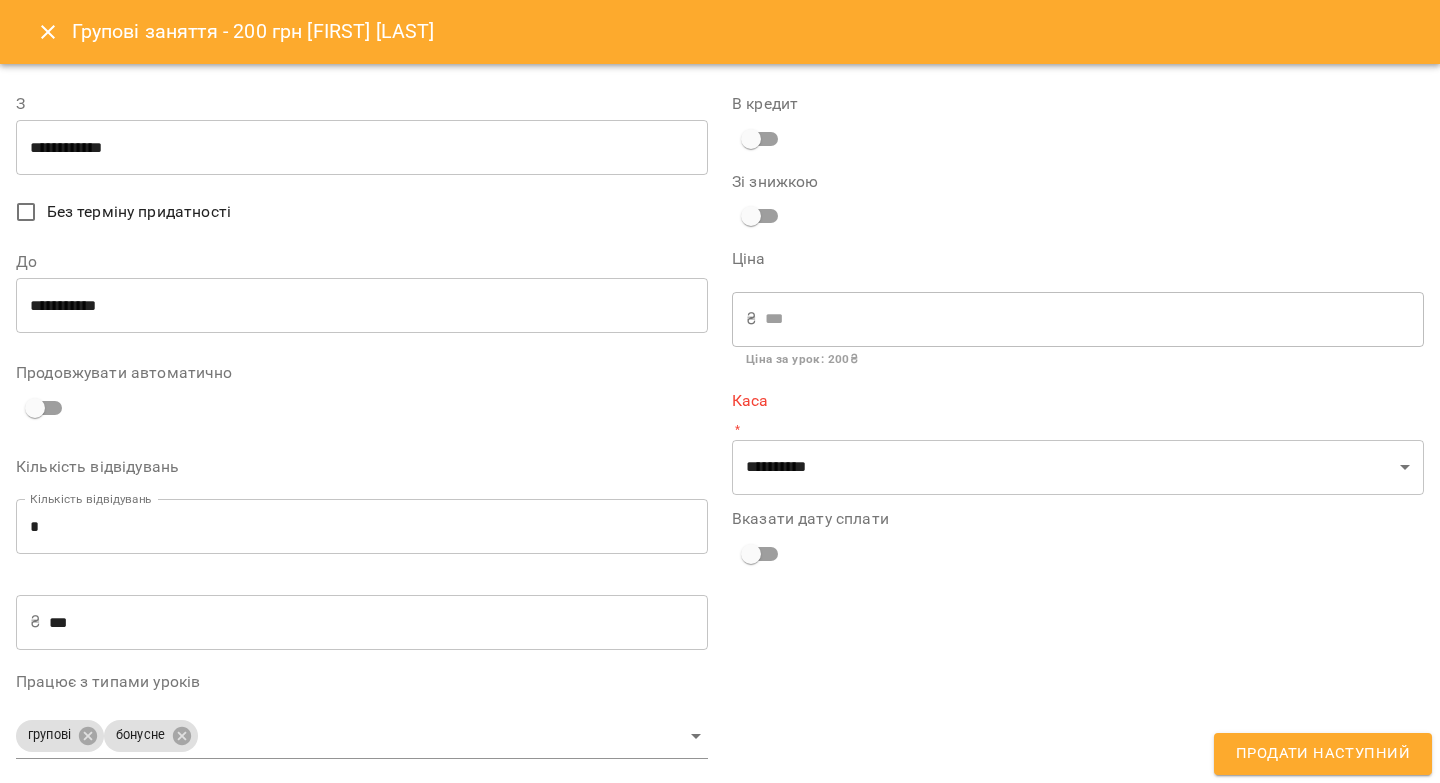 type on "**********" 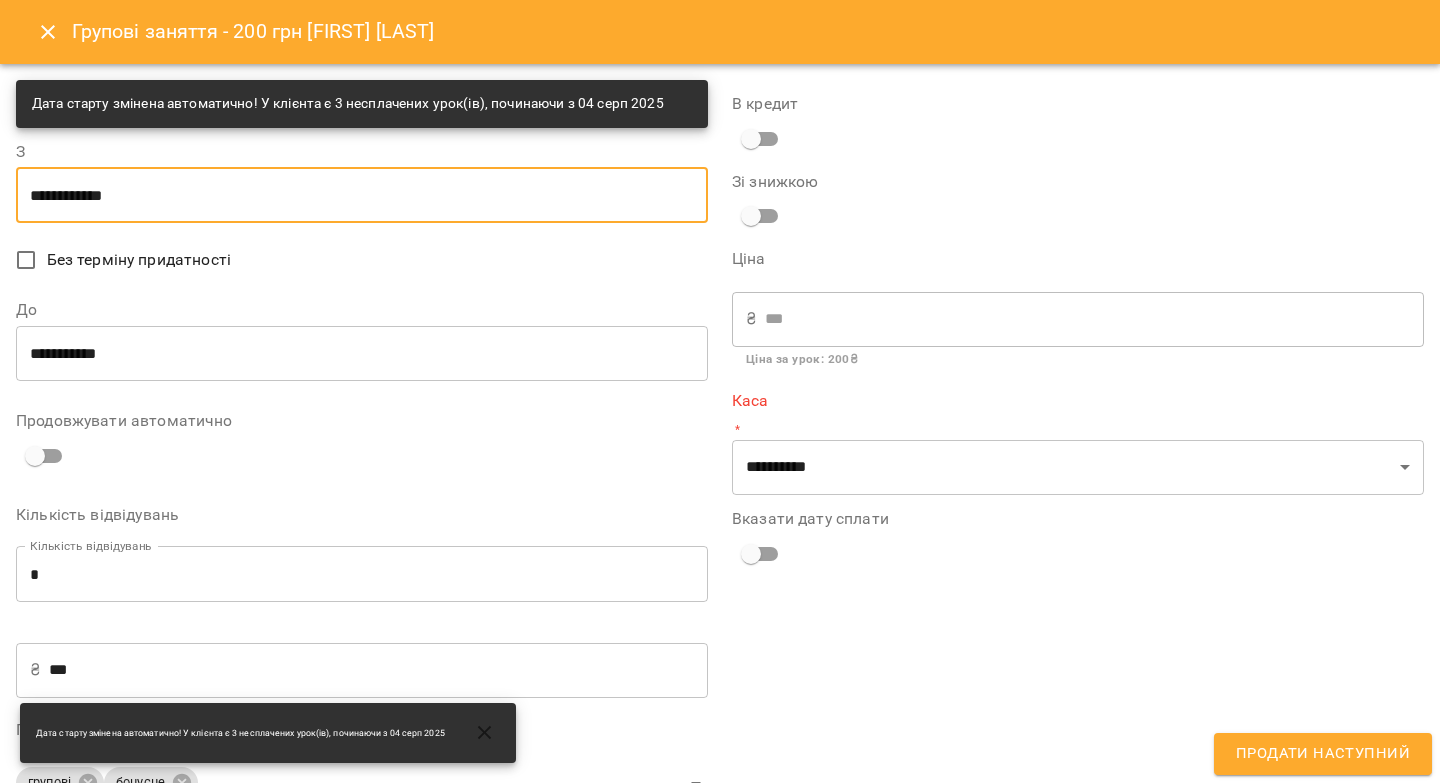 click on "**********" at bounding box center (362, 195) 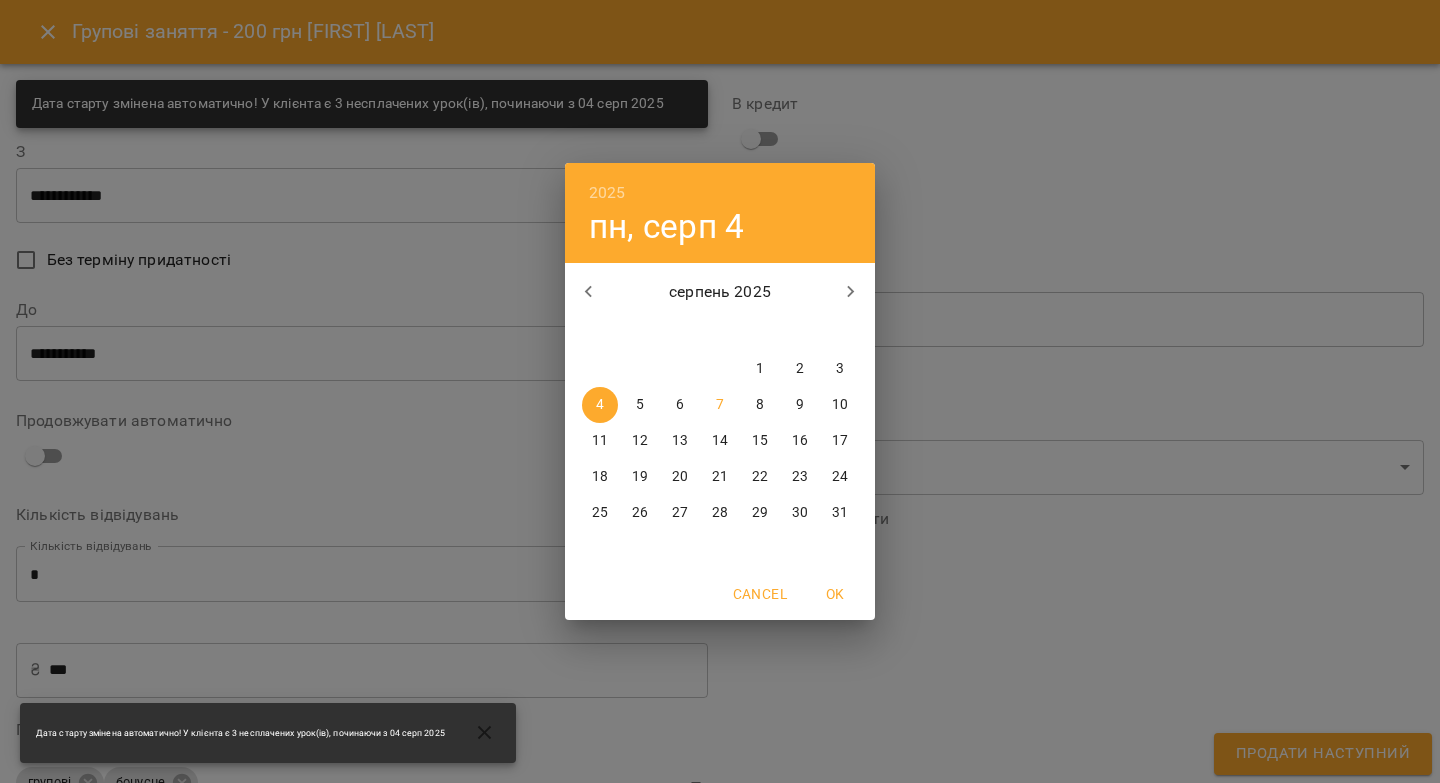 drag, startPoint x: 478, startPoint y: 362, endPoint x: 436, endPoint y: 357, distance: 42.296574 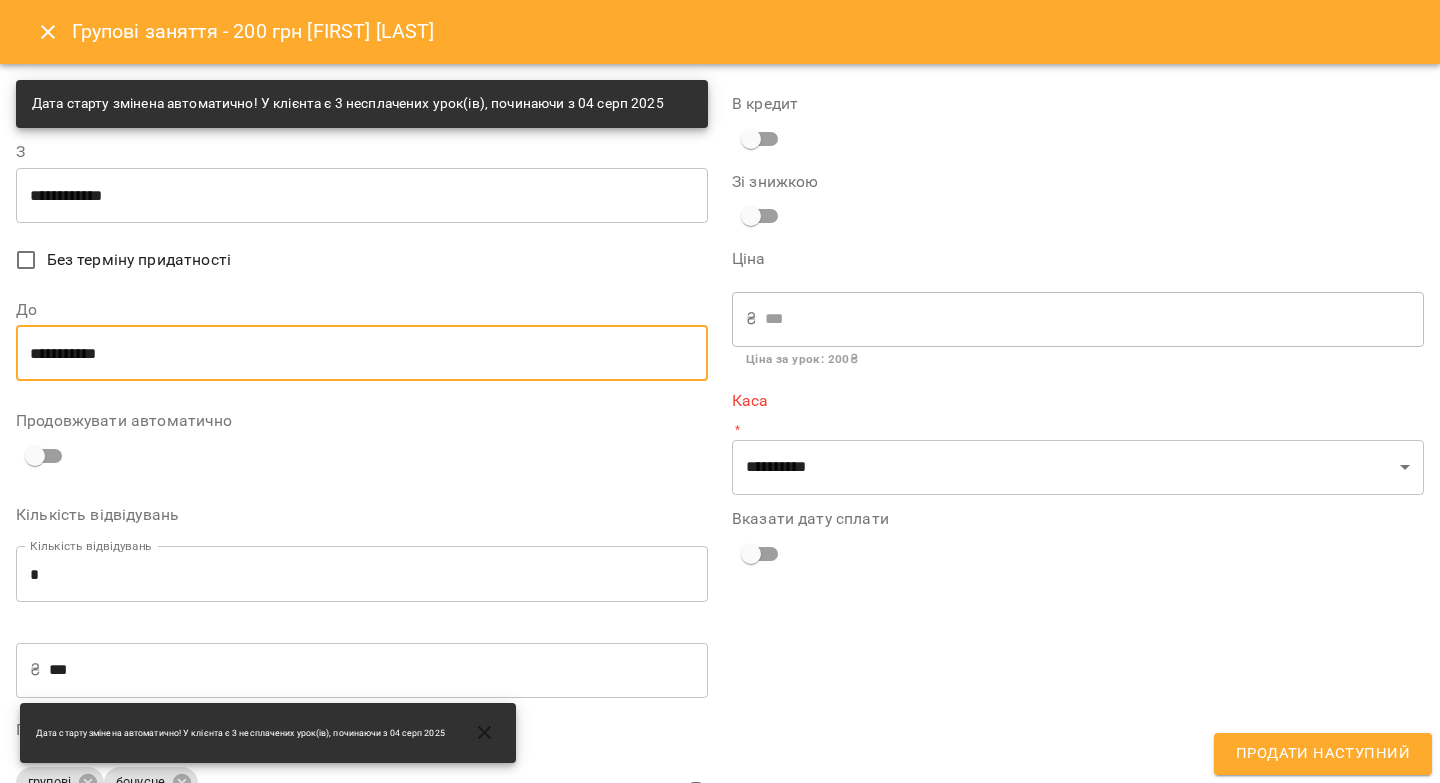 click on "**********" at bounding box center (362, 353) 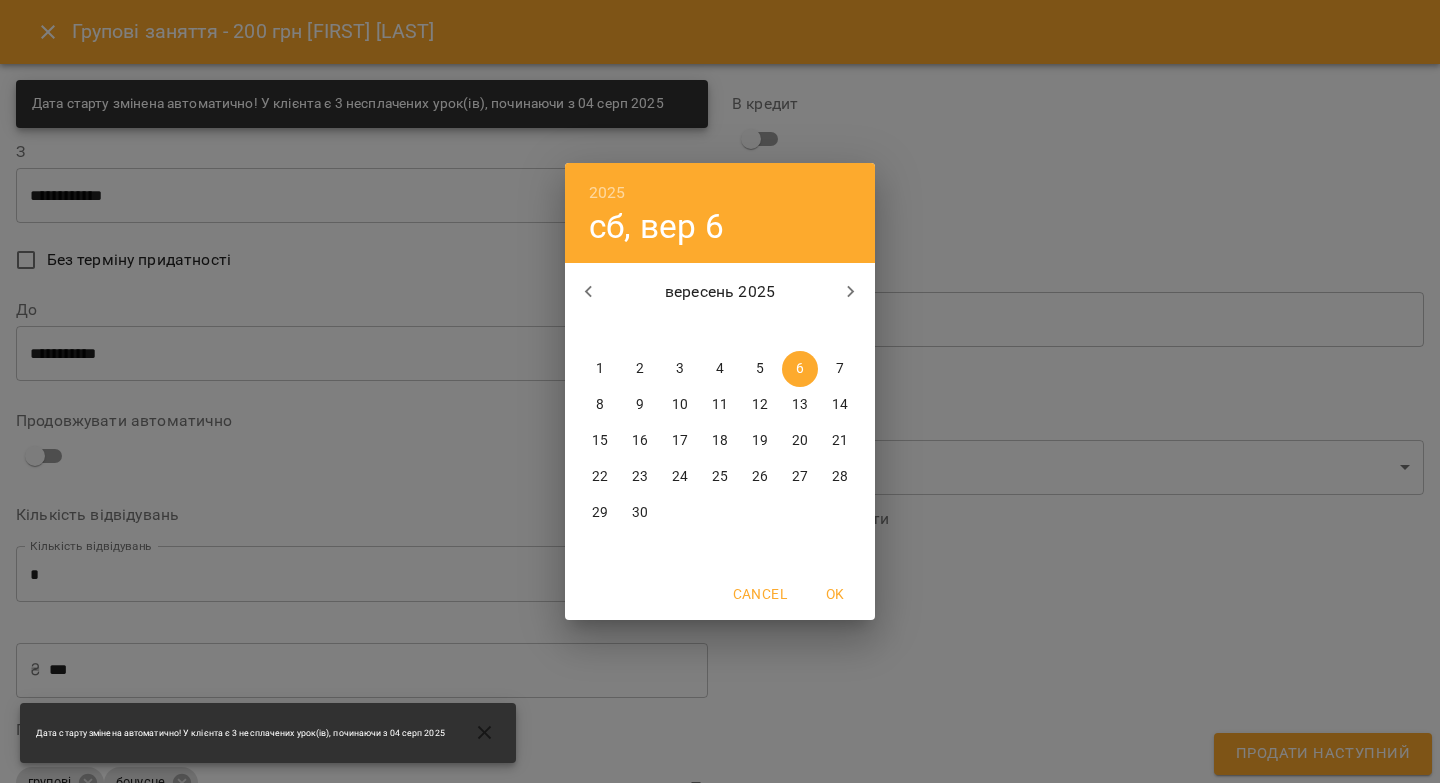 click at bounding box center (589, 292) 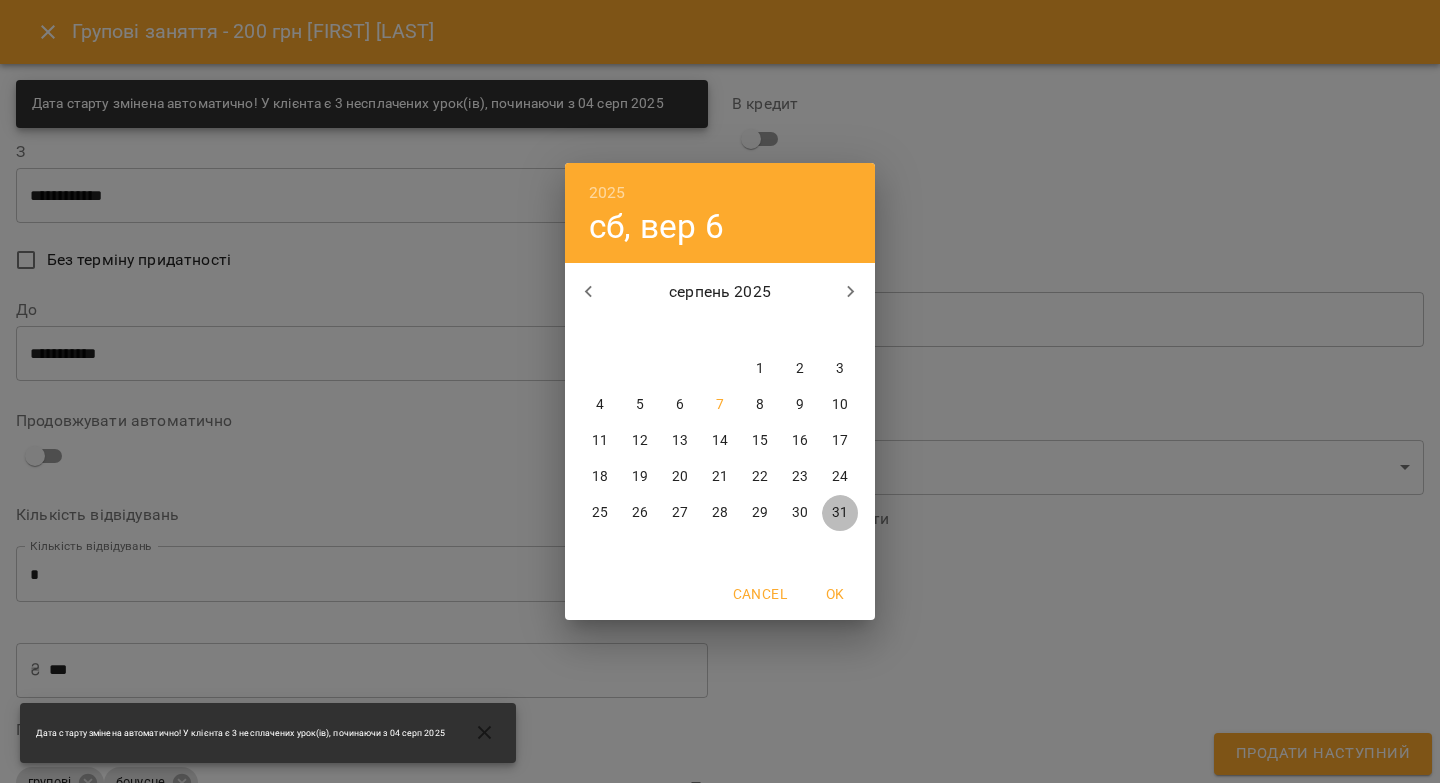 drag, startPoint x: 841, startPoint y: 513, endPoint x: 67, endPoint y: 572, distance: 776.2454 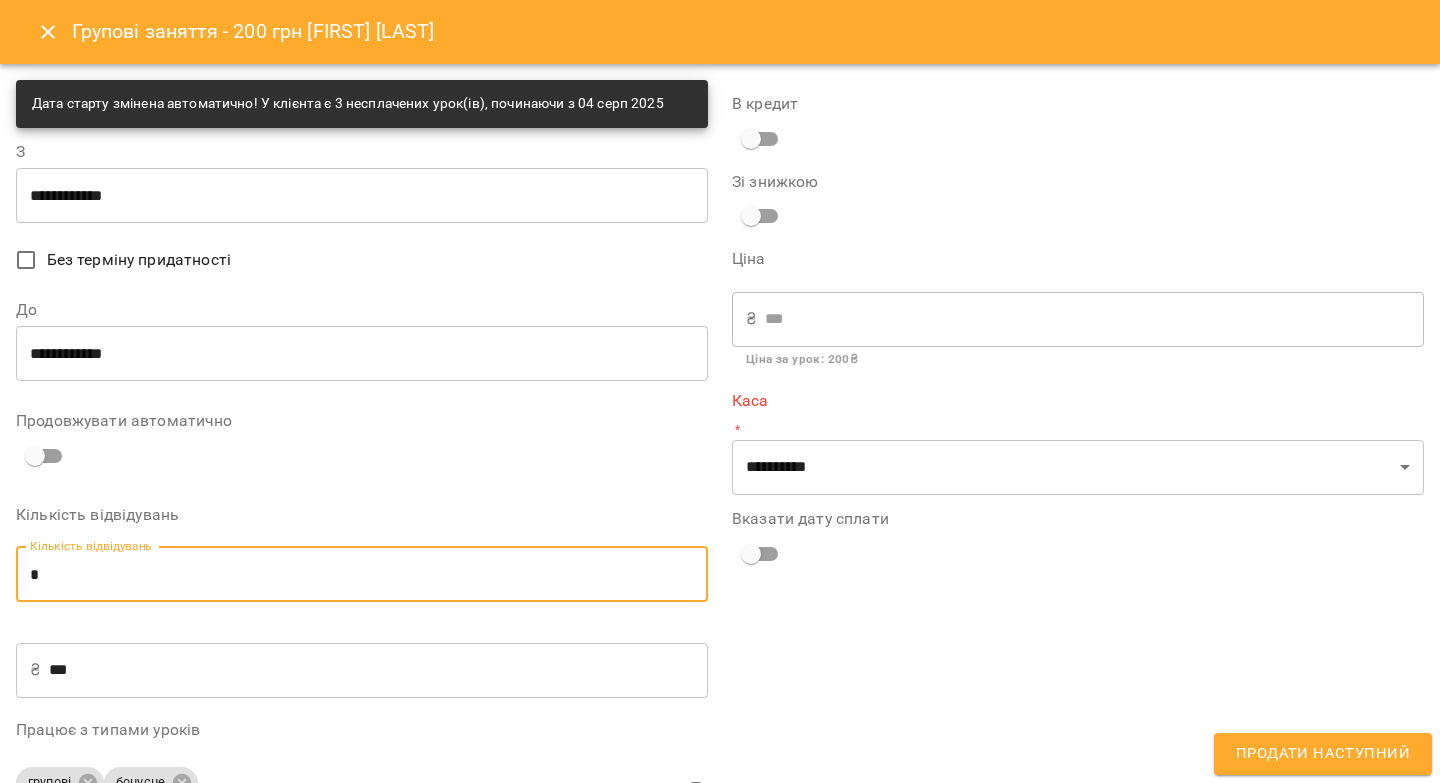 drag, startPoint x: 61, startPoint y: 572, endPoint x: 29, endPoint y: 575, distance: 32.140316 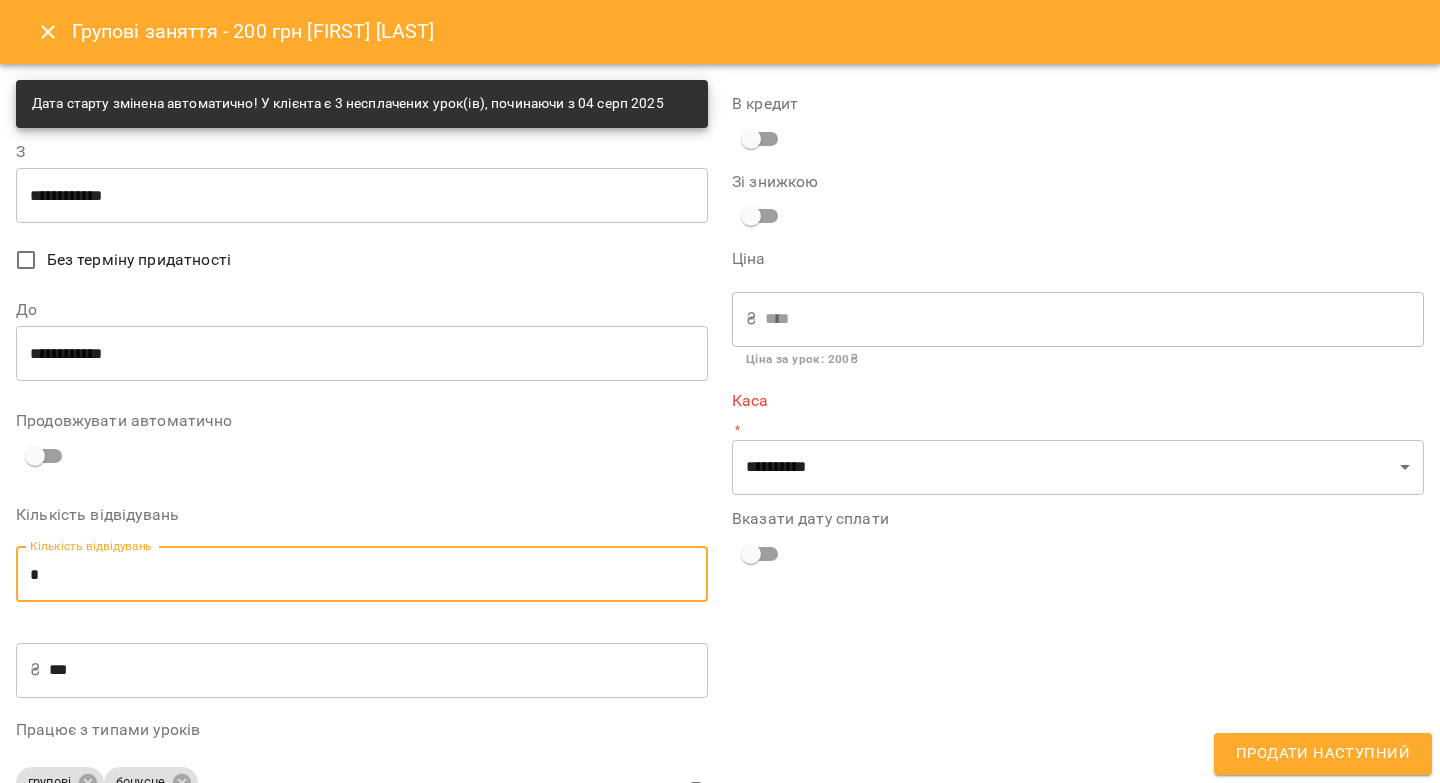 type on "*" 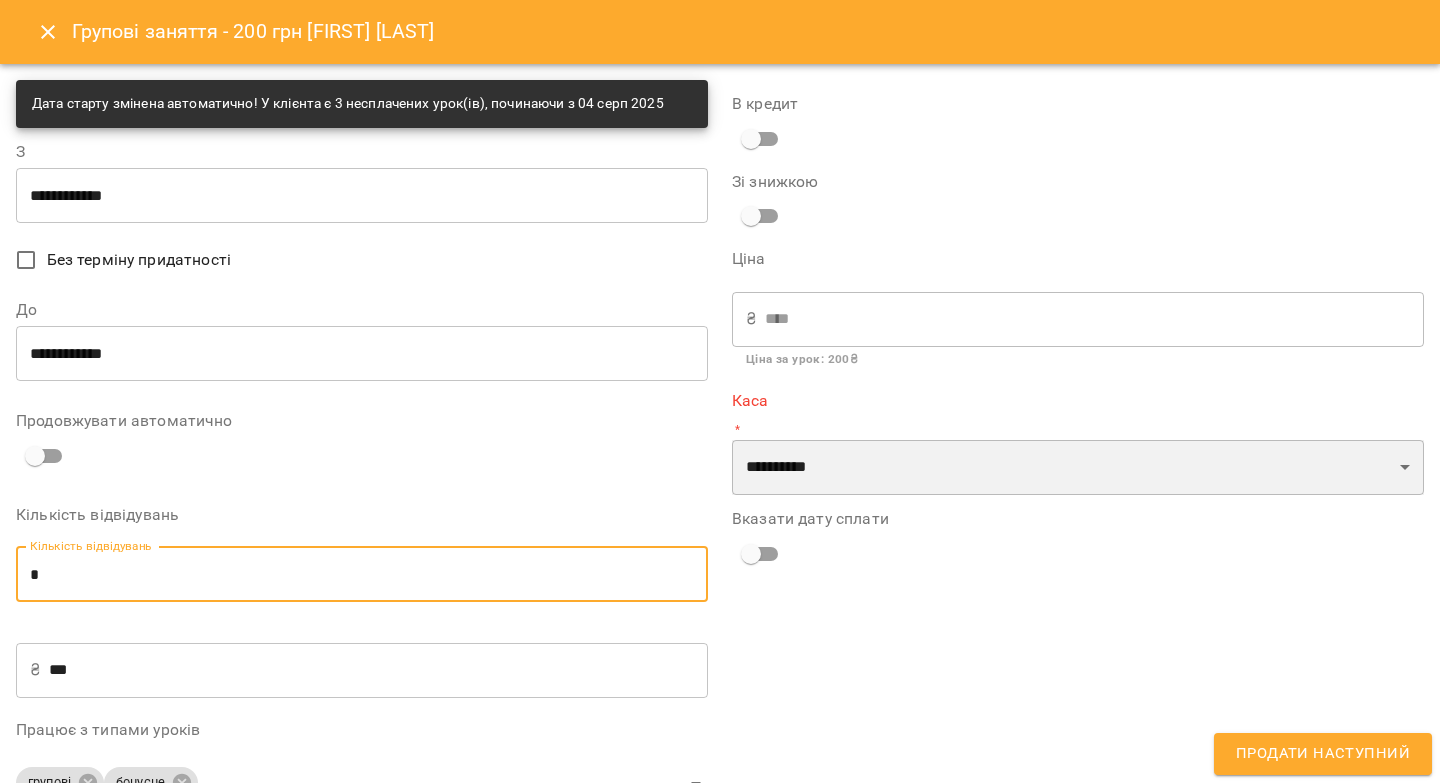 click on "**********" at bounding box center [1078, 468] 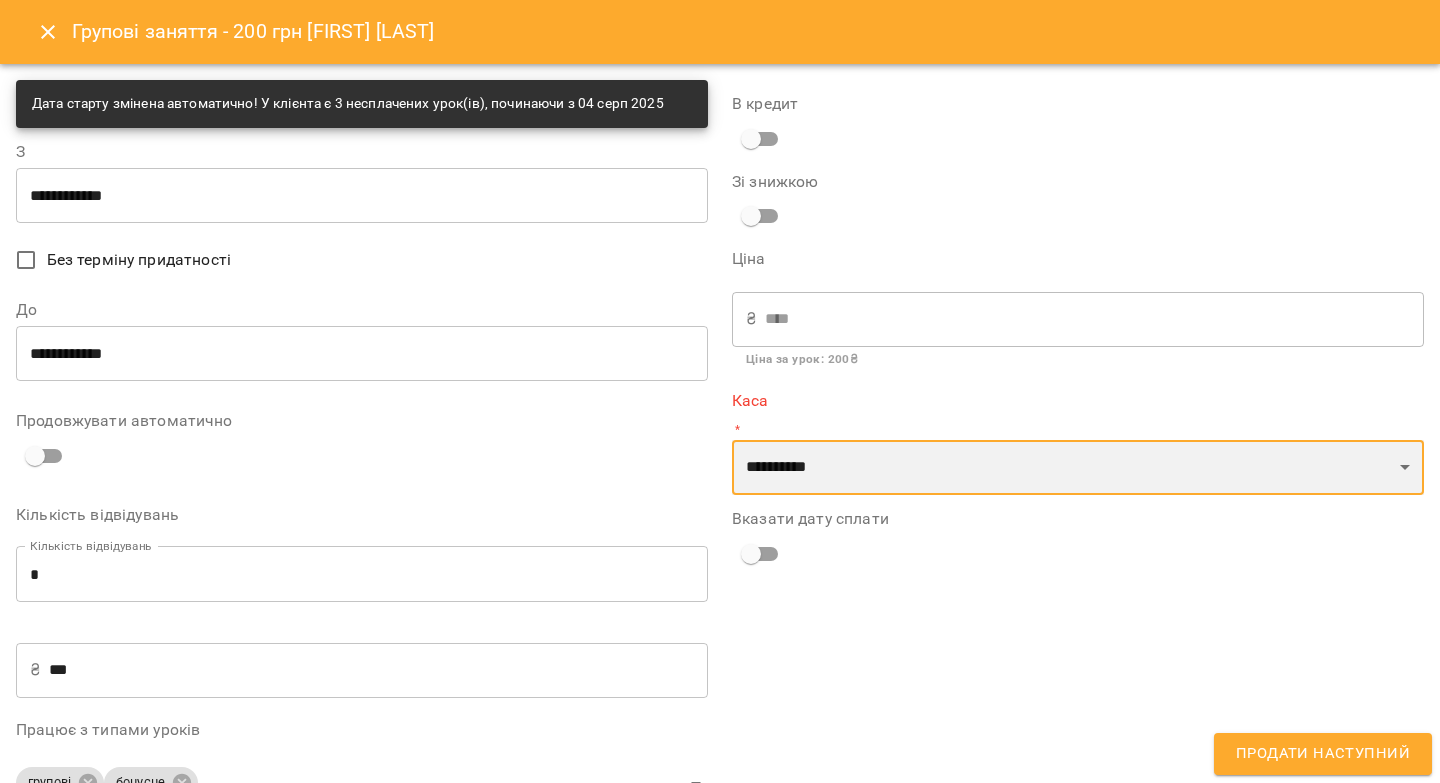 click on "**********" at bounding box center (1078, 468) 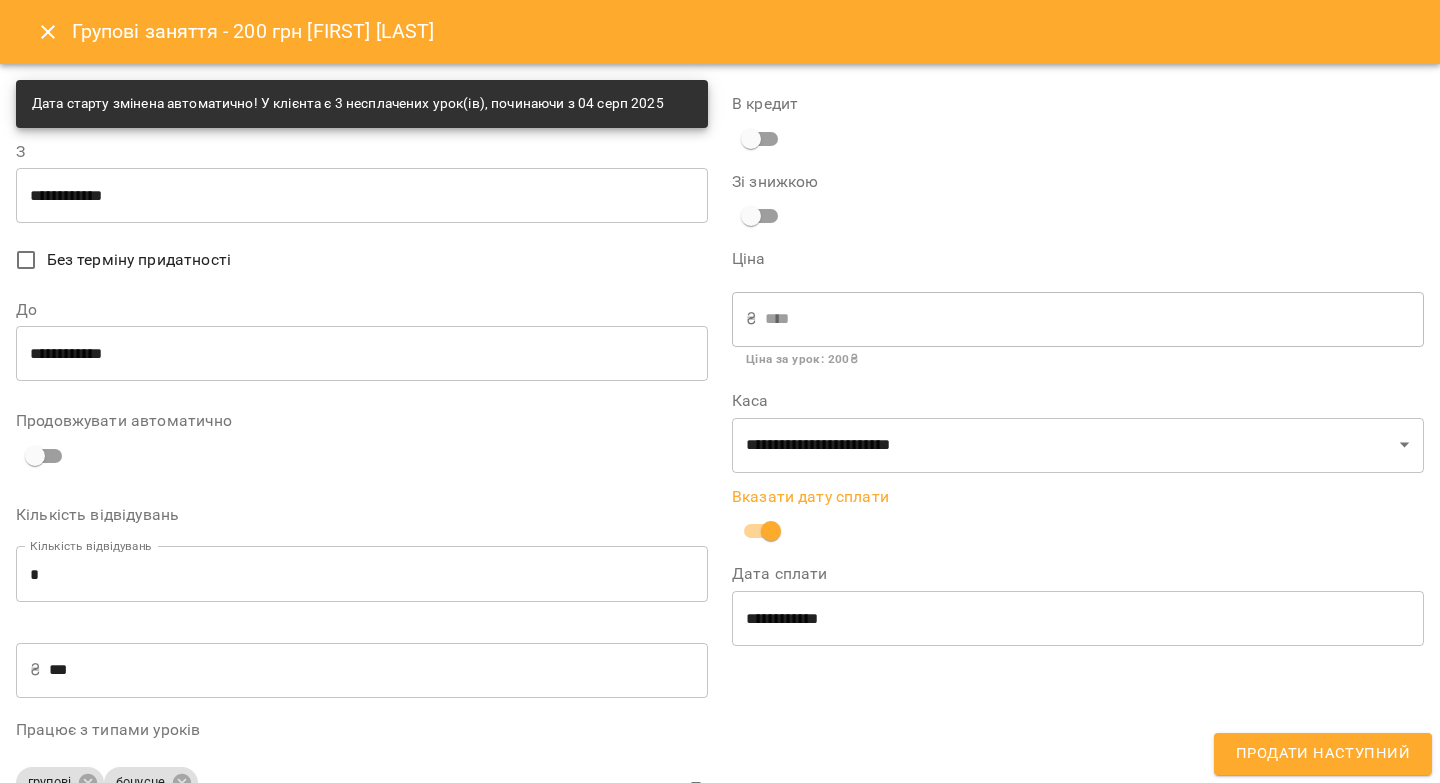 click on "Продати наступний" at bounding box center (1323, 754) 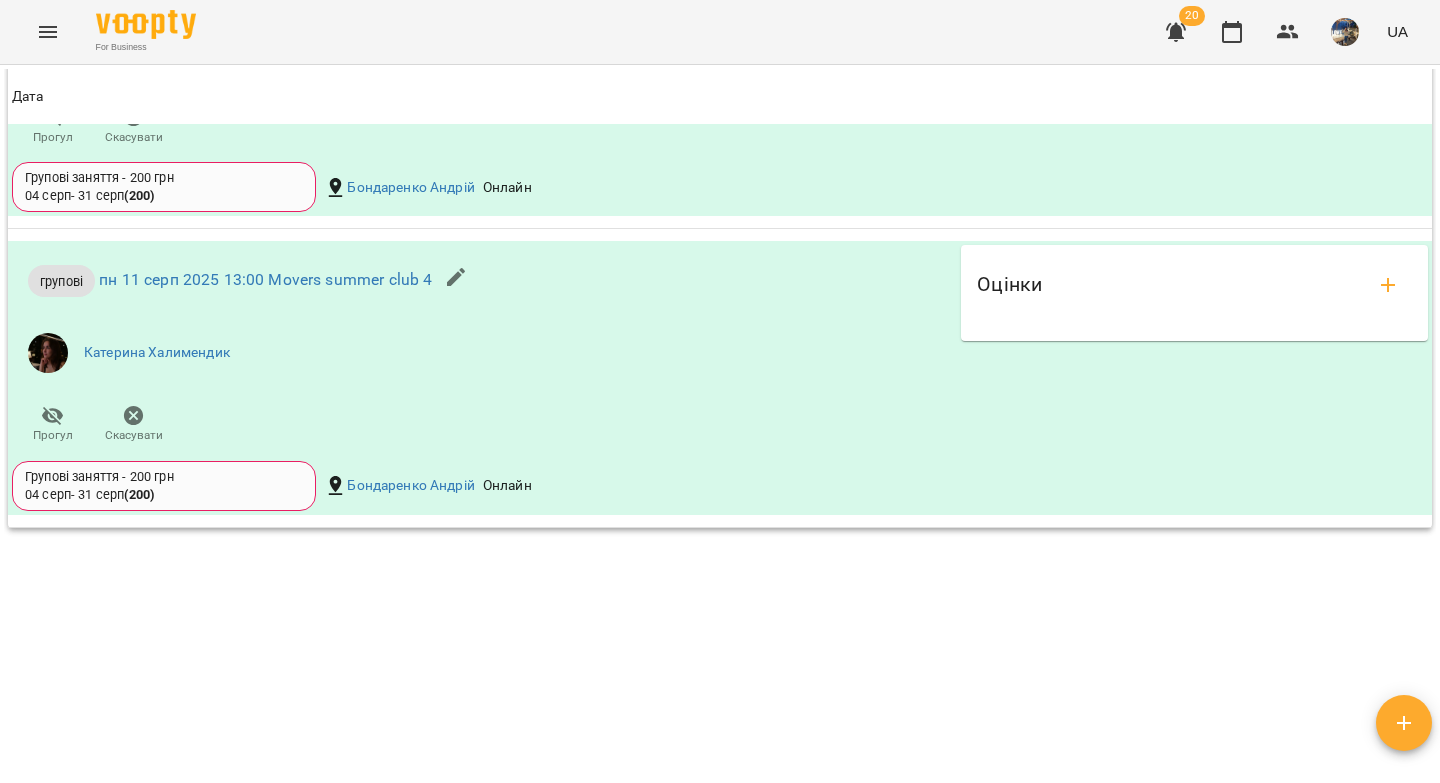 scroll, scrollTop: 0, scrollLeft: 0, axis: both 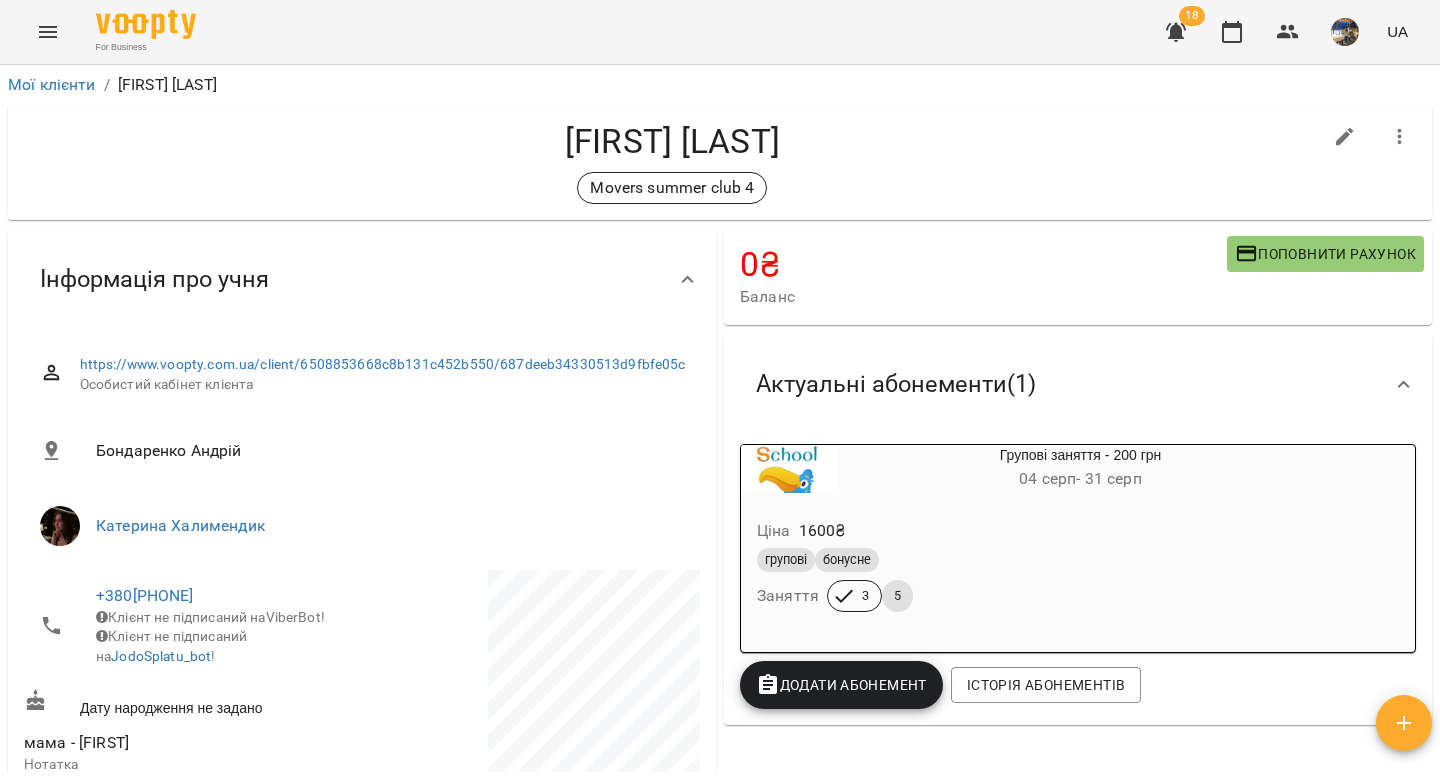 click 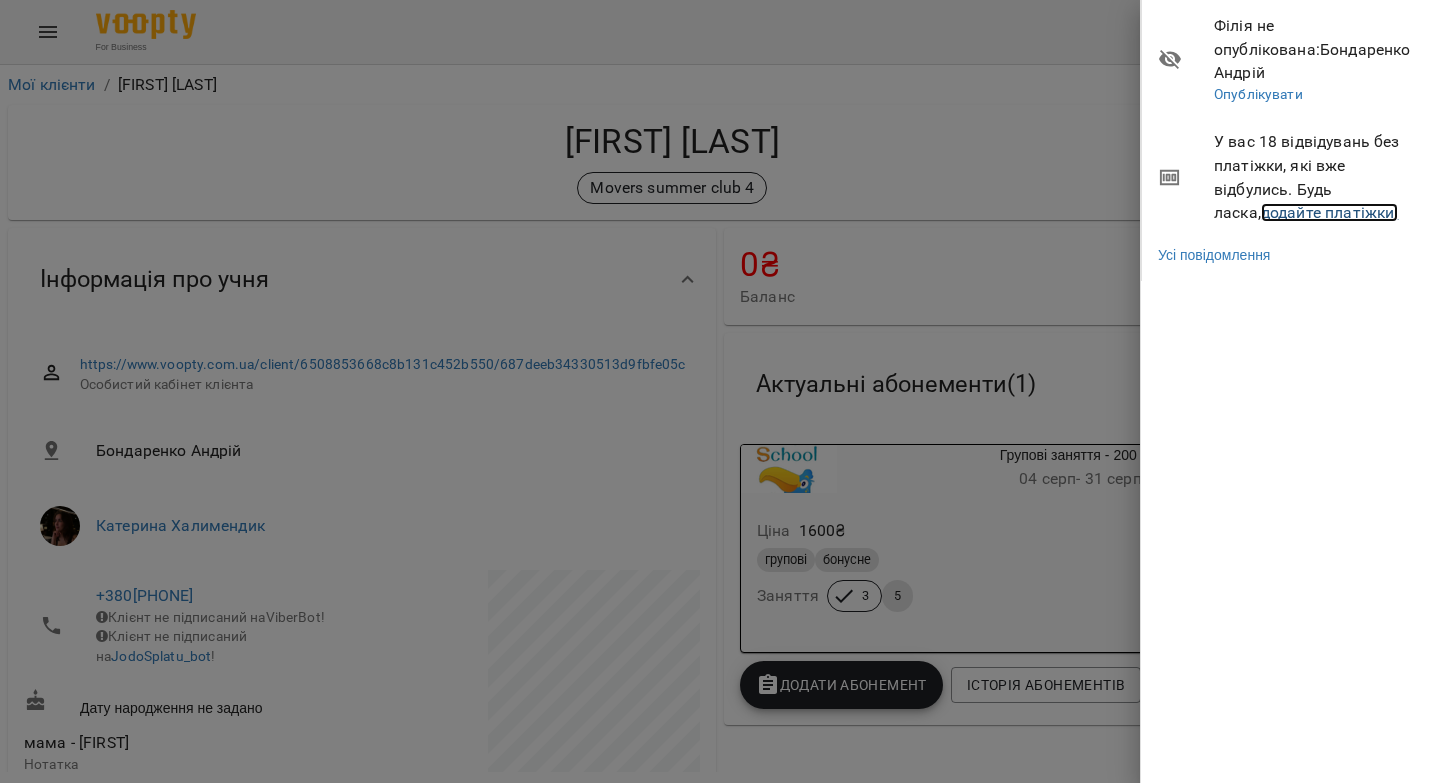 drag, startPoint x: 1239, startPoint y: 189, endPoint x: 1100, endPoint y: 150, distance: 144.36758 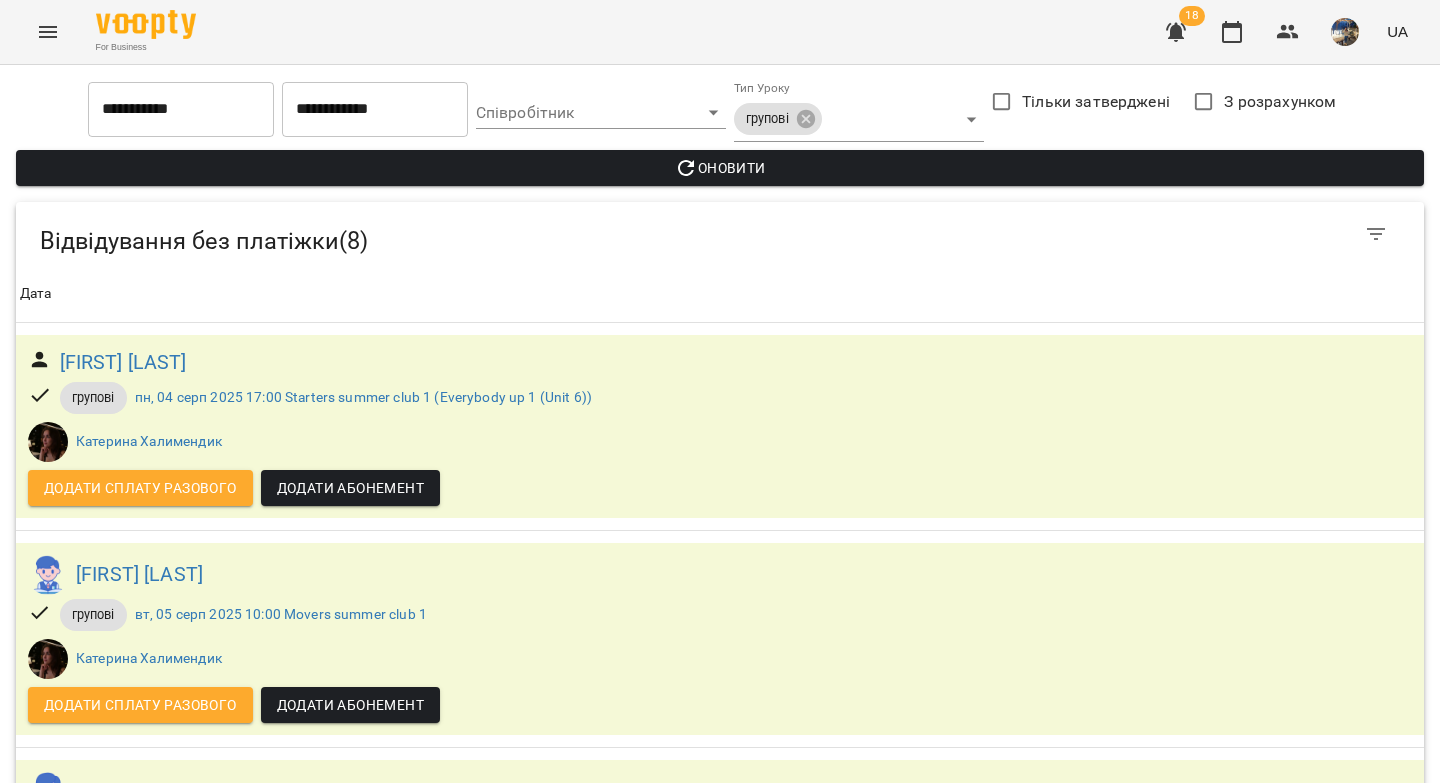 scroll, scrollTop: 0, scrollLeft: 0, axis: both 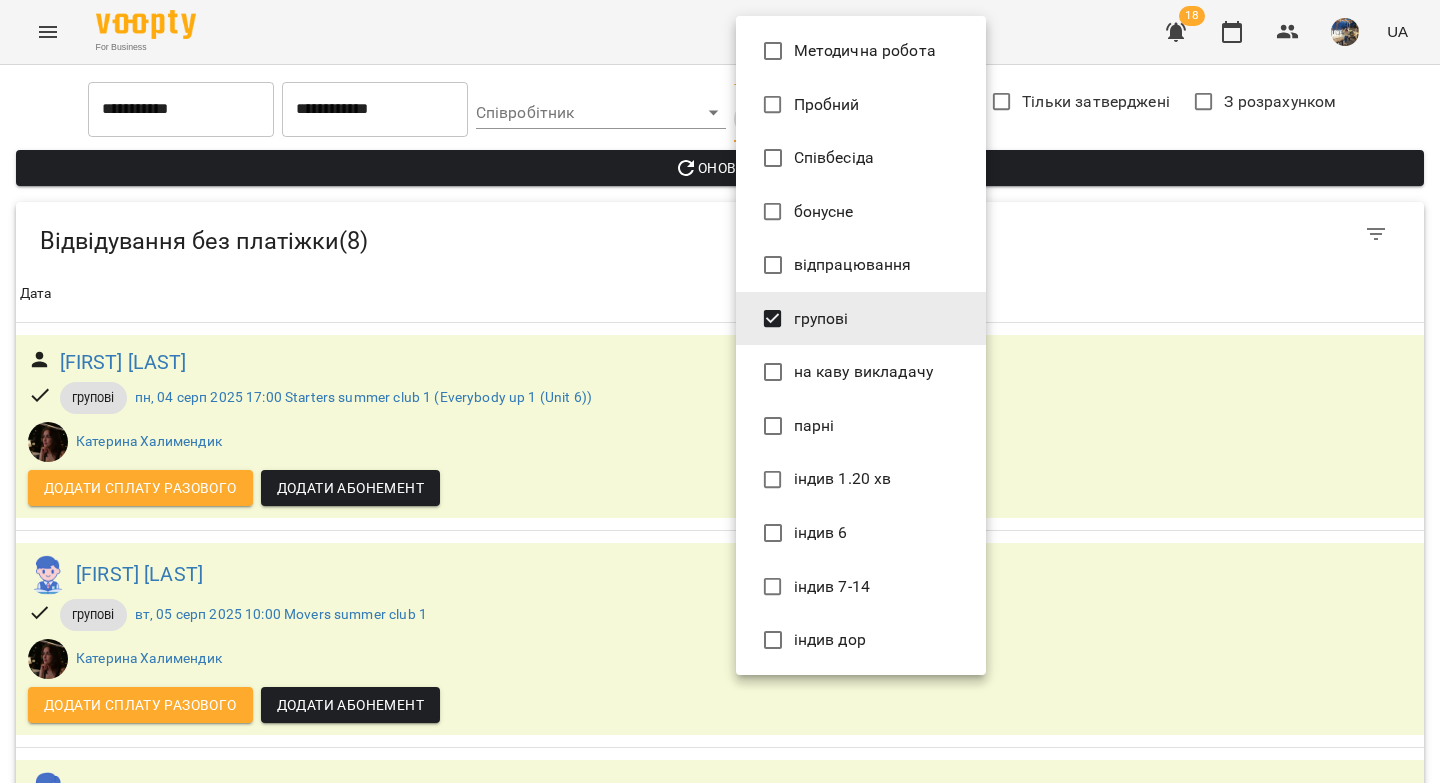 click on "**********" at bounding box center (720, 1029) 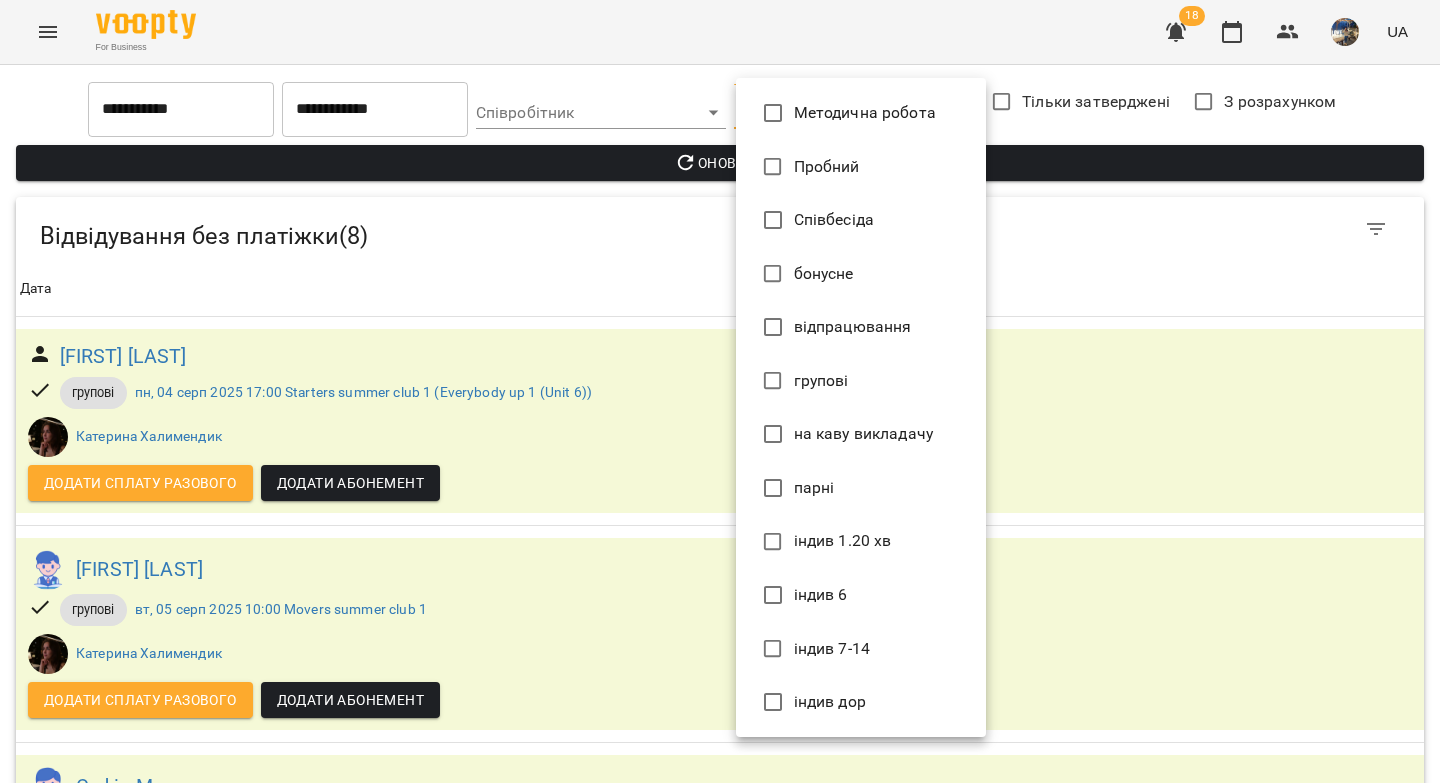 type on "*****" 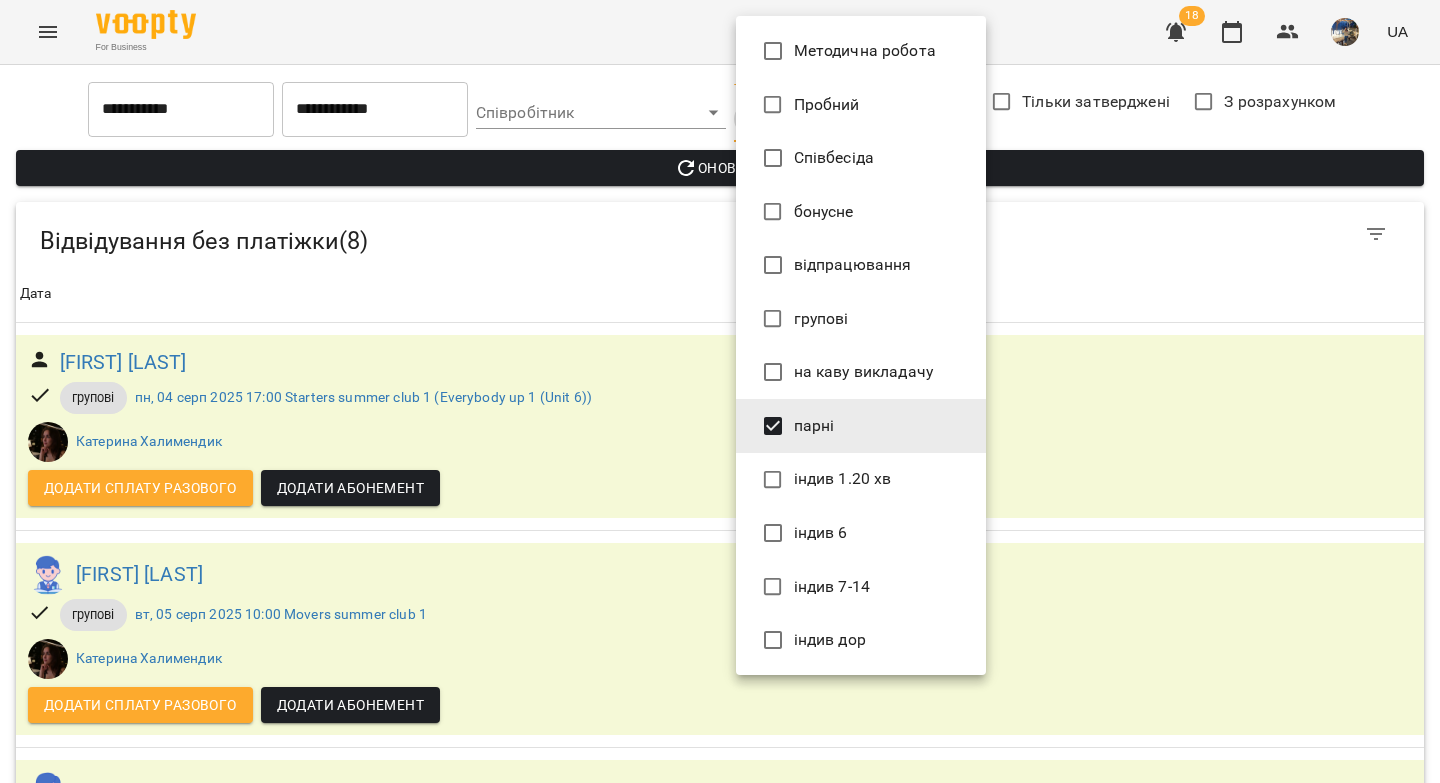 click at bounding box center (720, 391) 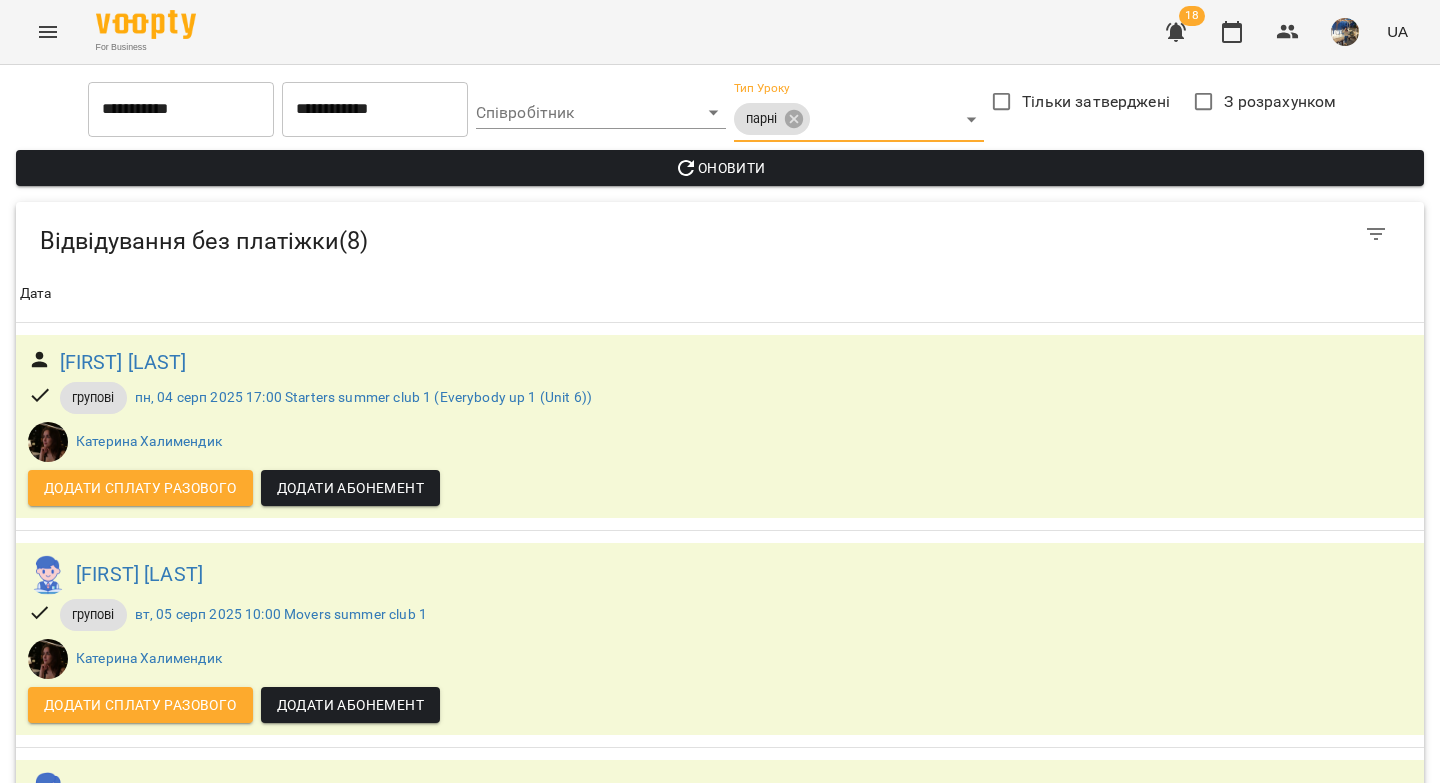 click on "Оновити" at bounding box center [720, 168] 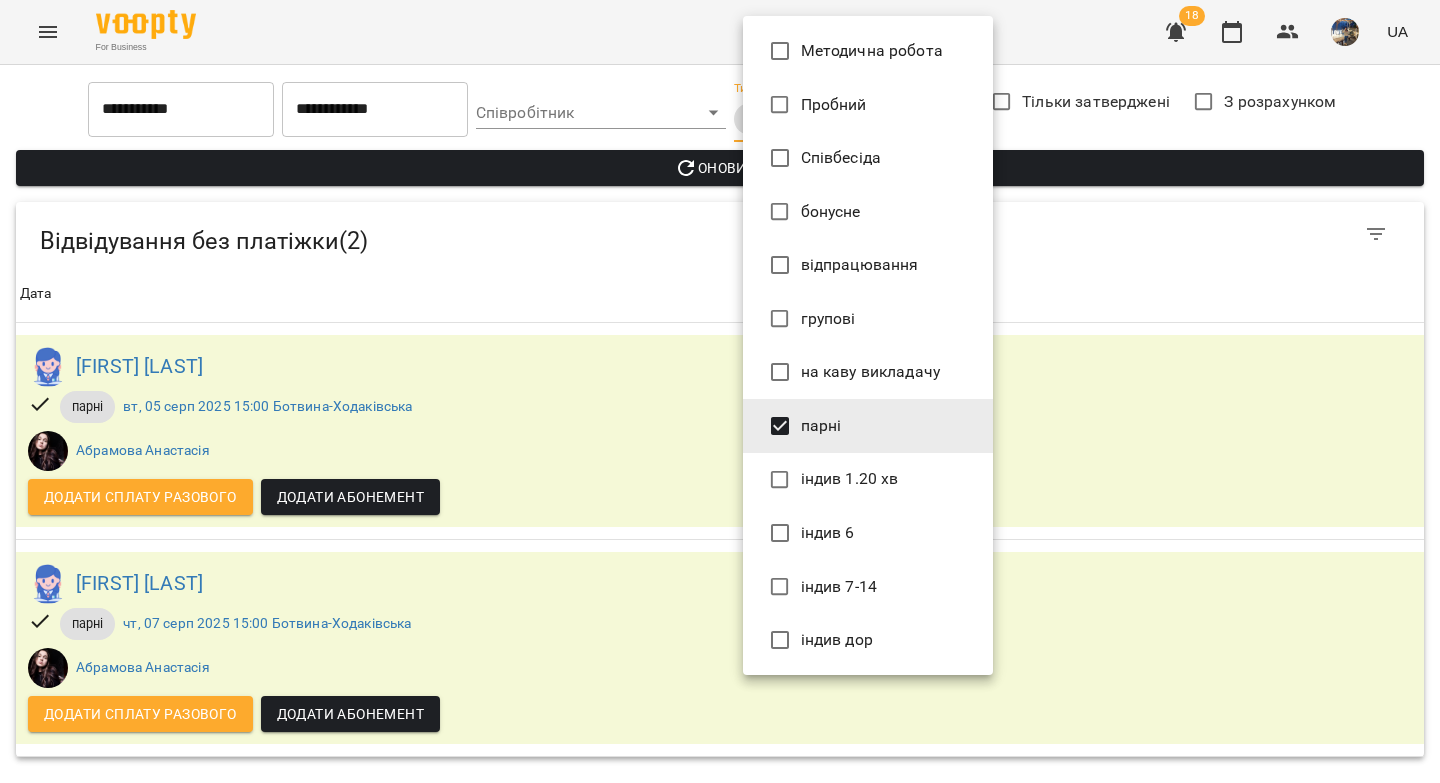 click on "**********" at bounding box center (720, 386) 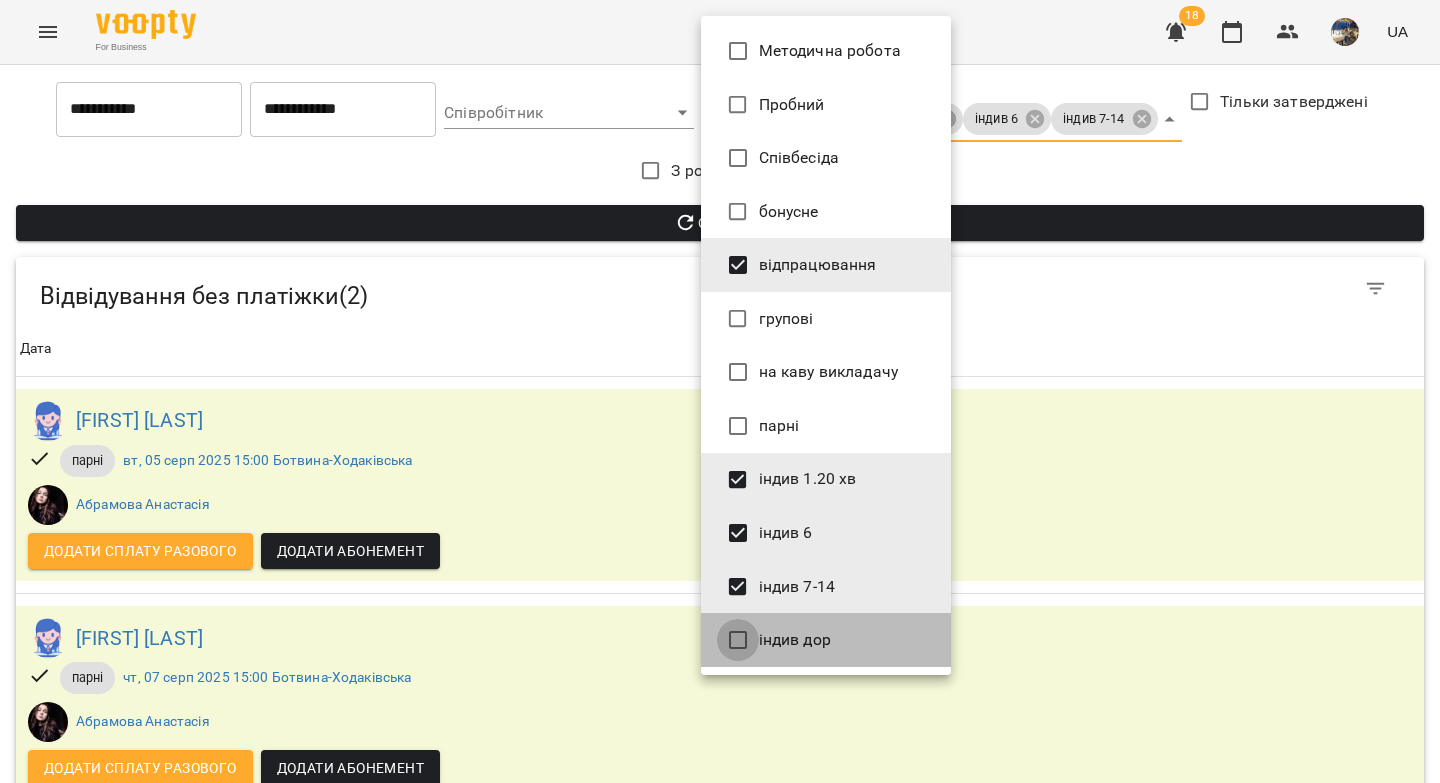 type on "**********" 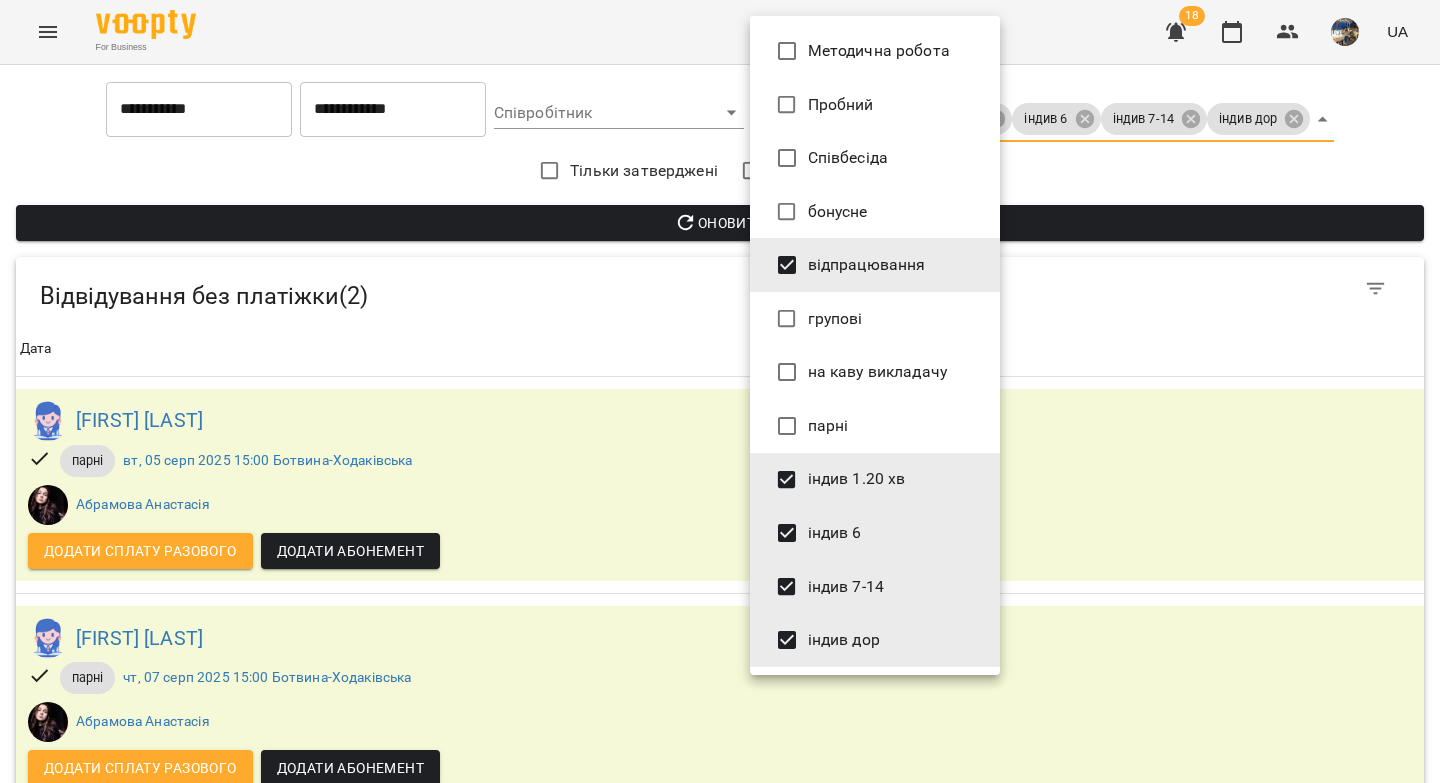 click at bounding box center (720, 391) 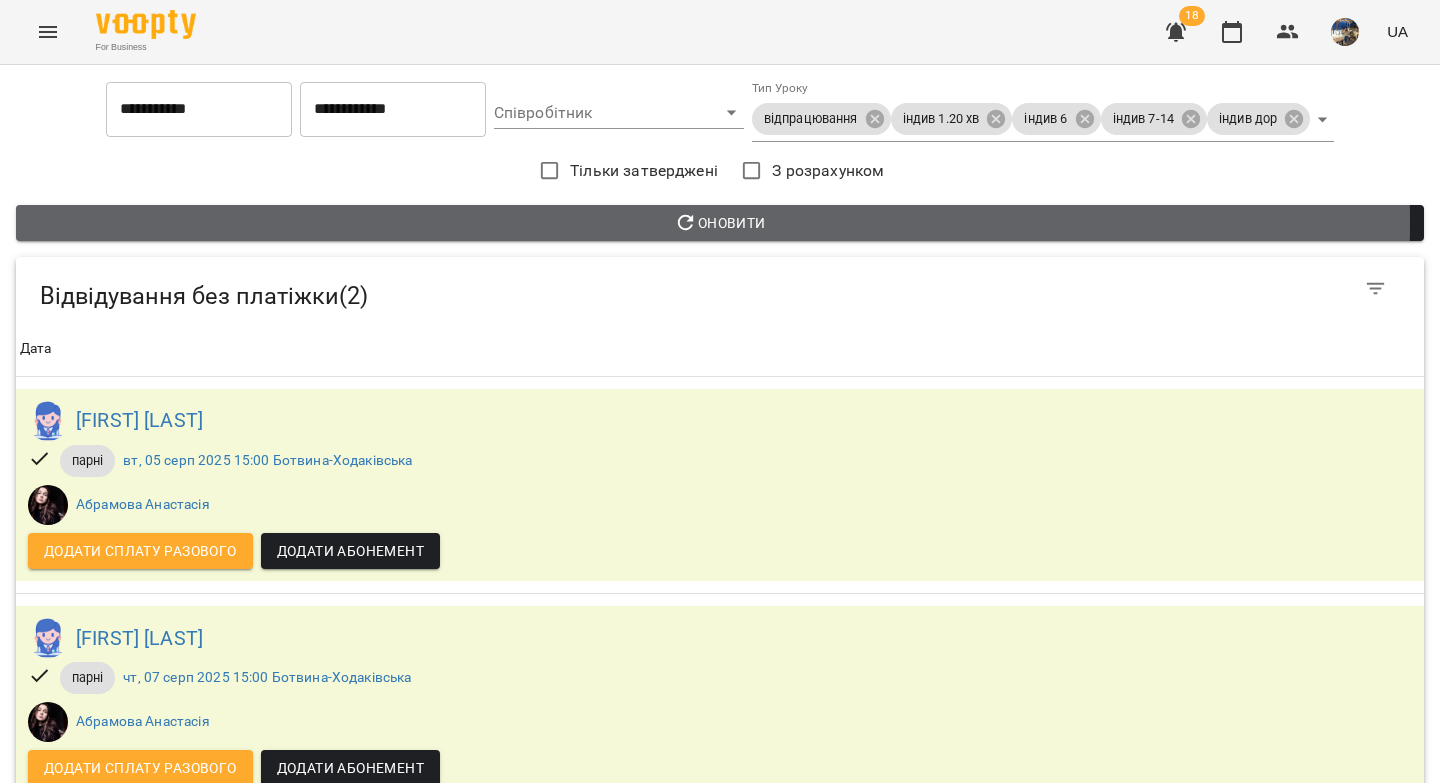 click on "Оновити" at bounding box center (720, 223) 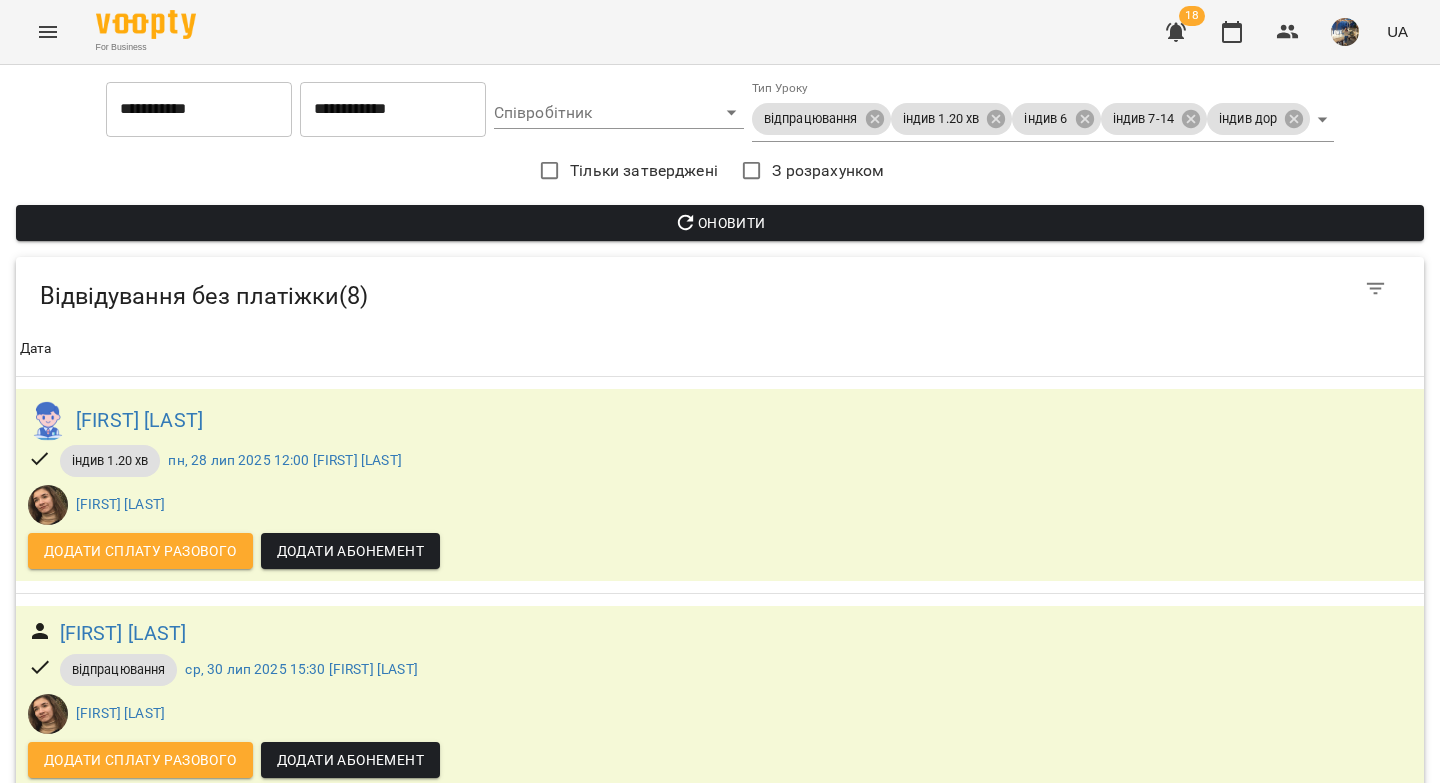 scroll, scrollTop: 0, scrollLeft: 0, axis: both 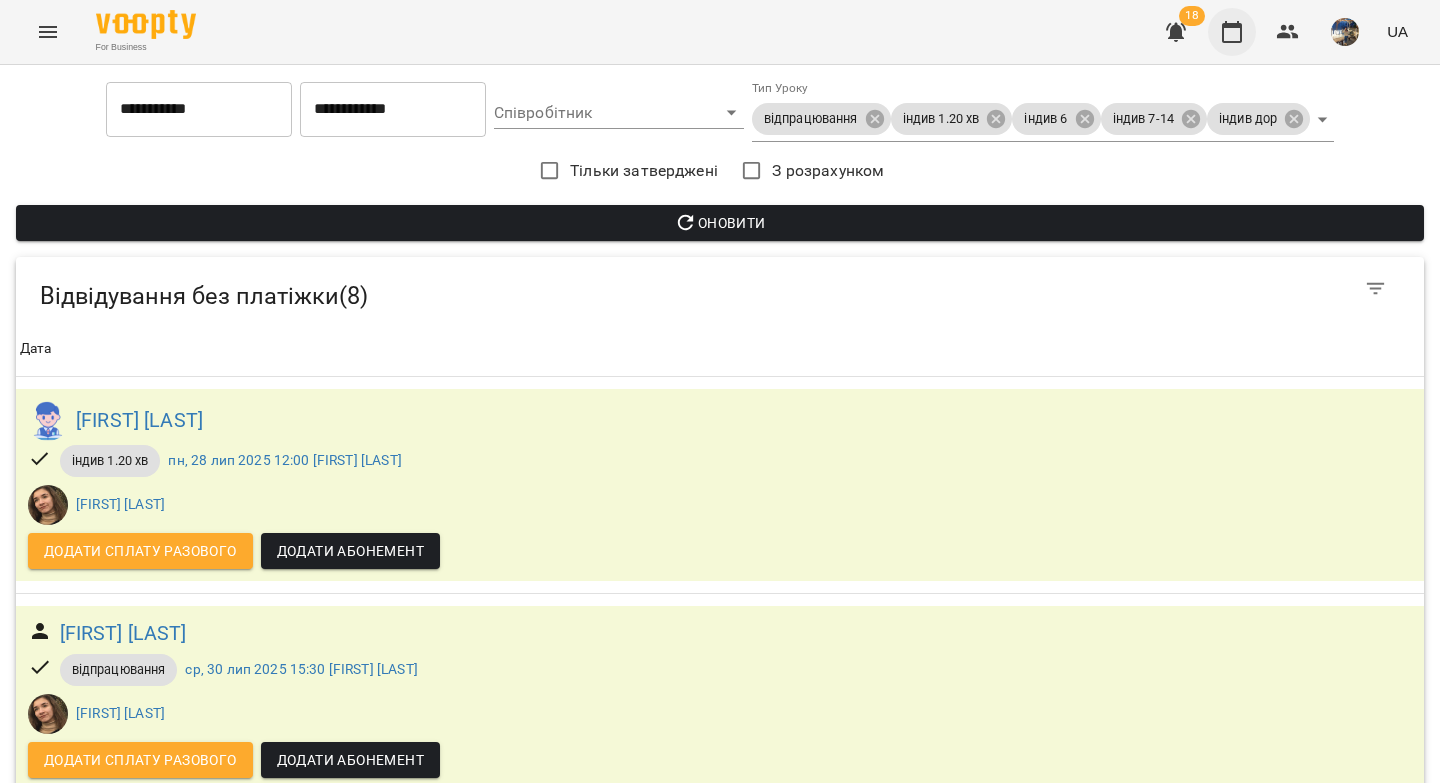 click 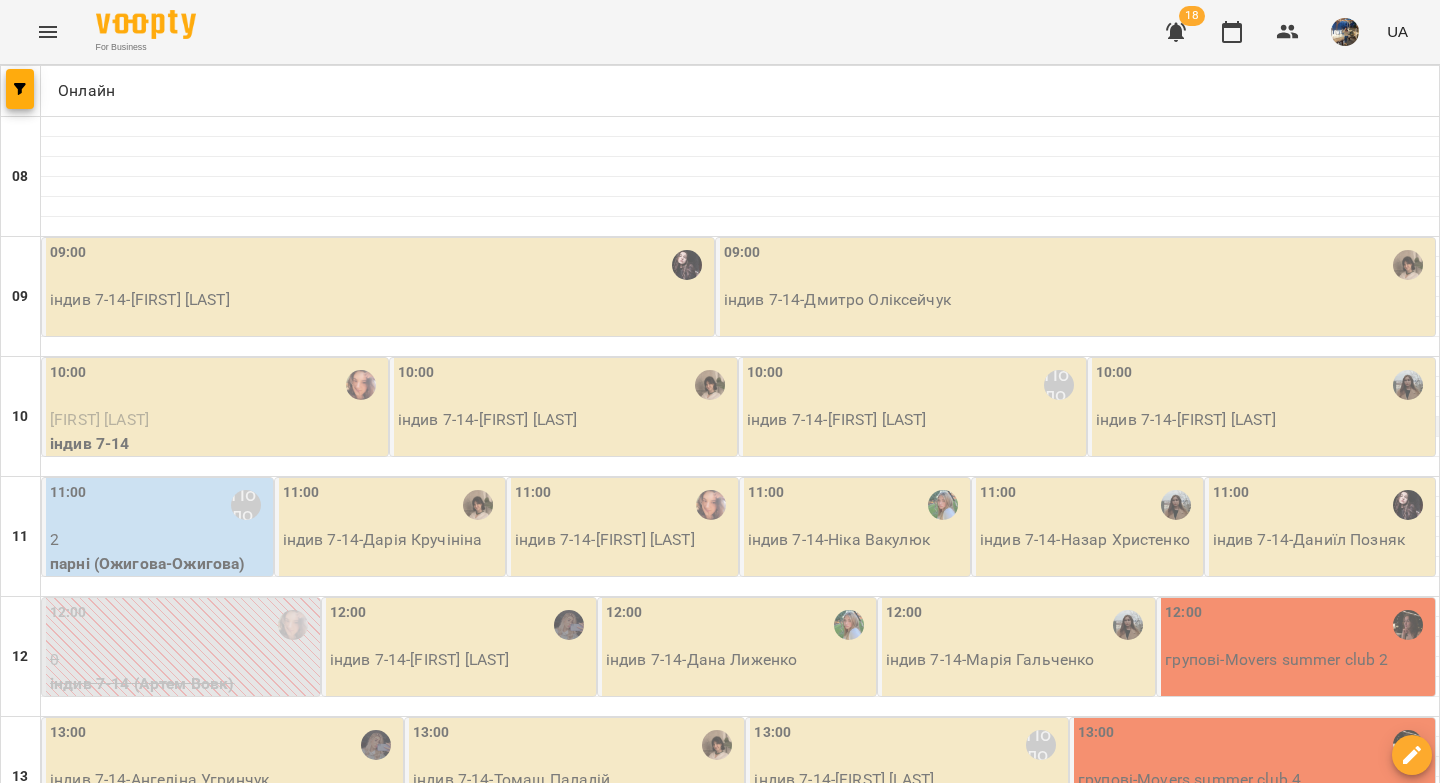 drag, startPoint x: 596, startPoint y: 742, endPoint x: 719, endPoint y: 435, distance: 330.72345 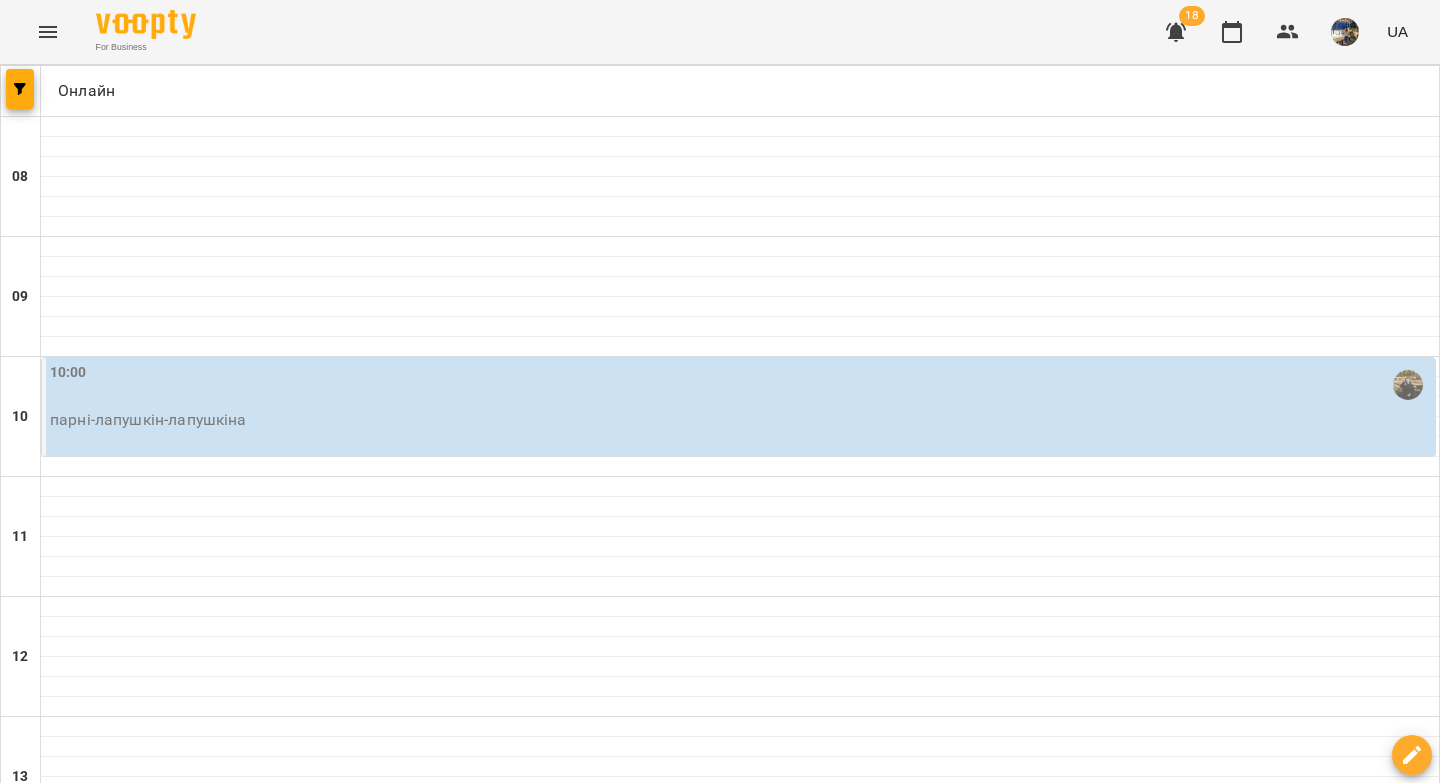 click at bounding box center (620, 1888) 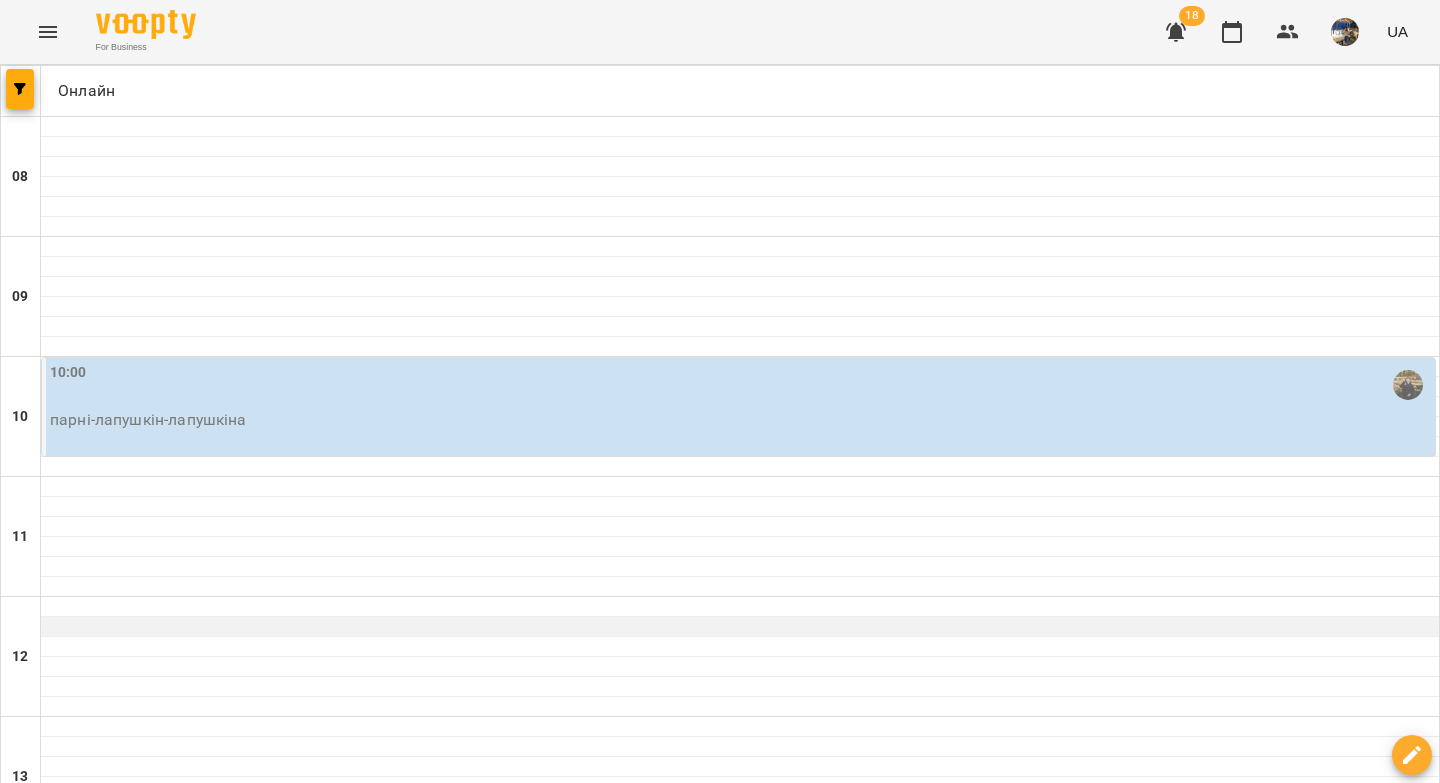 type on "**********" 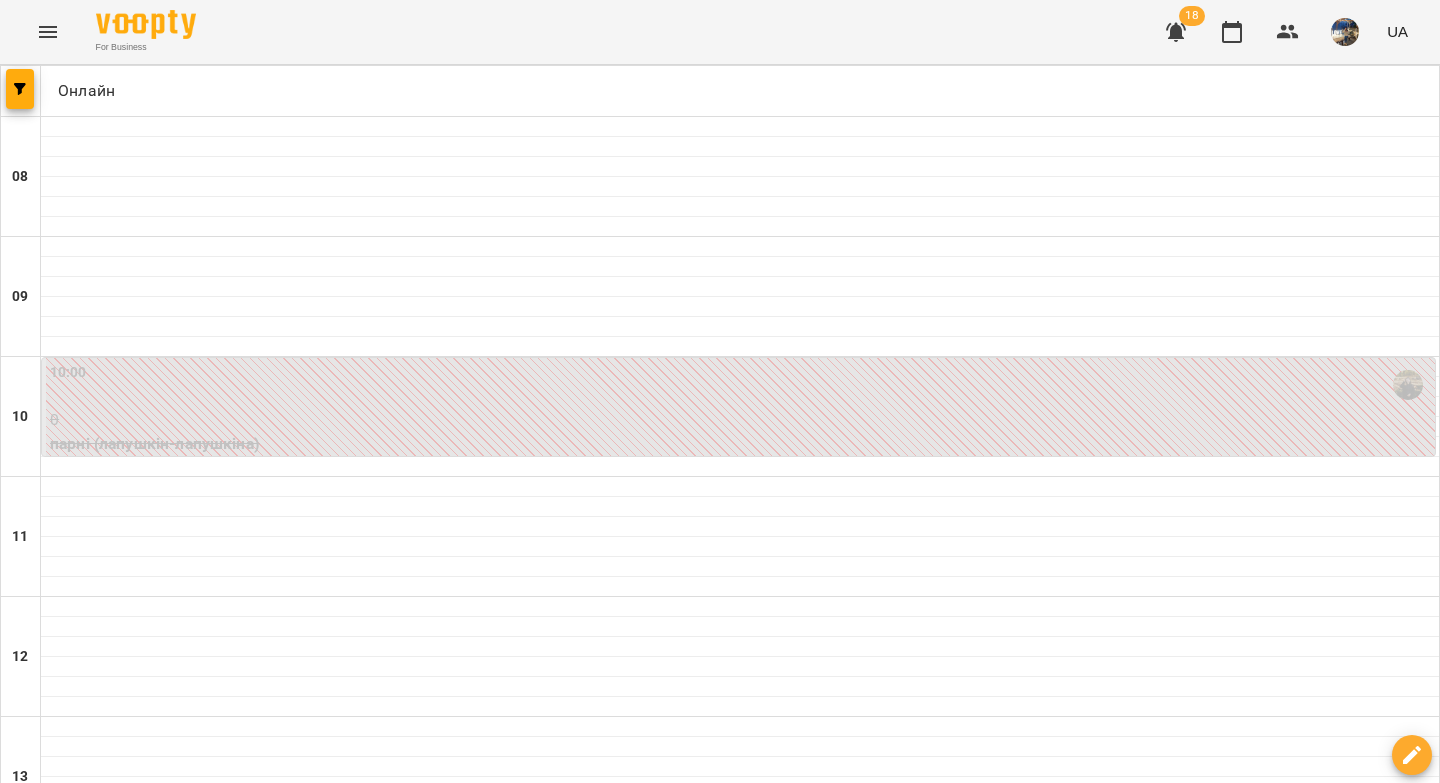 scroll, scrollTop: 1147, scrollLeft: 0, axis: vertical 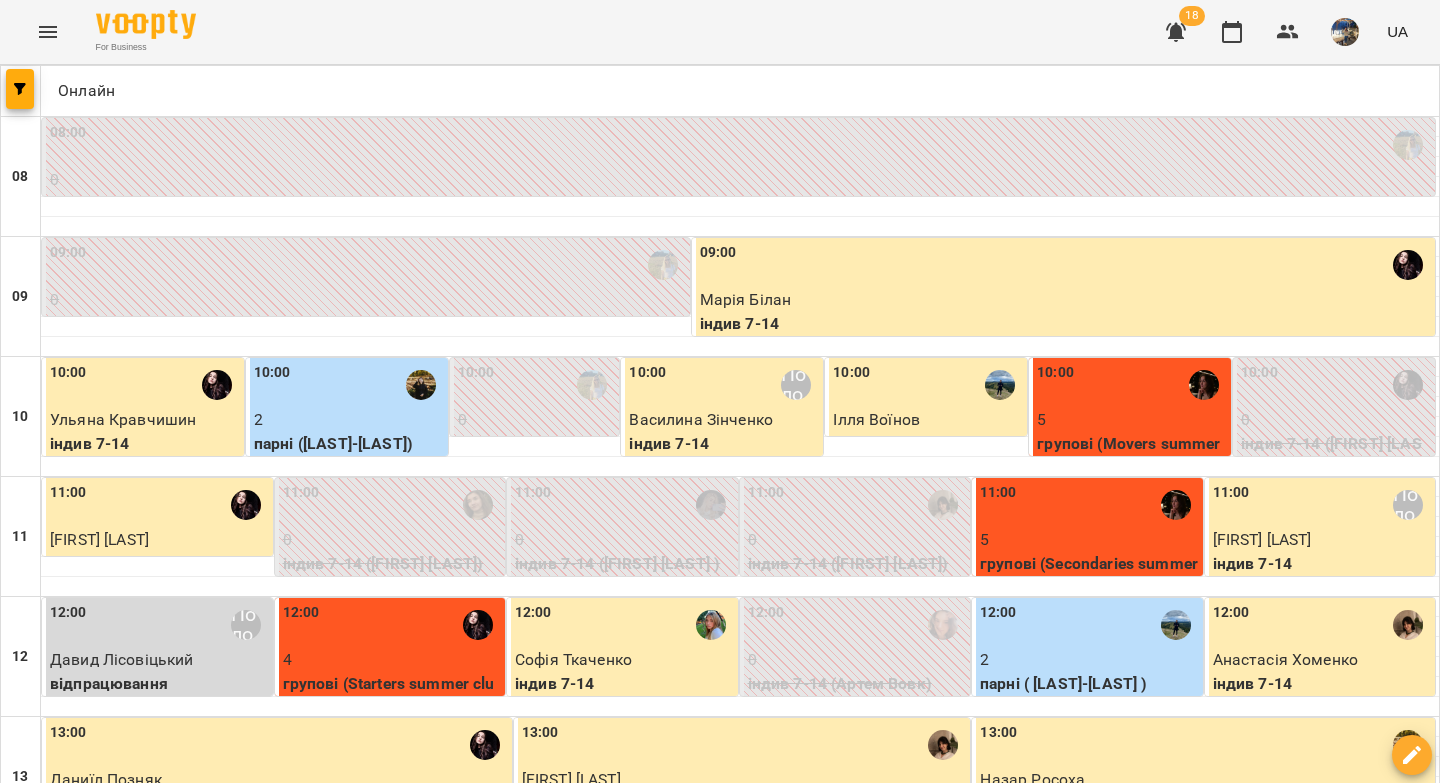 click on "0" at bounding box center (392, 540) 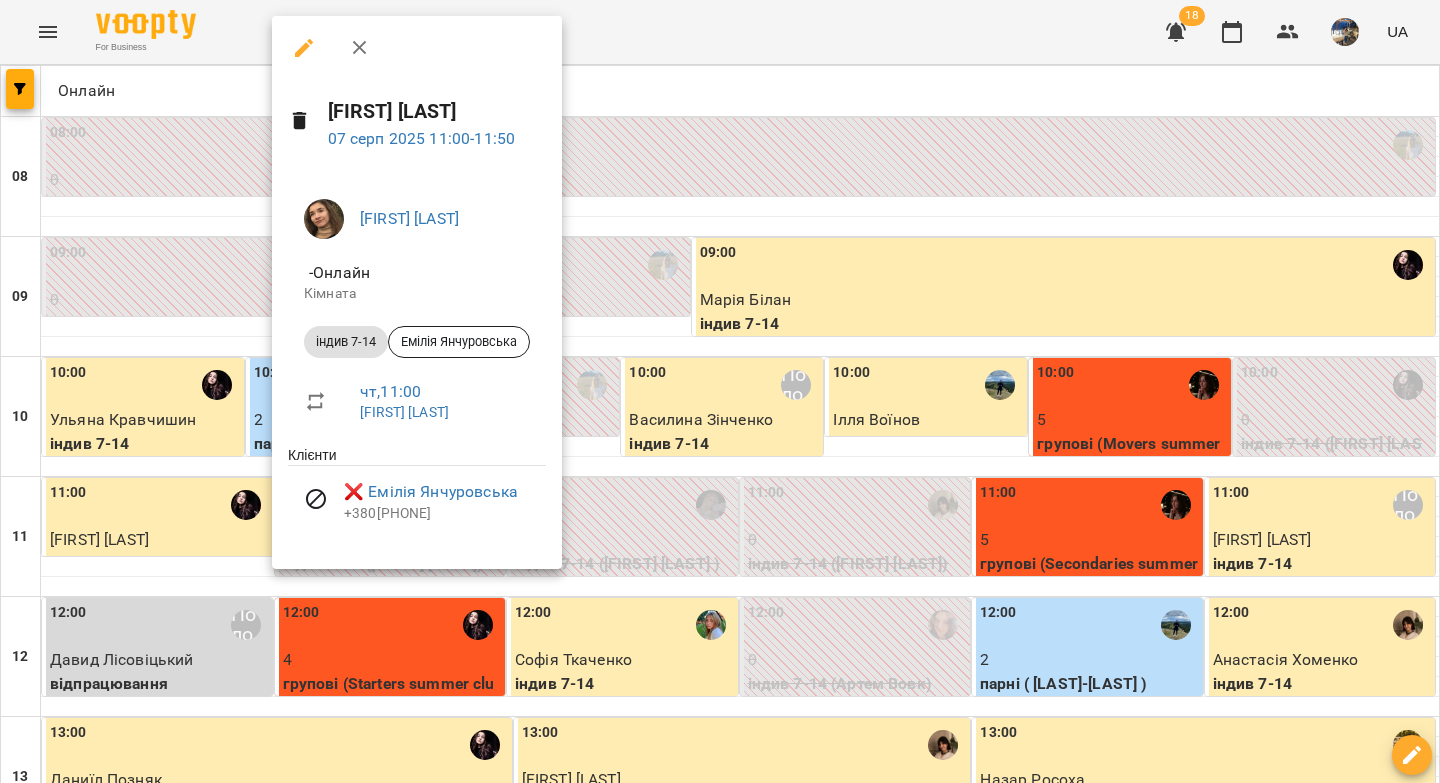 click 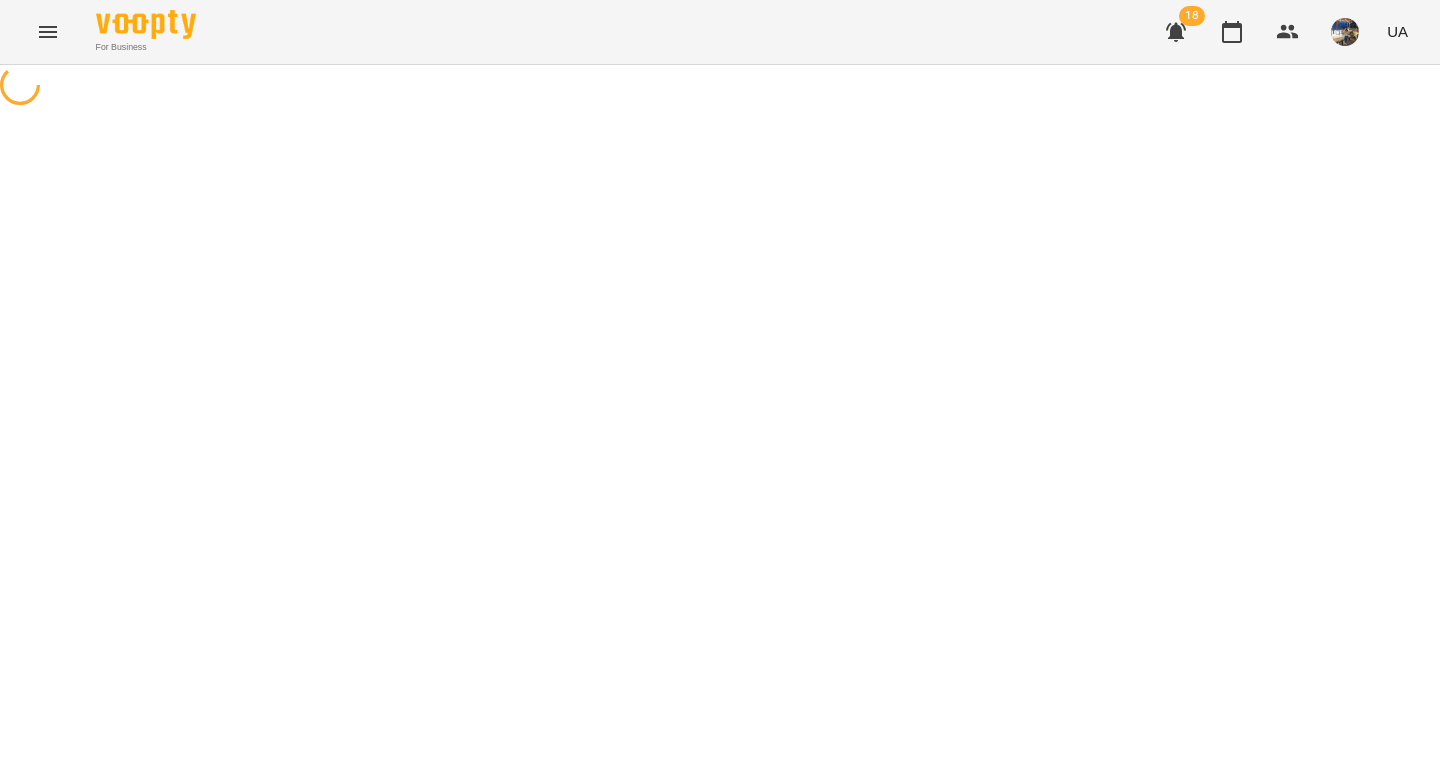 select on "**********" 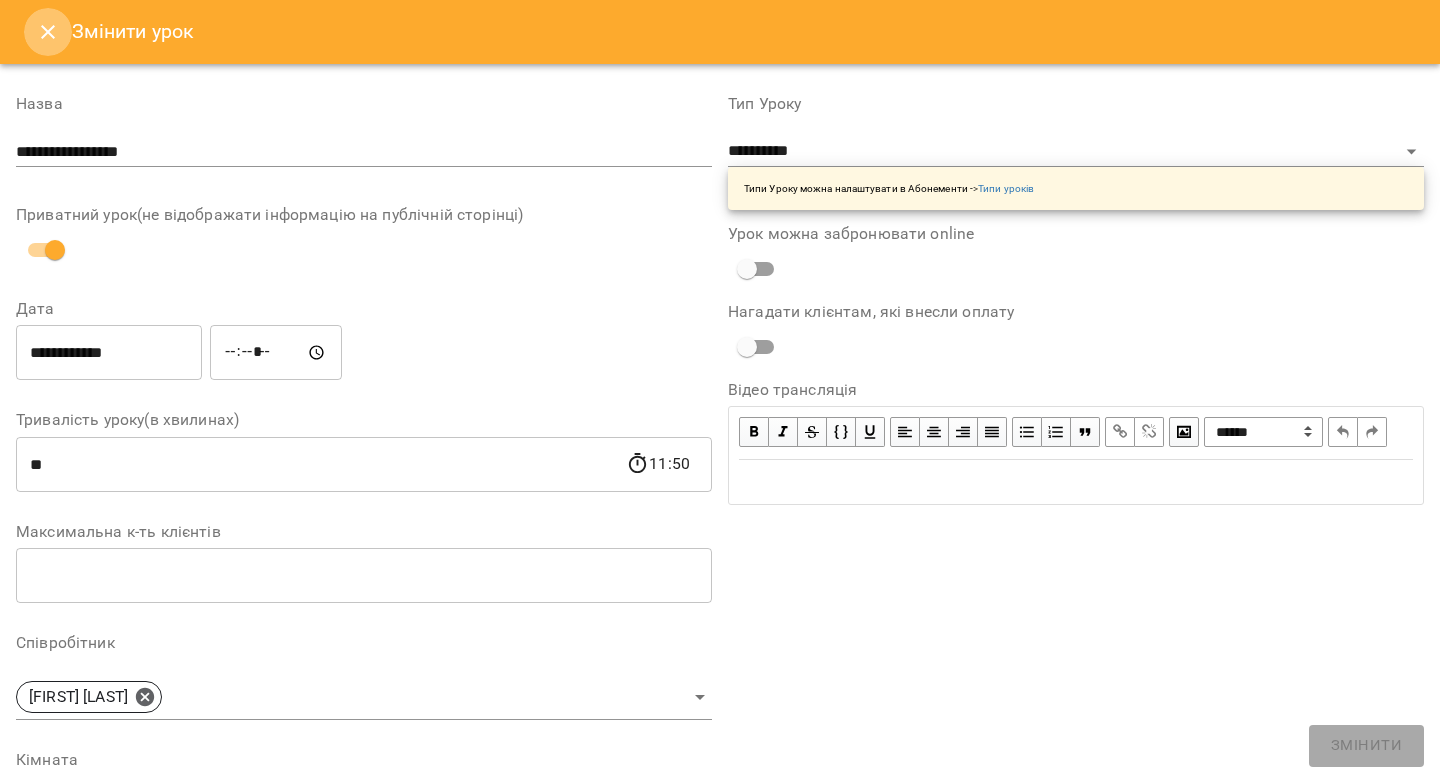 click 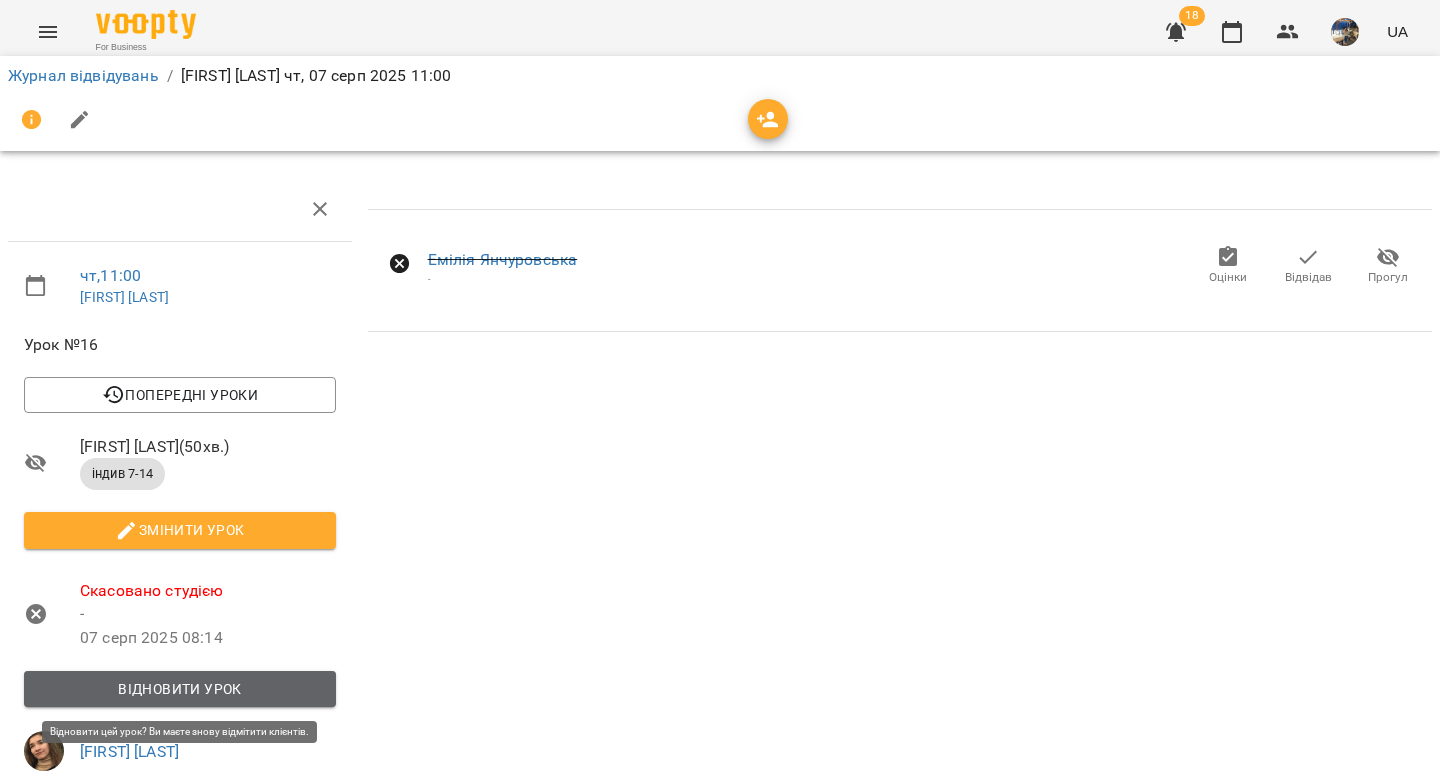 click on "Відновити урок" at bounding box center [180, 689] 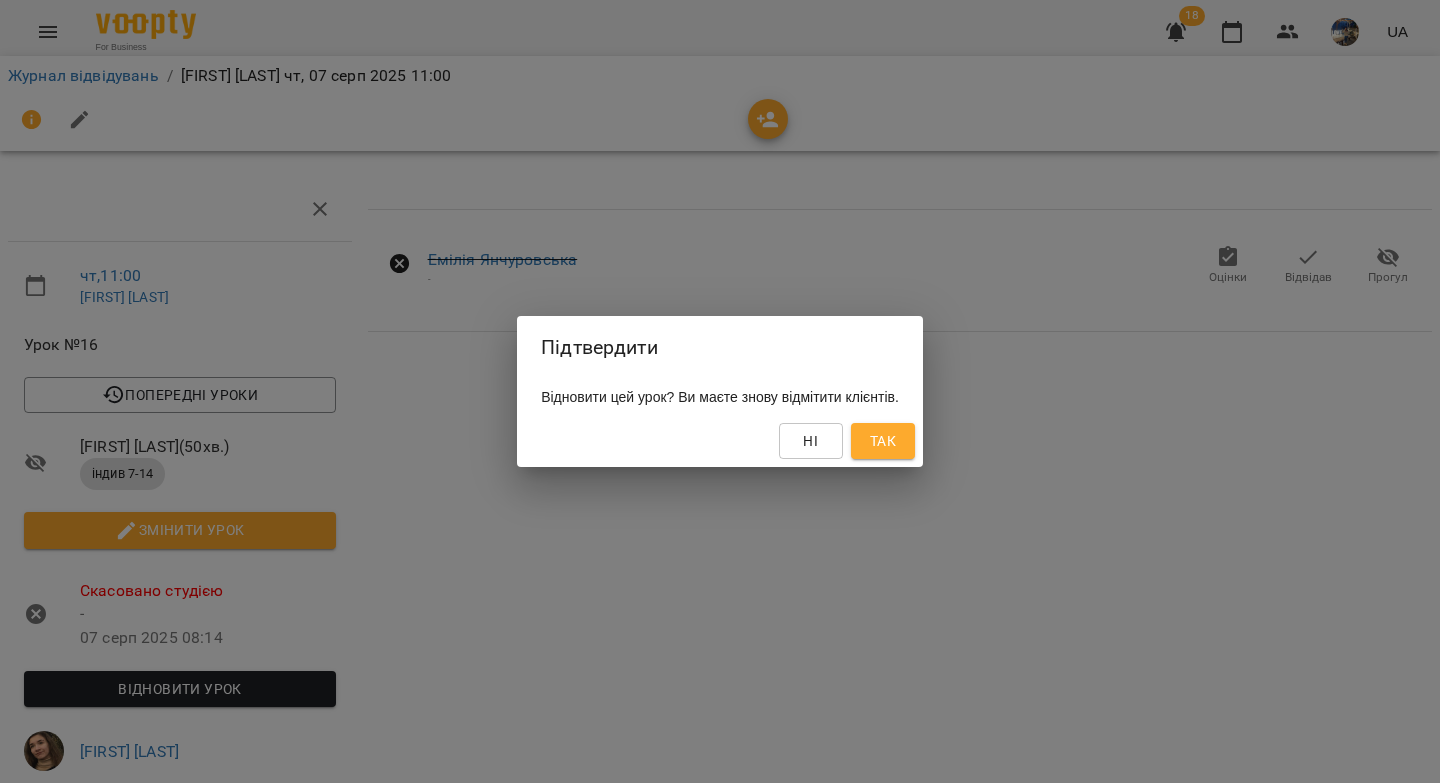 click on "Так" at bounding box center (883, 441) 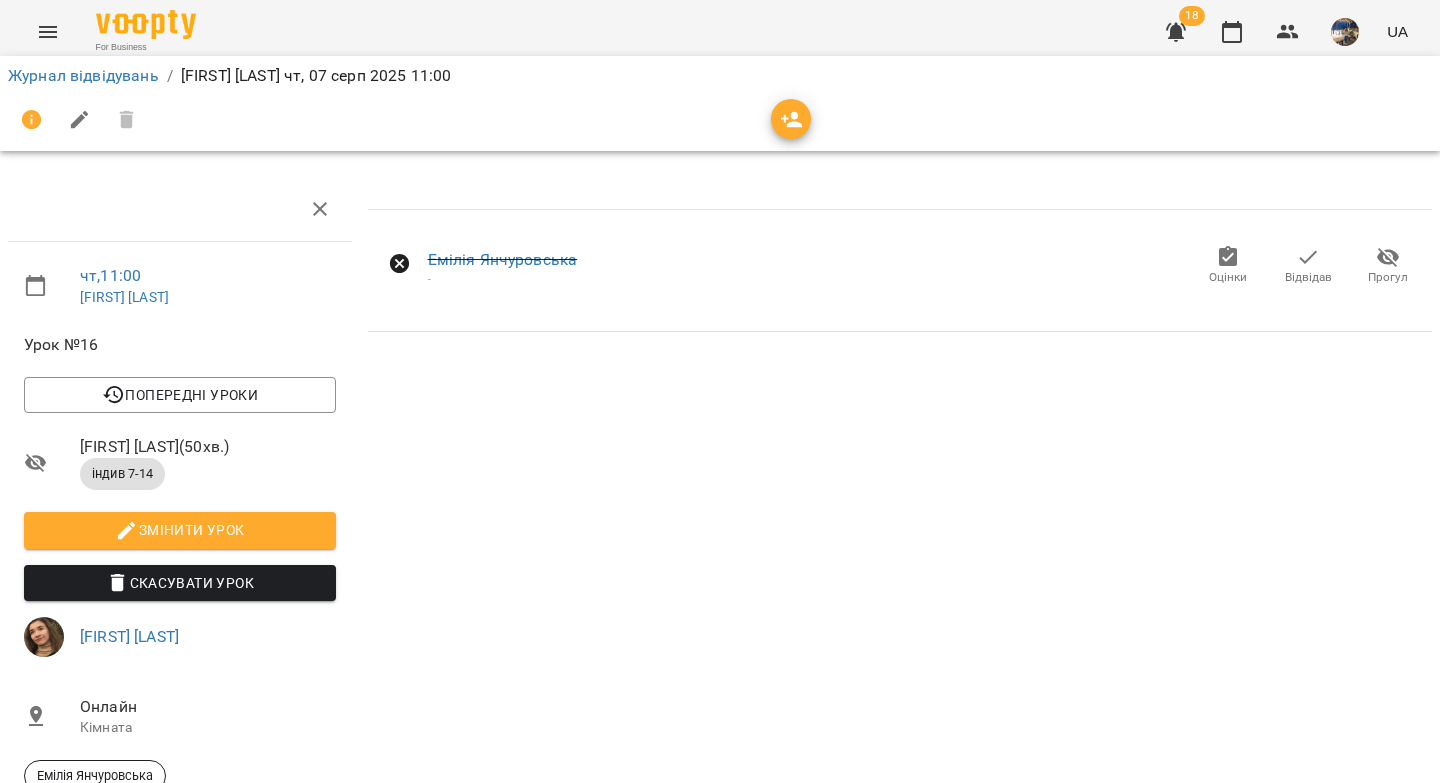 click 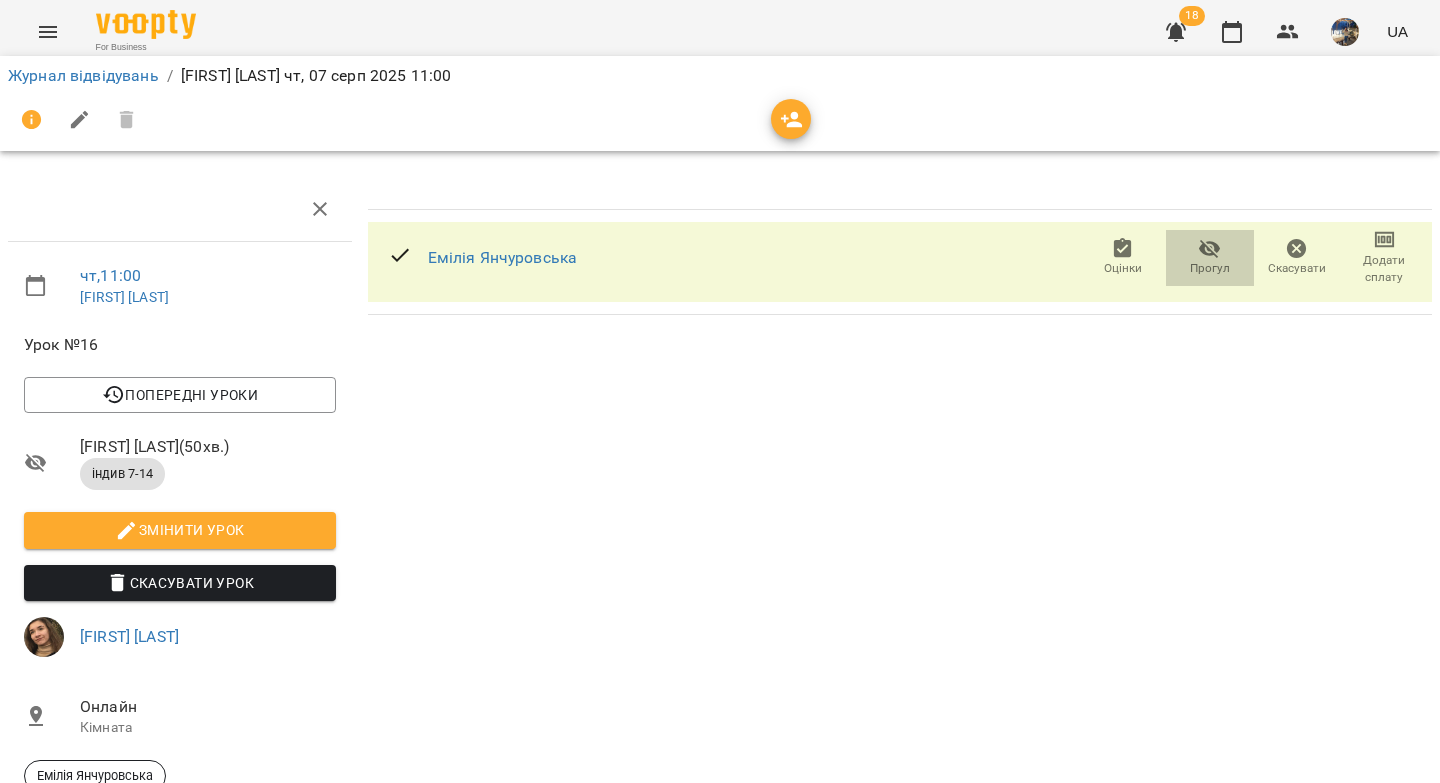 click 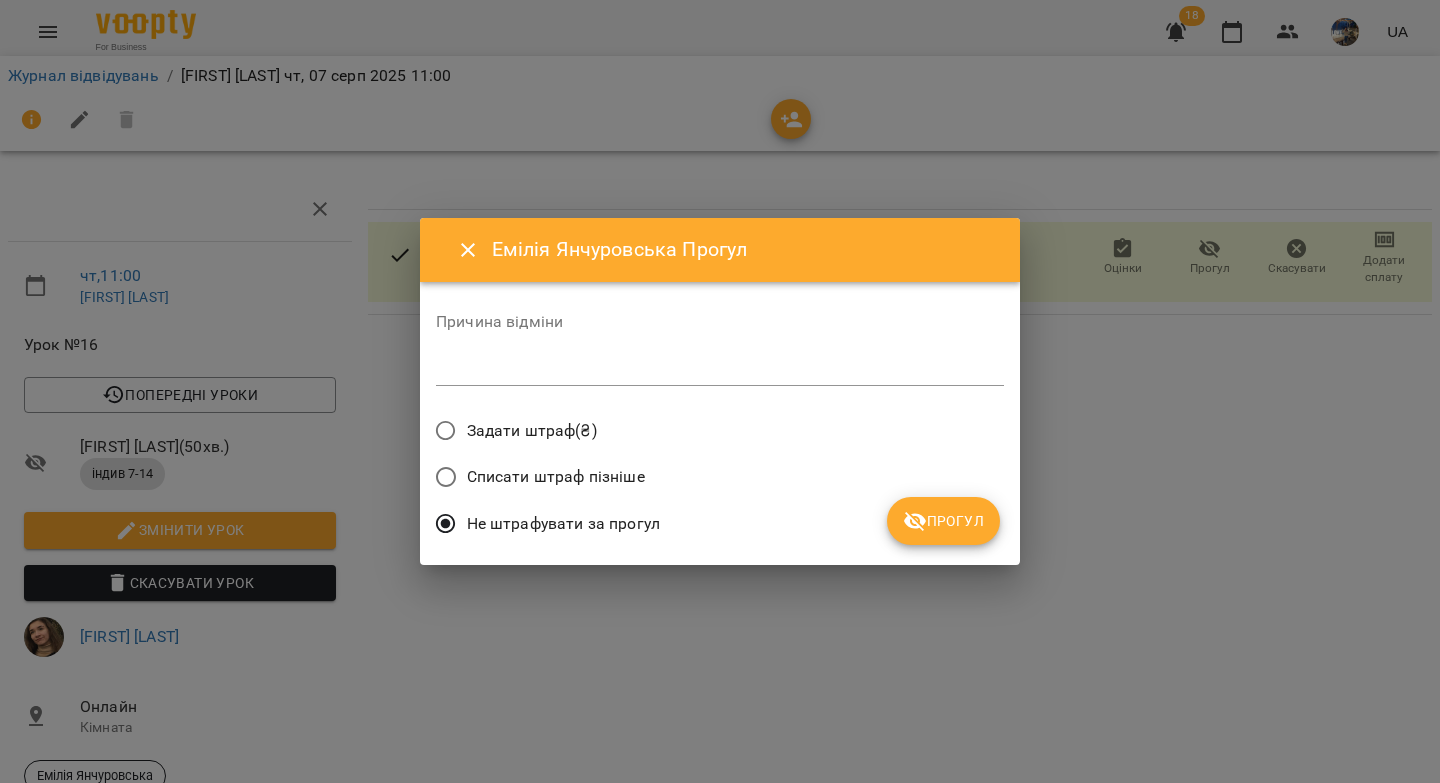 click at bounding box center (720, 369) 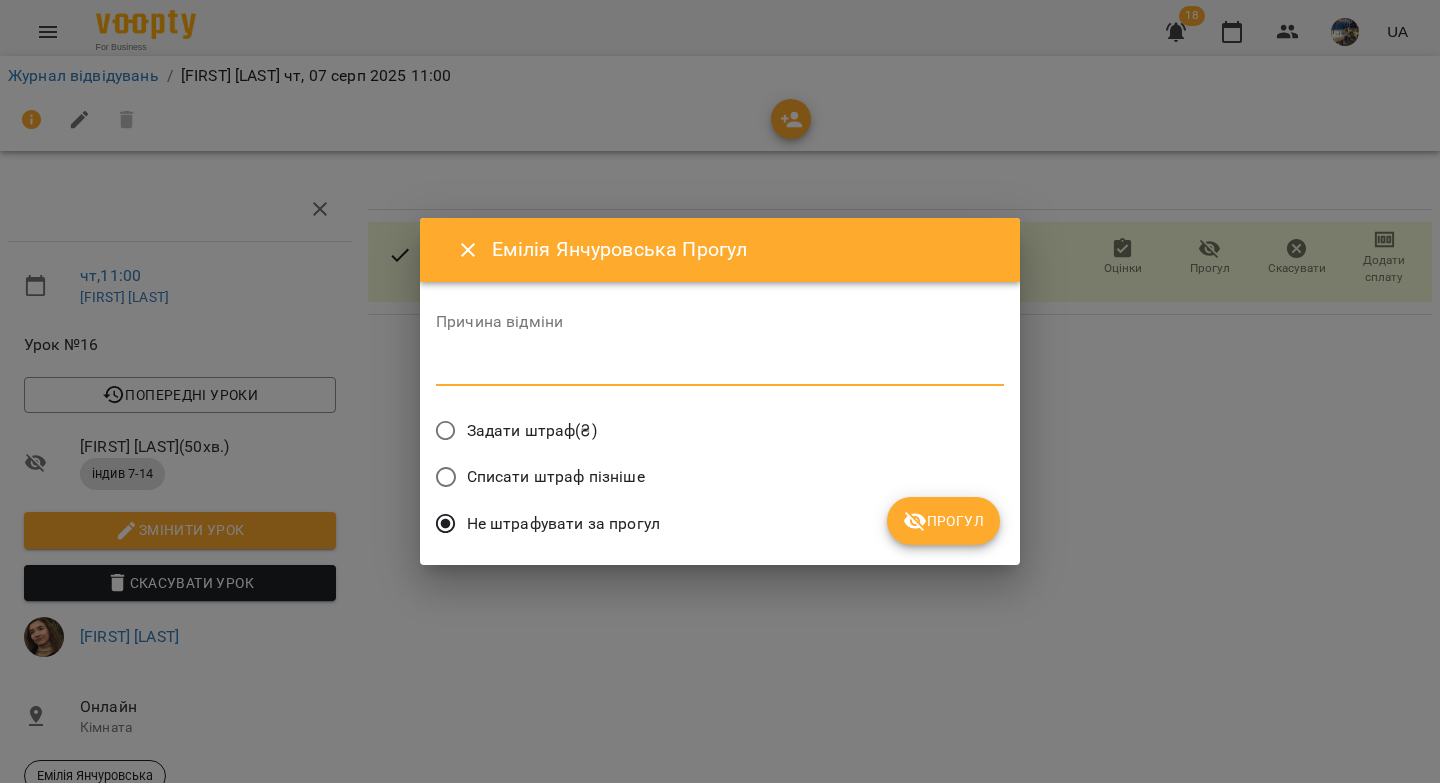 type on "*" 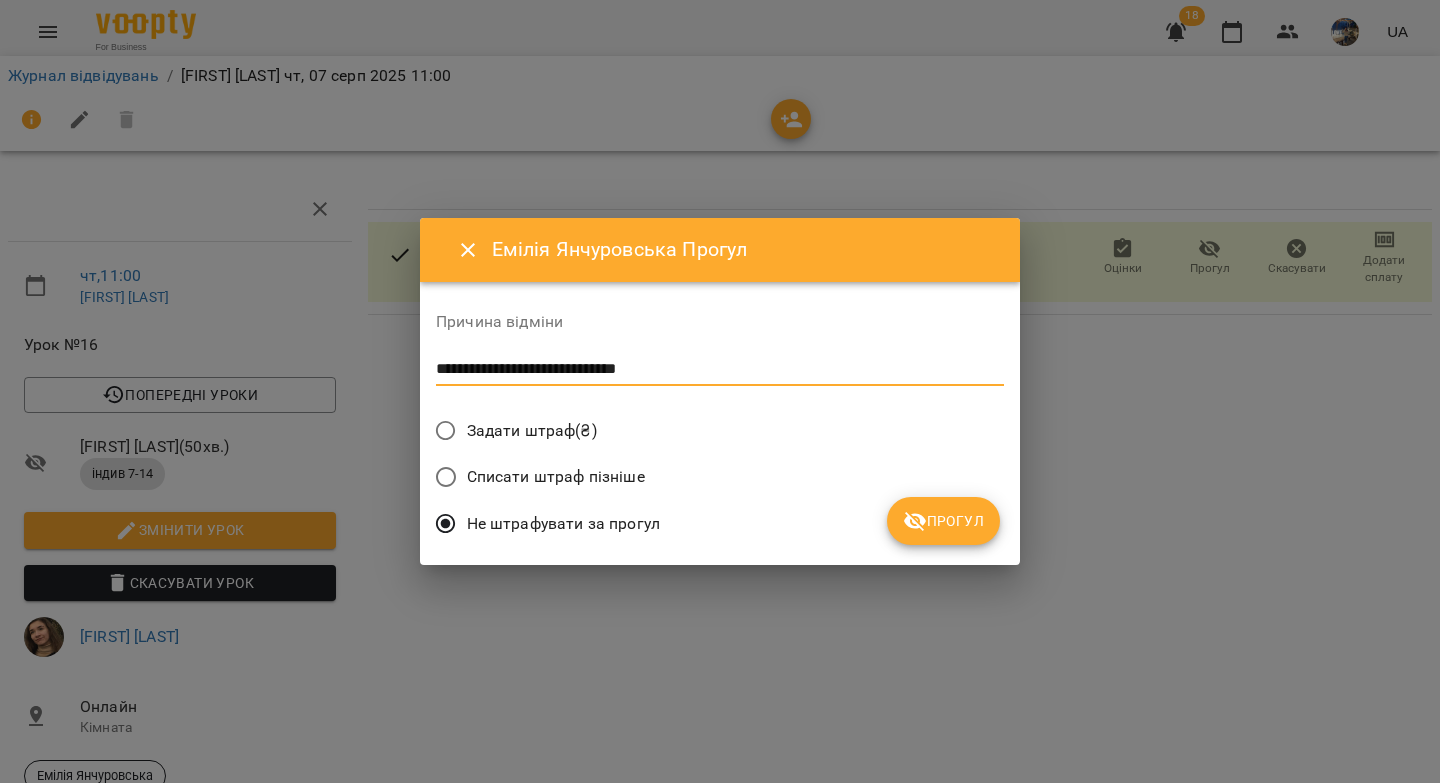 drag, startPoint x: 685, startPoint y: 365, endPoint x: 410, endPoint y: 360, distance: 275.04544 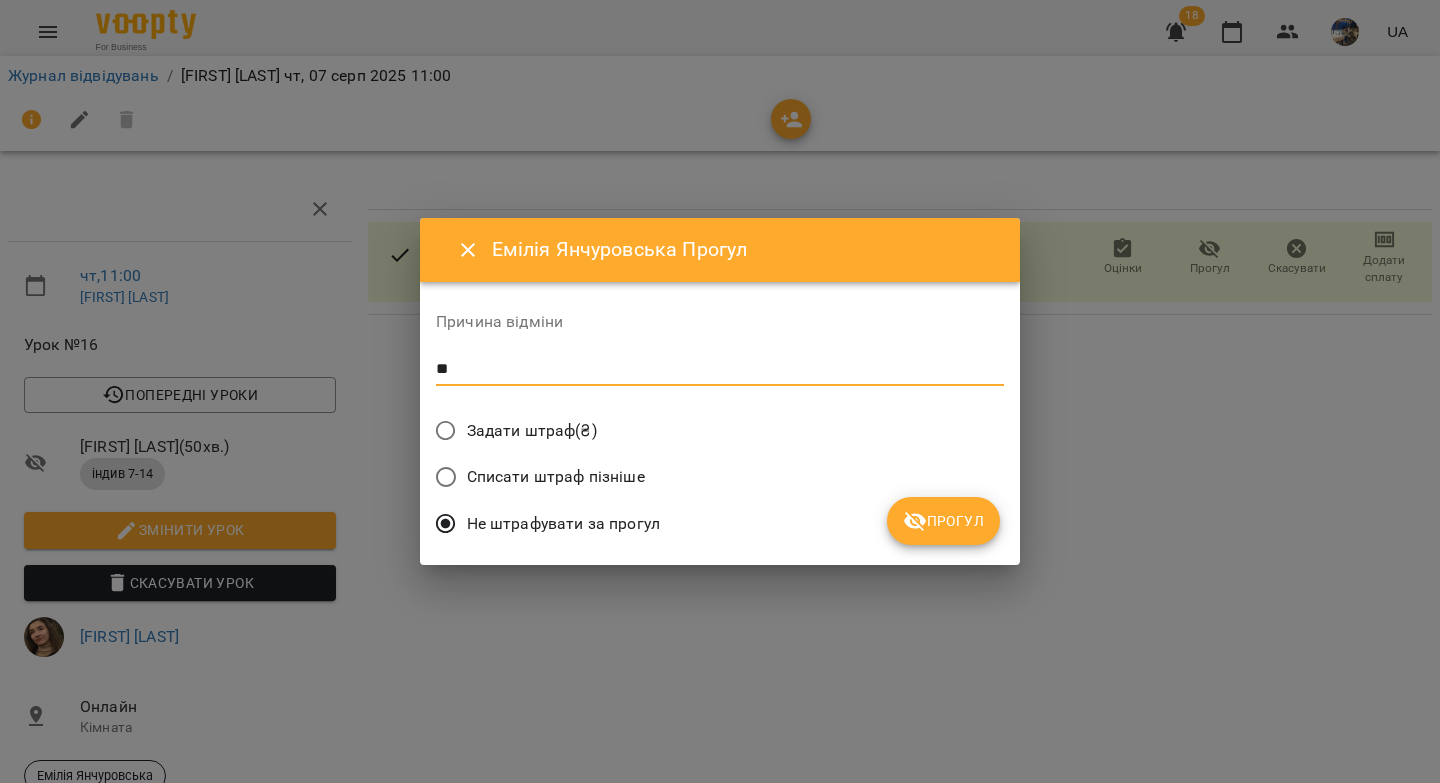 type on "*" 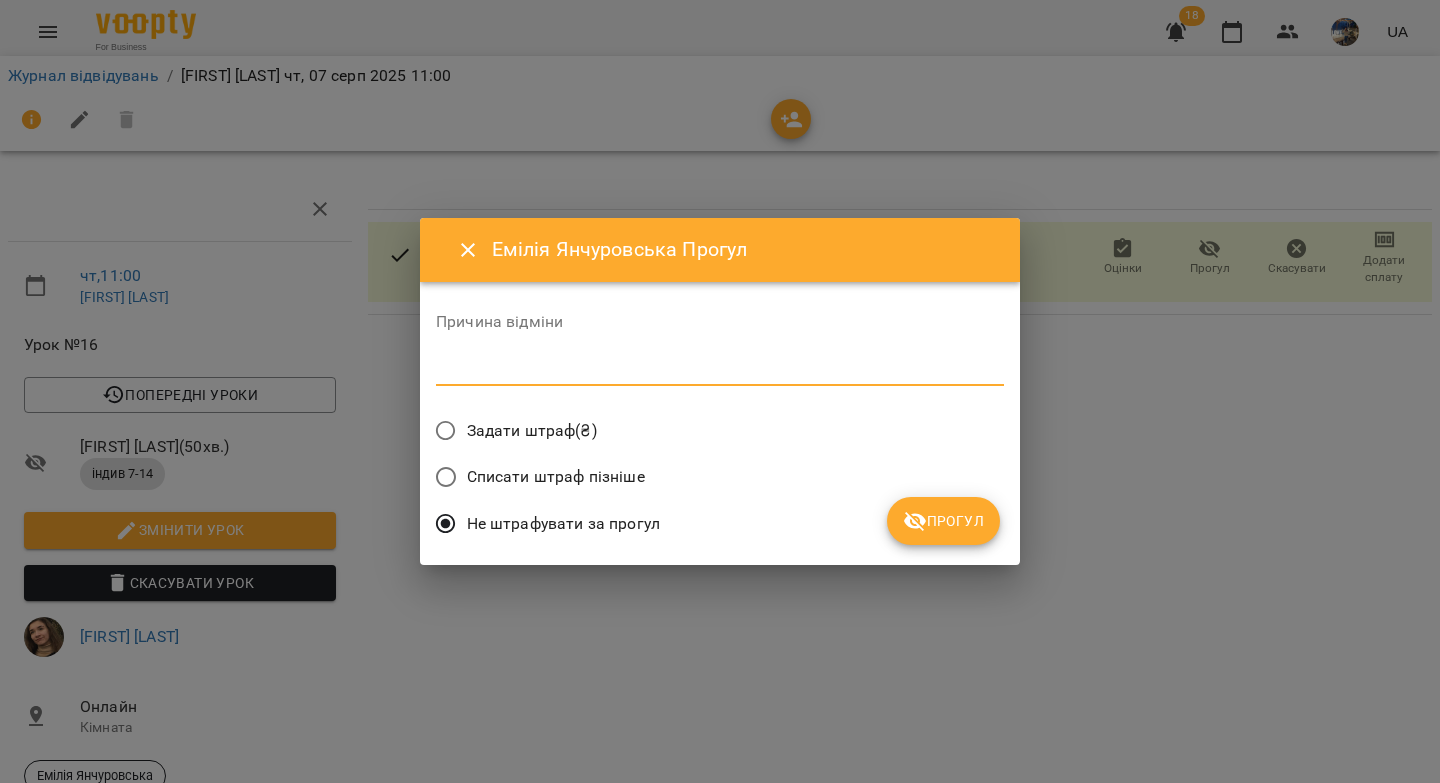 type on "*" 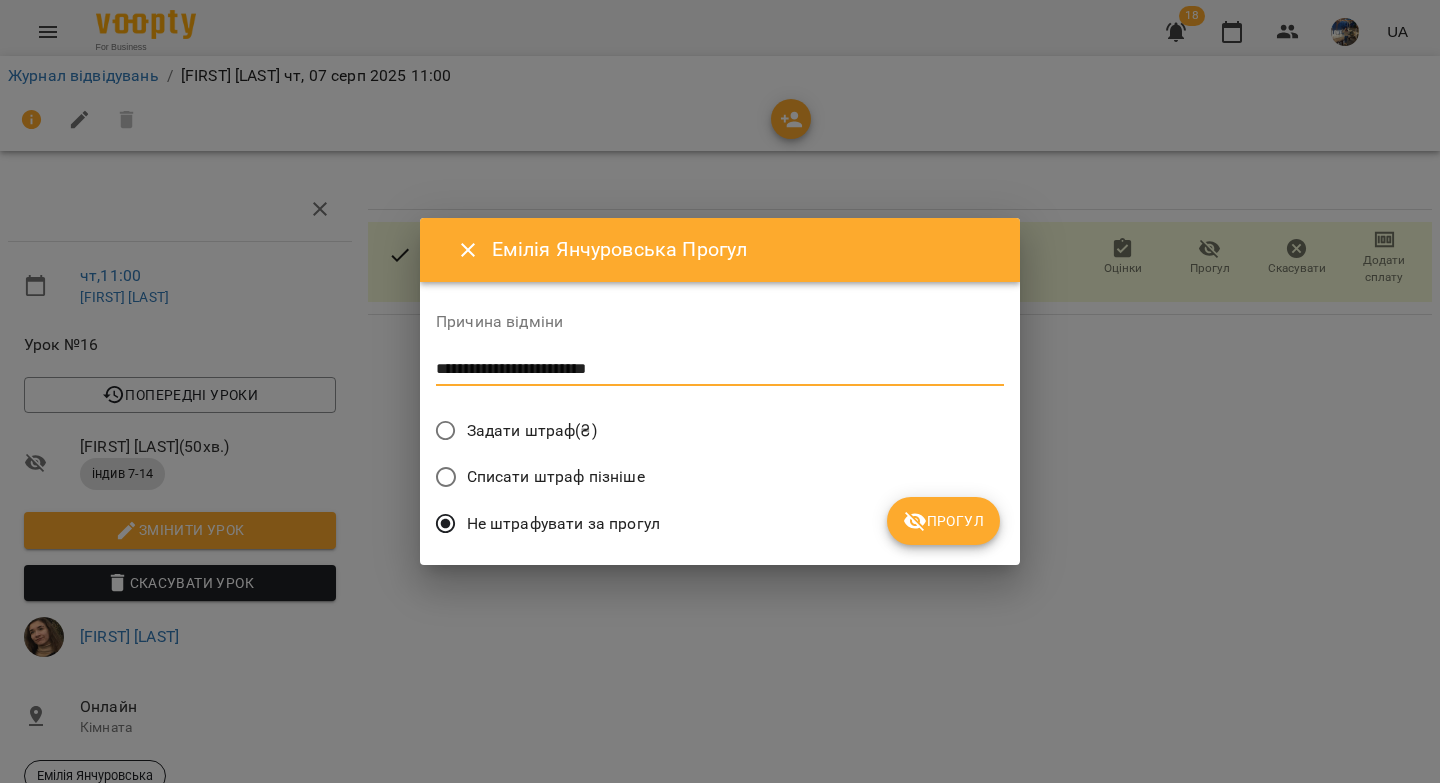 type on "**********" 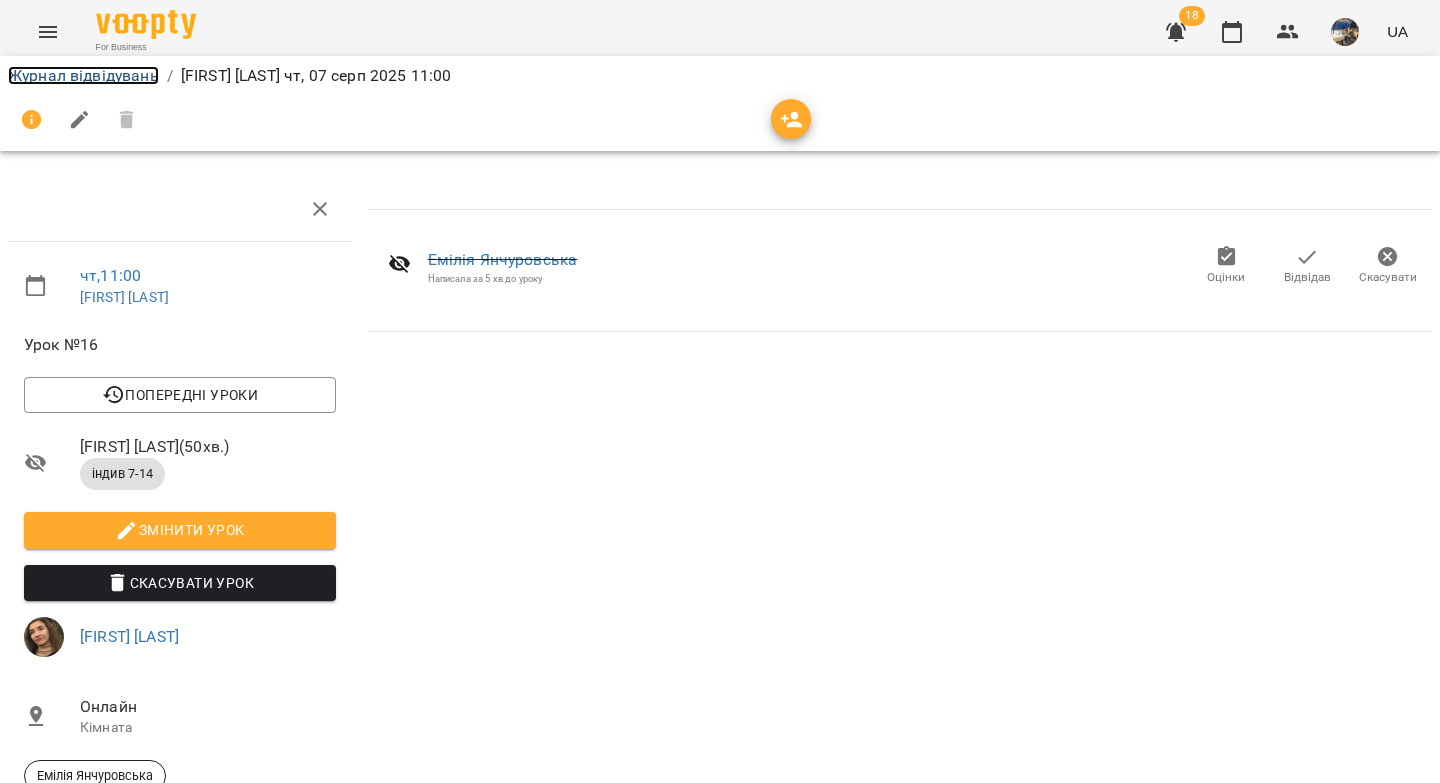 click on "Журнал відвідувань" at bounding box center [83, 75] 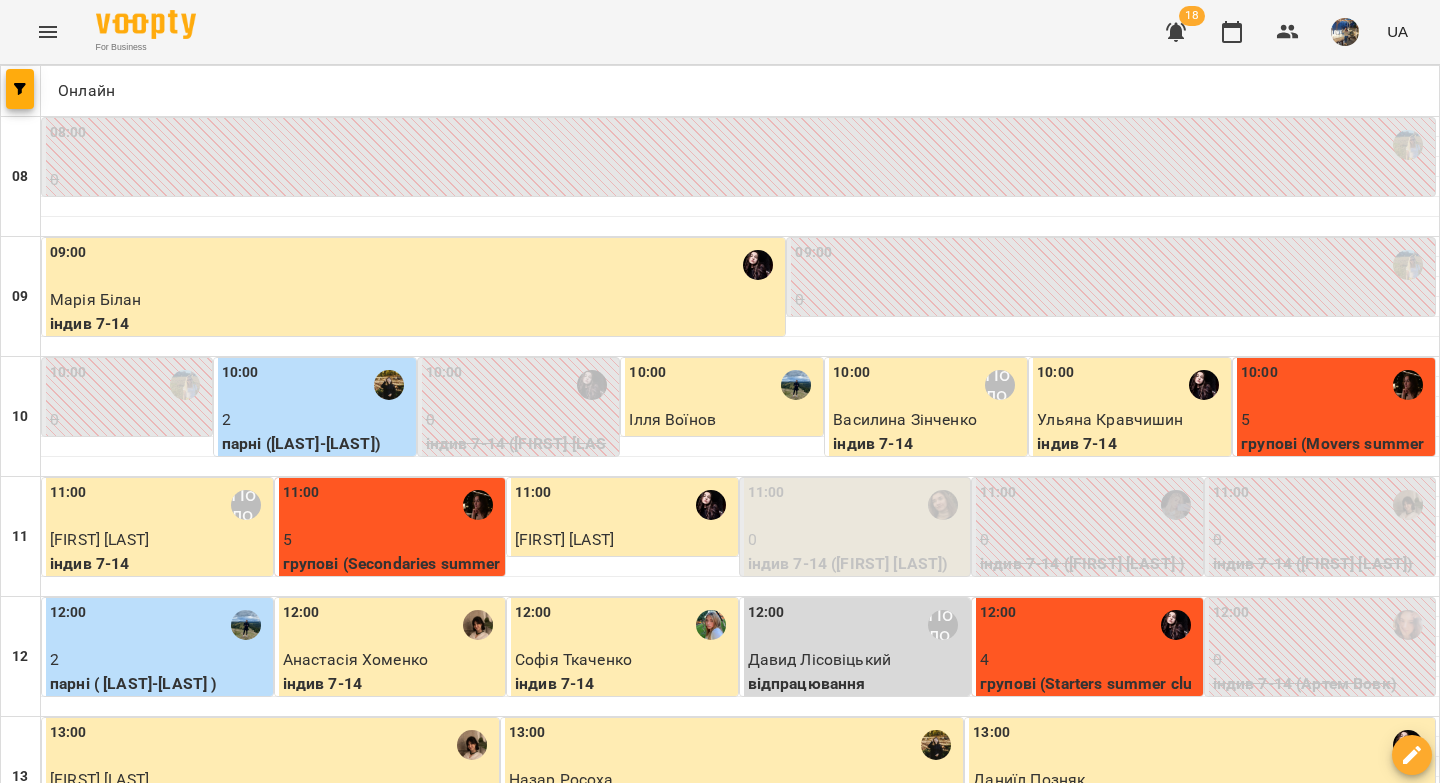 scroll, scrollTop: 250, scrollLeft: 0, axis: vertical 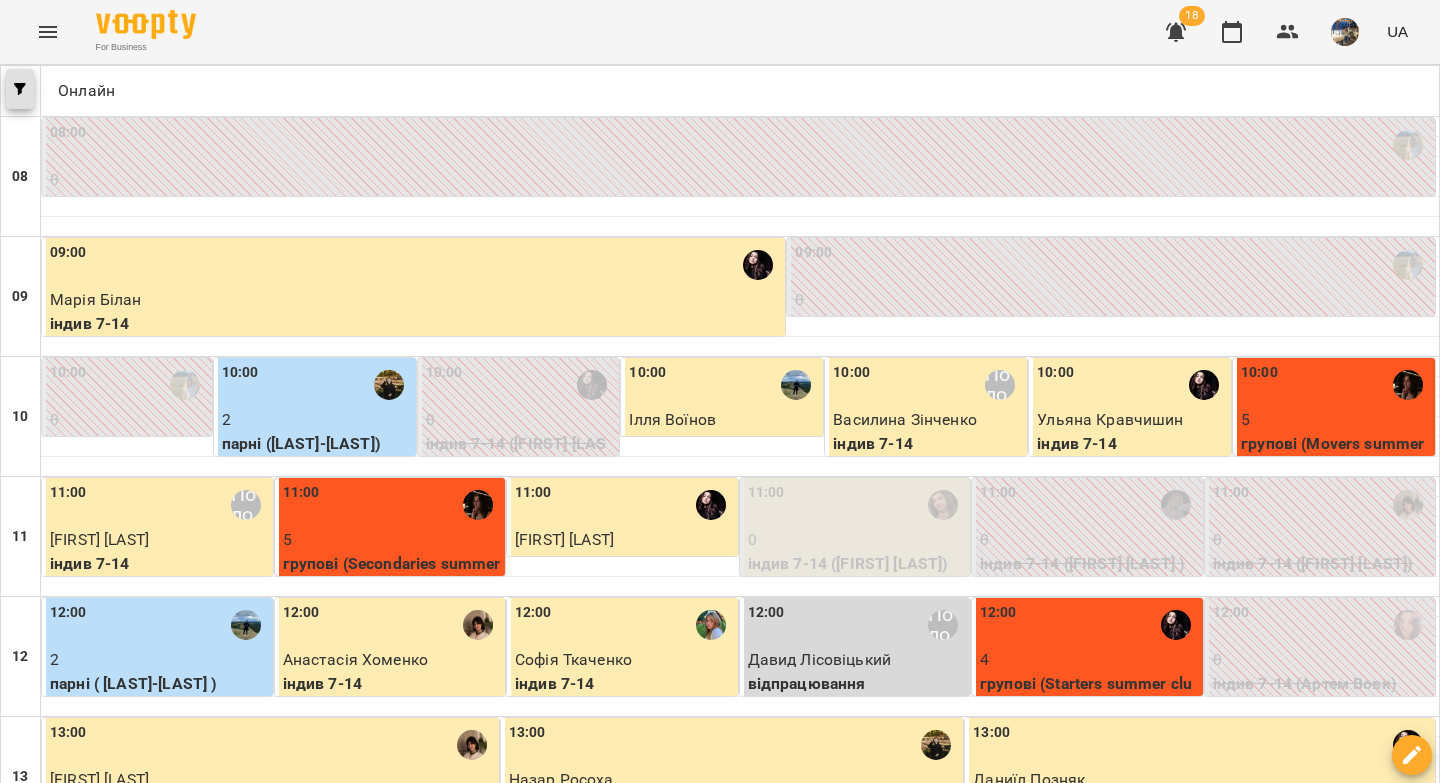 click 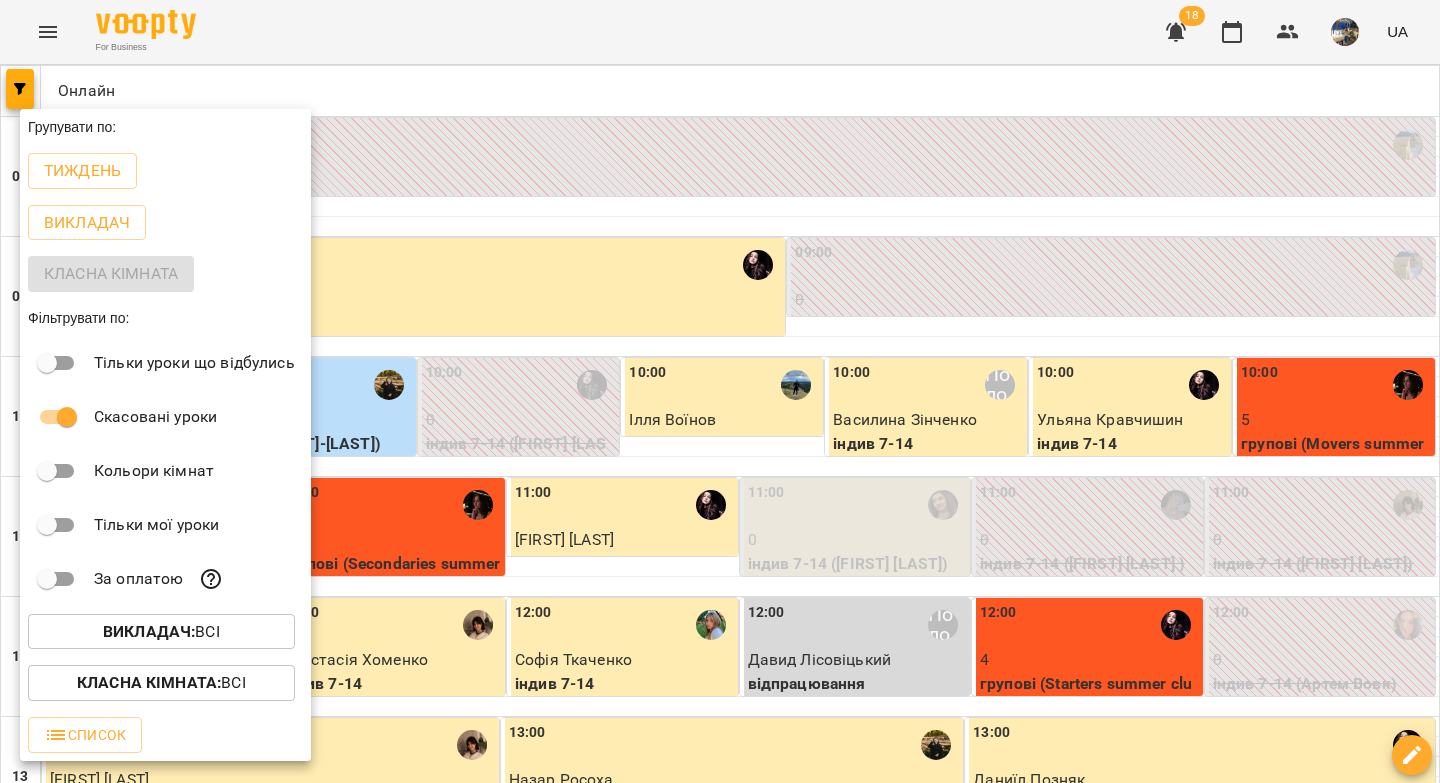 click on "Викладач :" at bounding box center (149, 631) 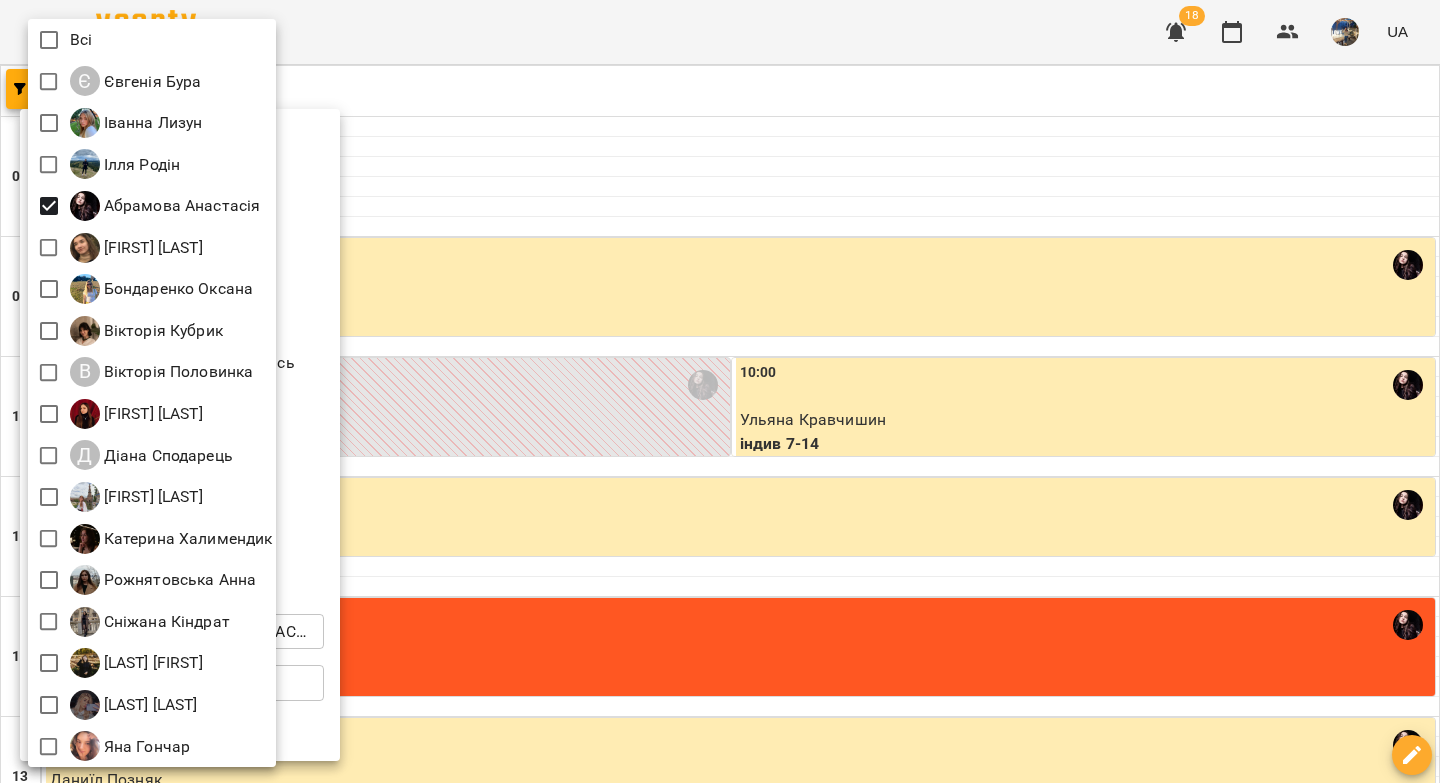 click at bounding box center [720, 391] 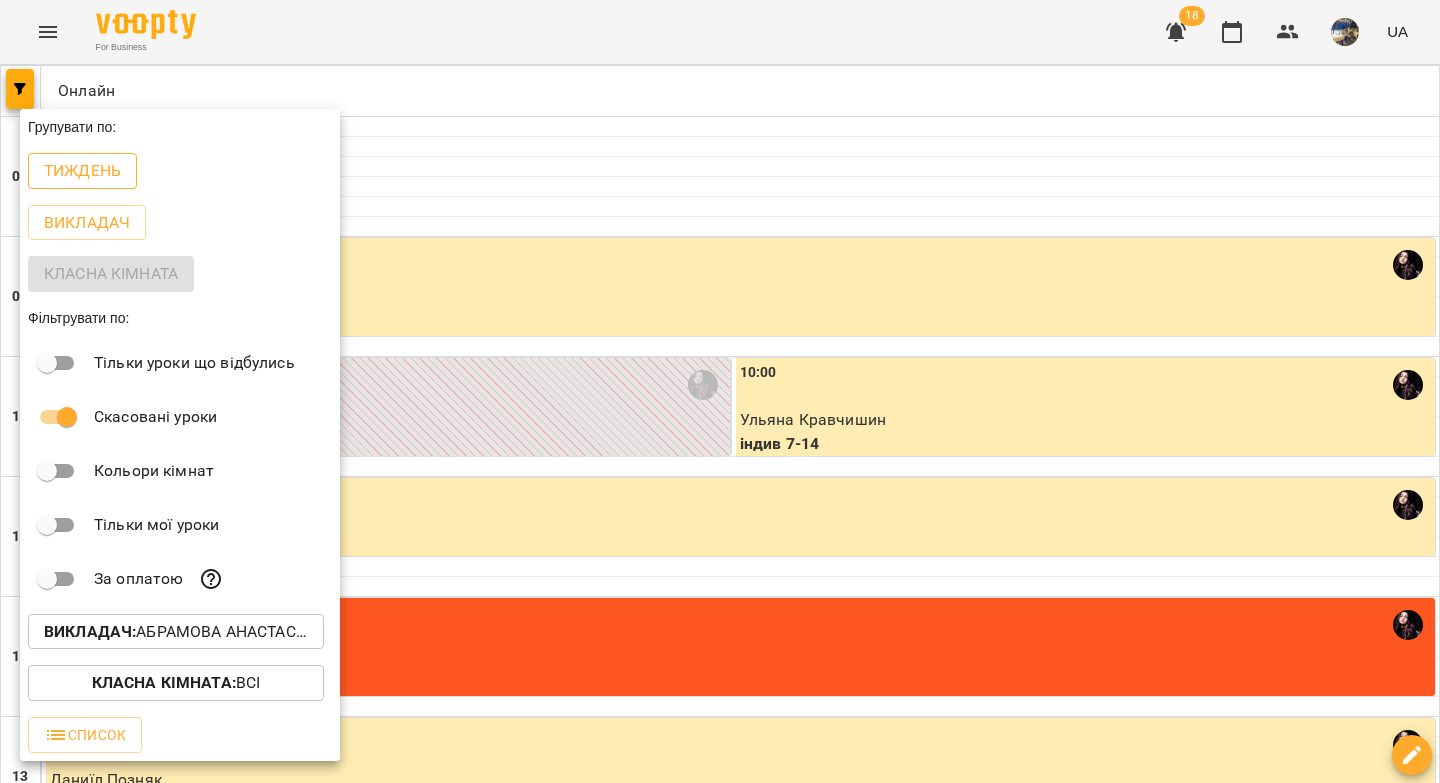 click on "Тиждень" at bounding box center [82, 171] 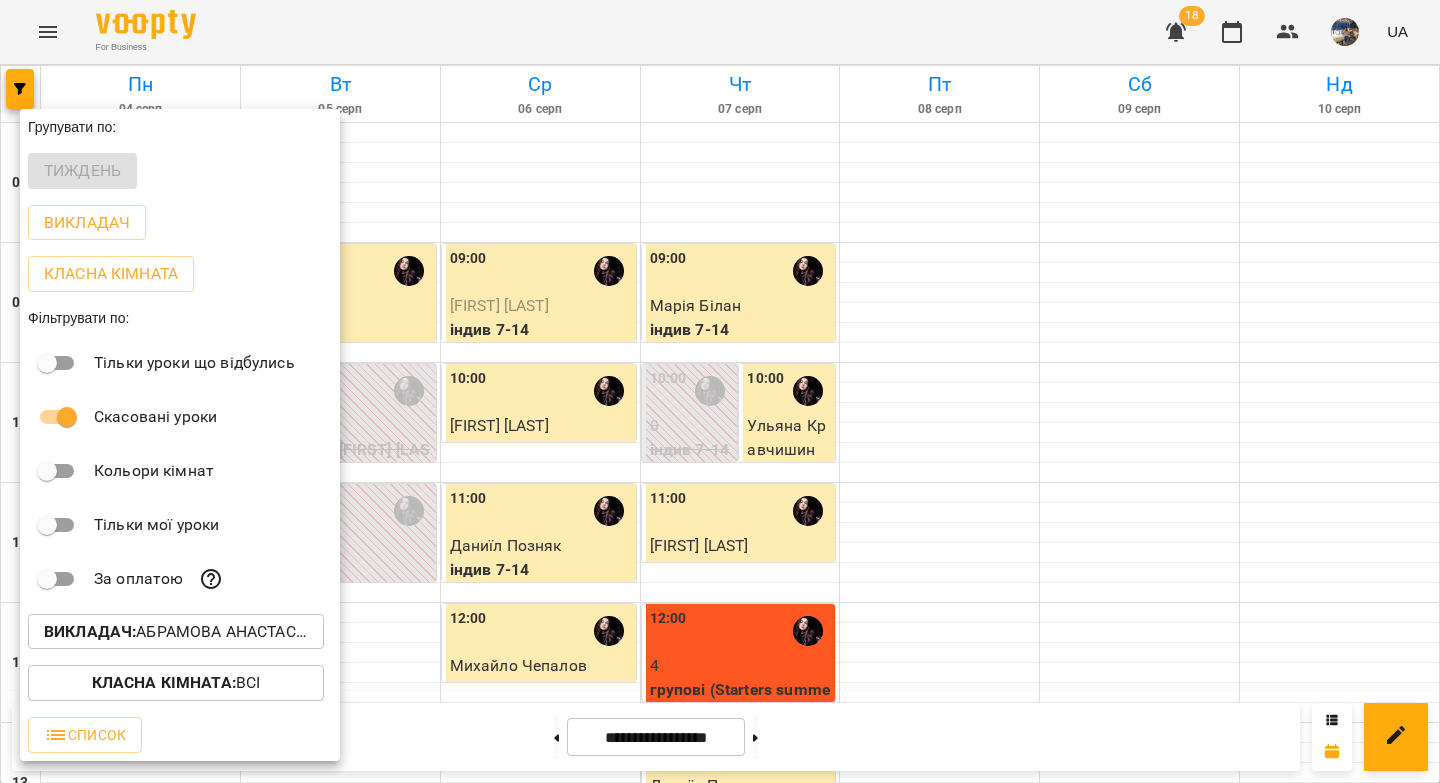 click at bounding box center [720, 391] 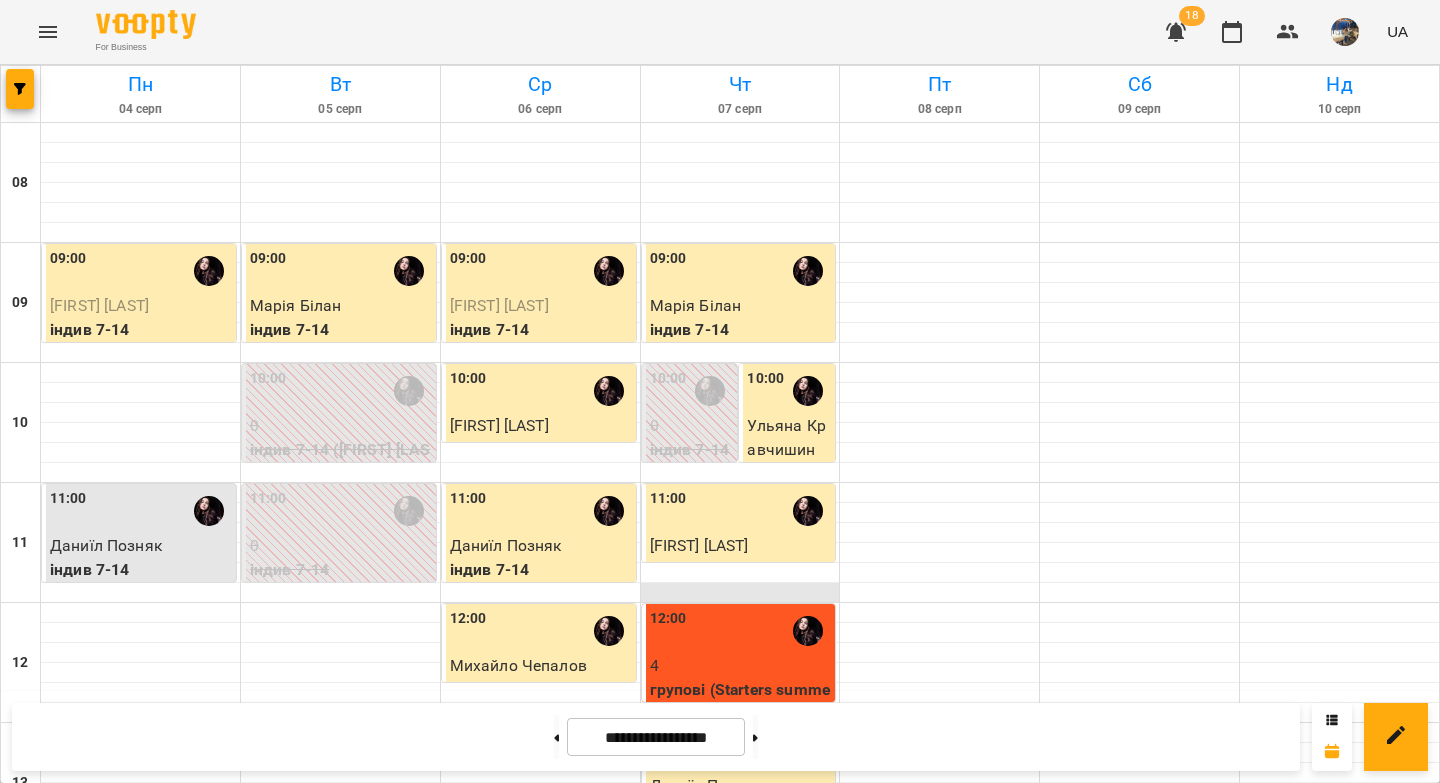 scroll, scrollTop: 216, scrollLeft: 0, axis: vertical 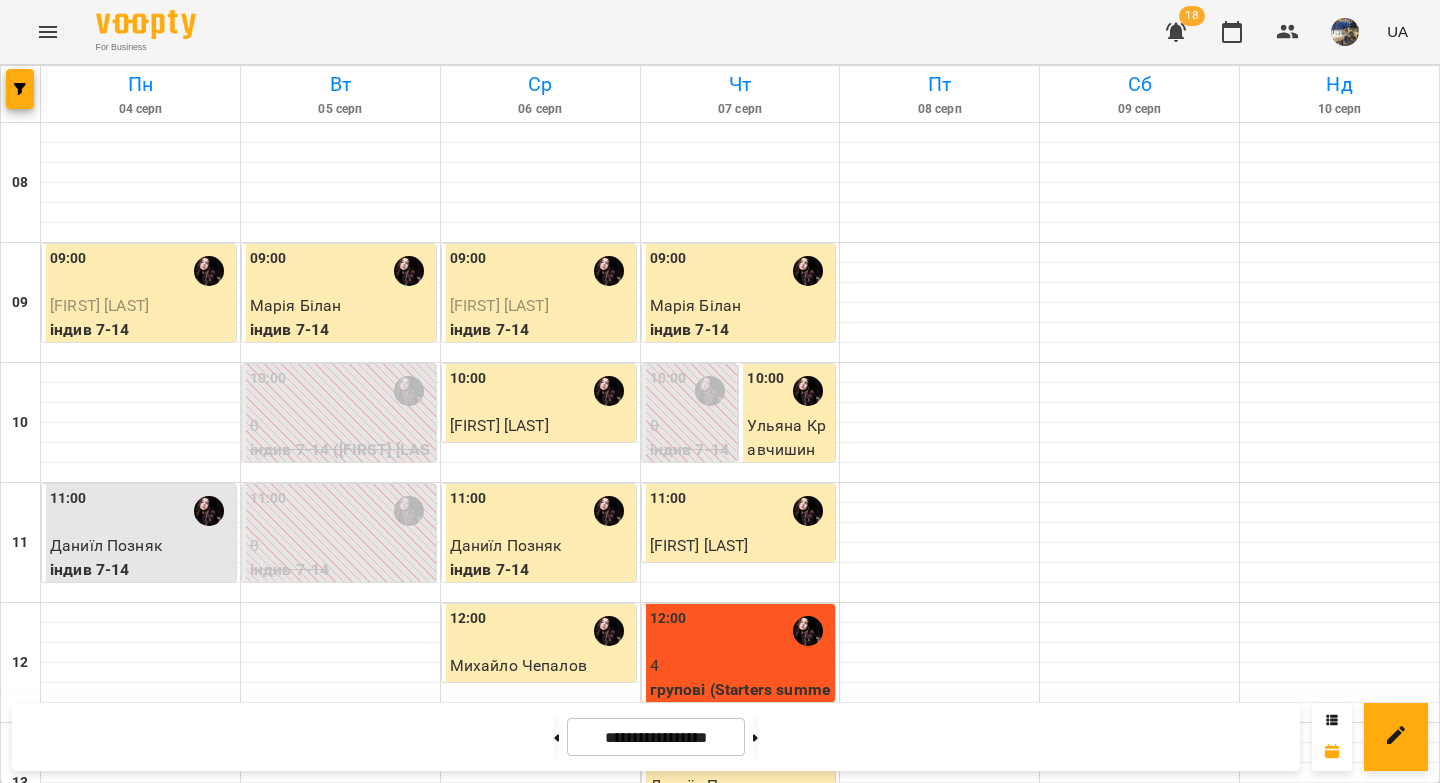click on "12:00" at bounding box center (741, 631) 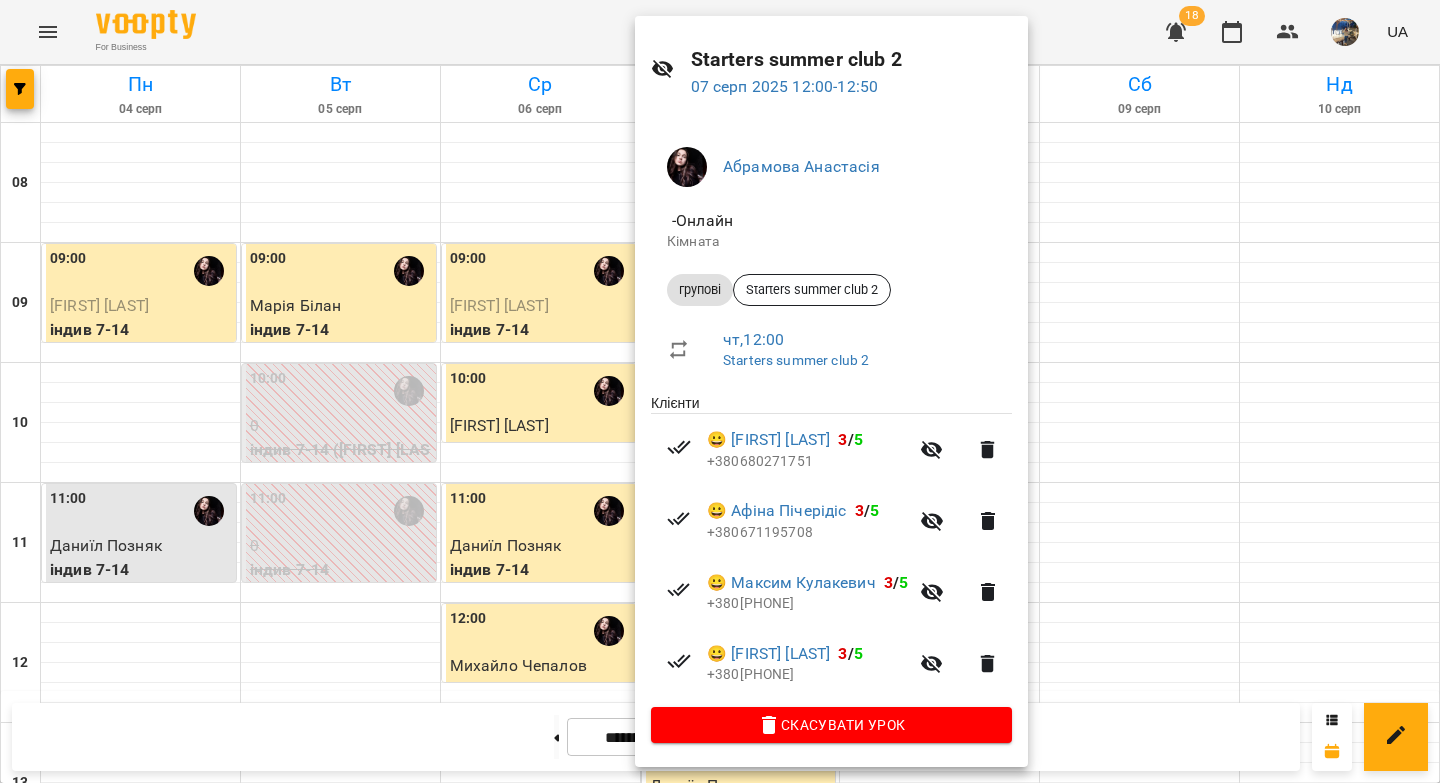scroll, scrollTop: 55, scrollLeft: 0, axis: vertical 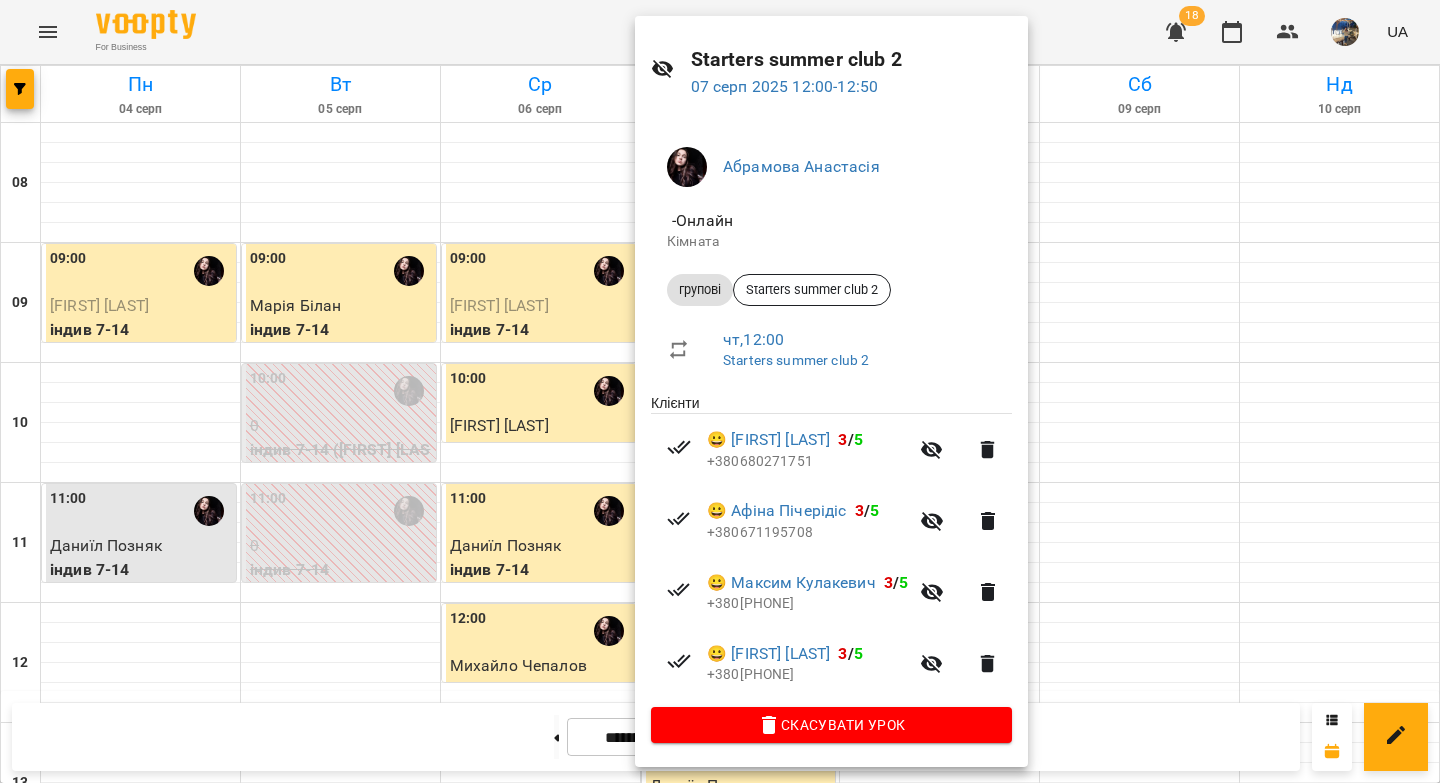 click at bounding box center (720, 391) 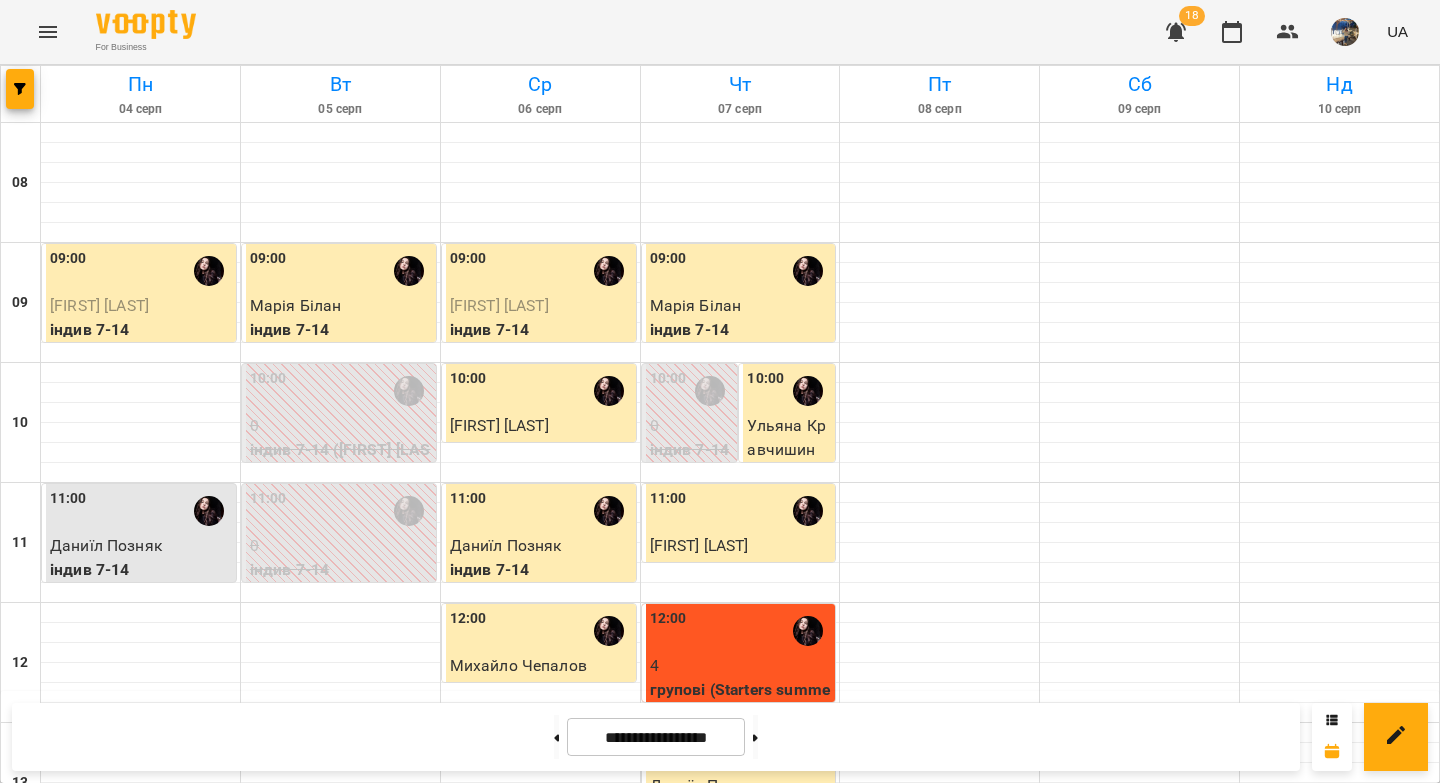 click 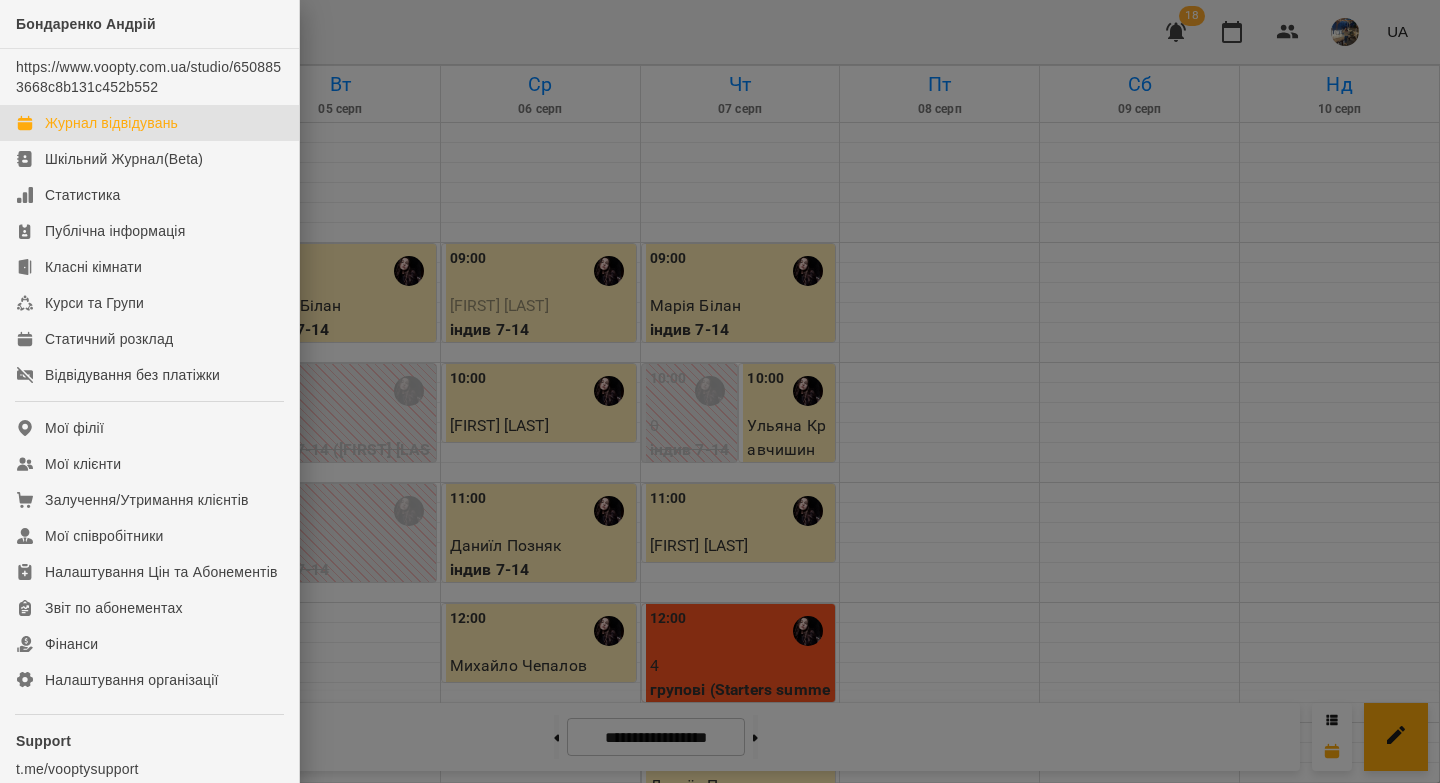 click at bounding box center (720, 391) 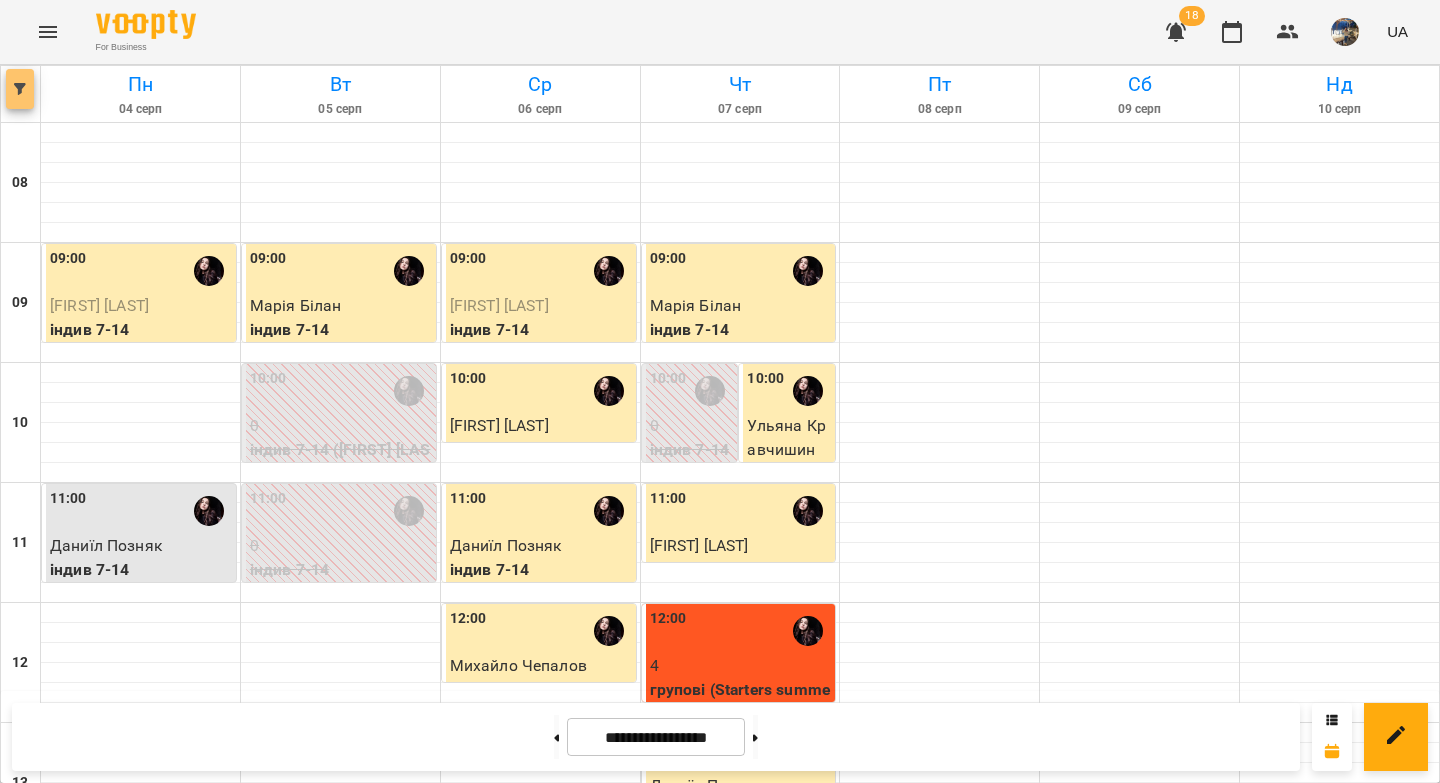 click at bounding box center [20, 89] 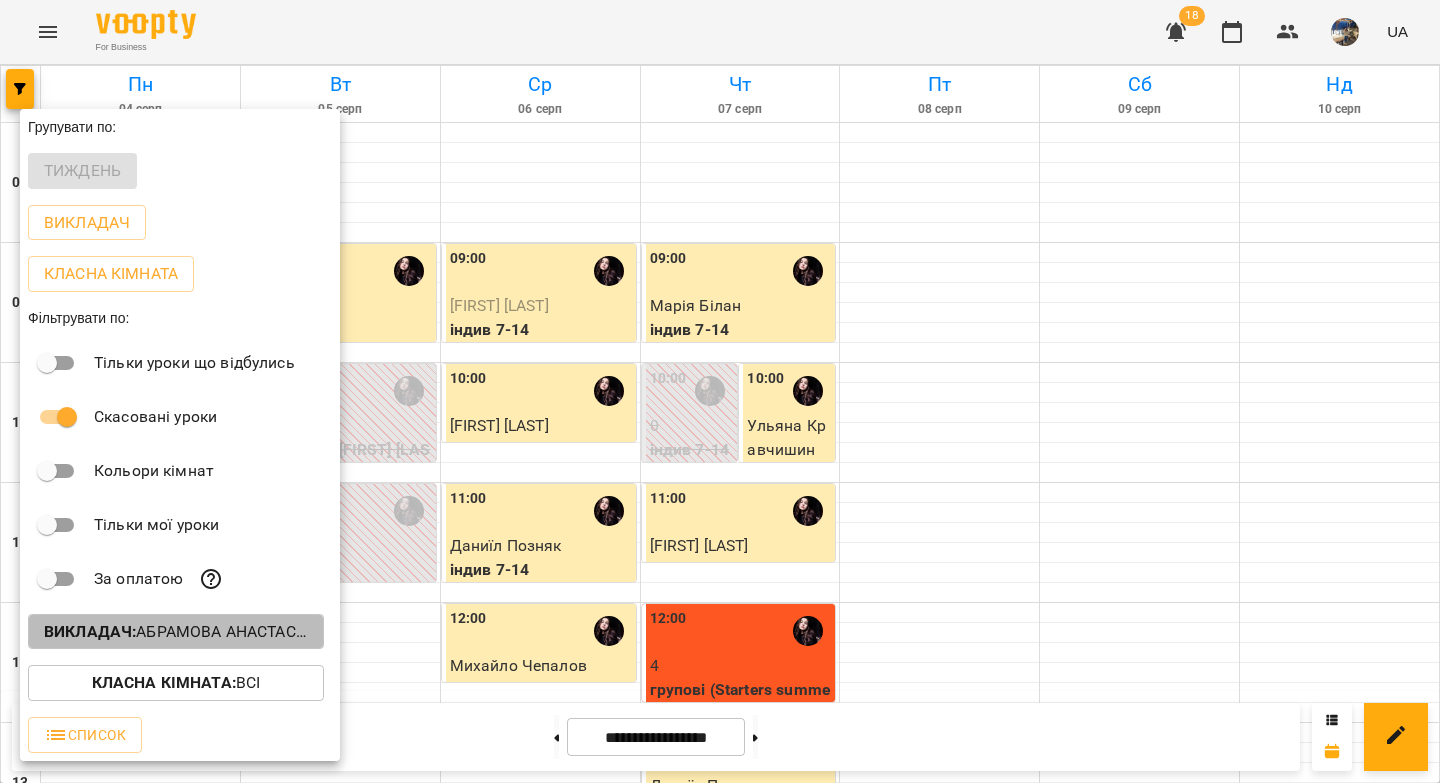 click on "Викладач :  [LAST] [LAST]" at bounding box center [176, 632] 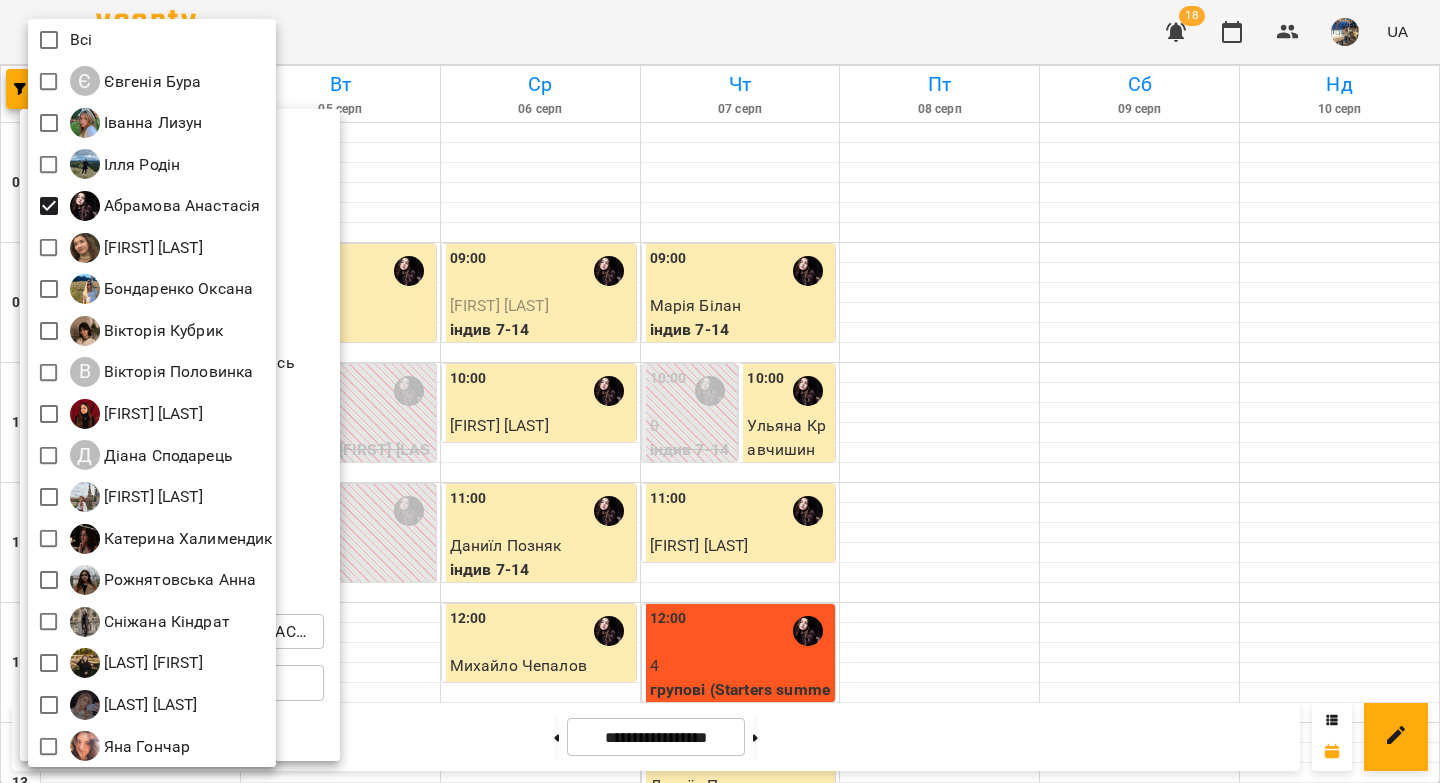 click at bounding box center (720, 391) 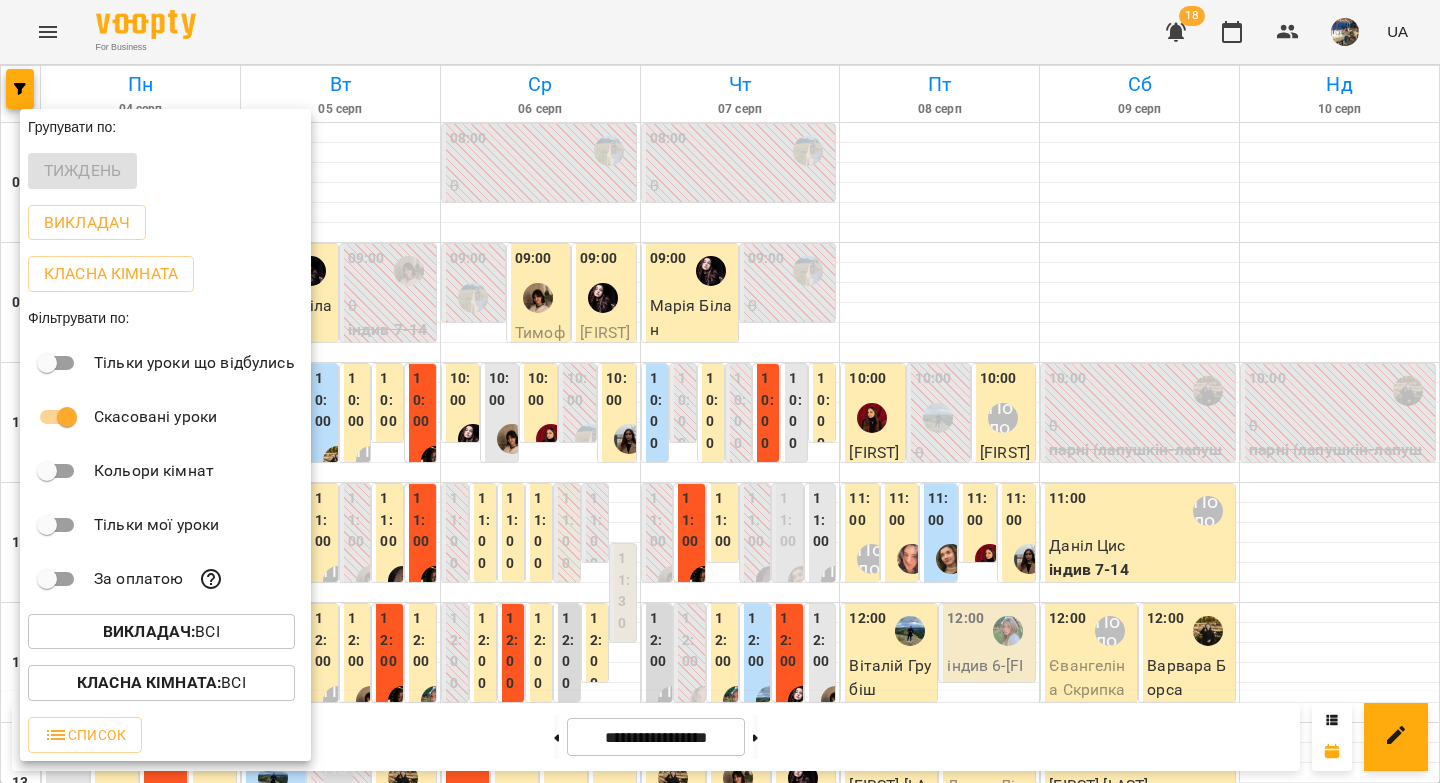 click at bounding box center (720, 391) 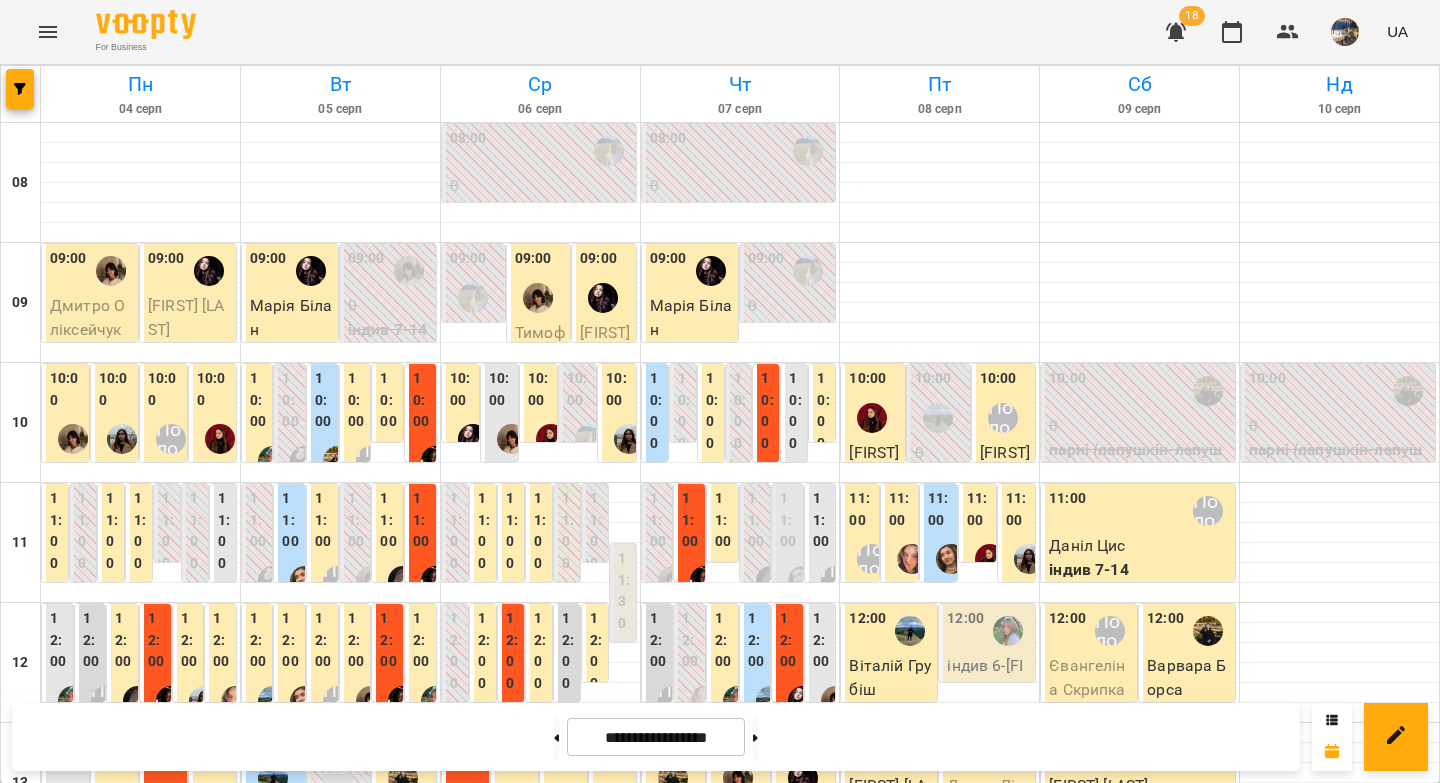click on "Чт" at bounding box center [740, 84] 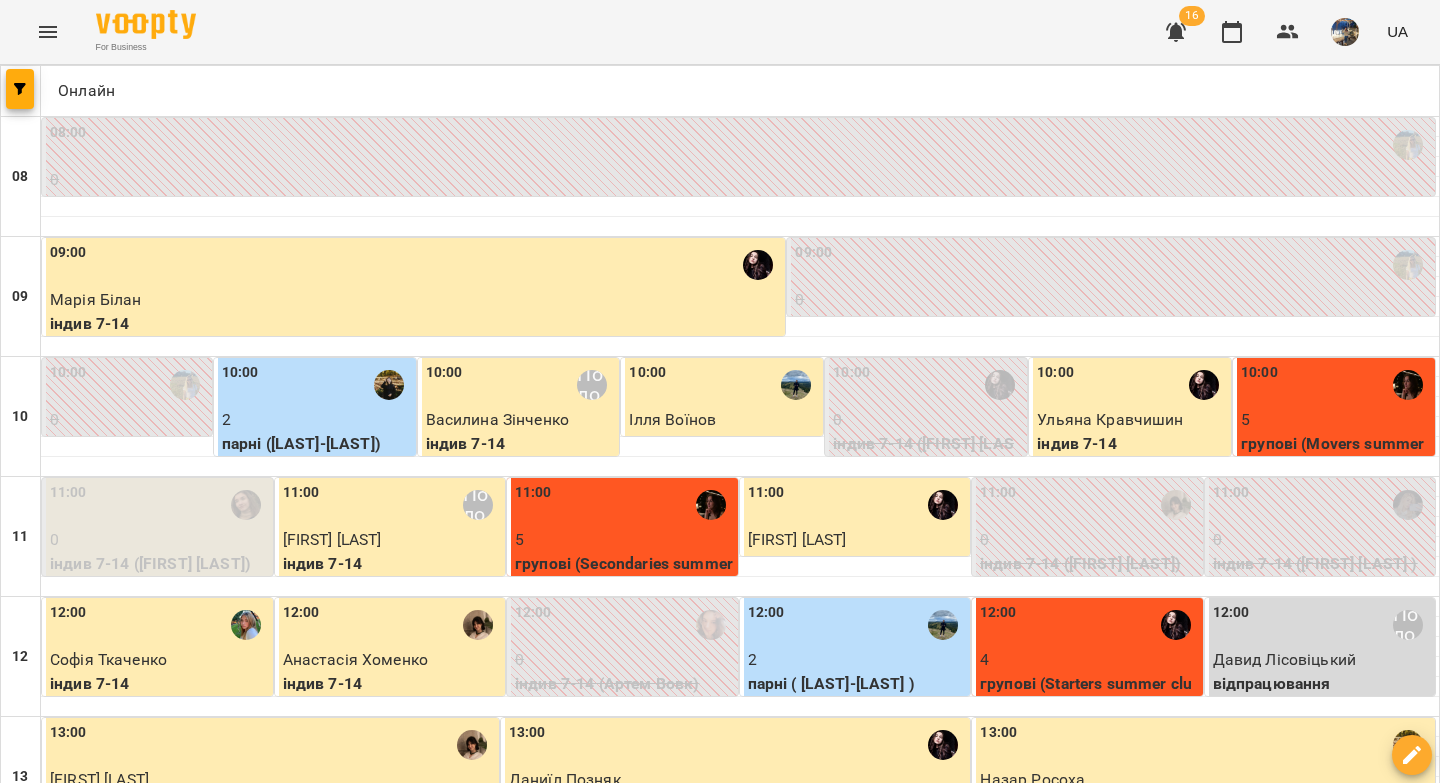 click 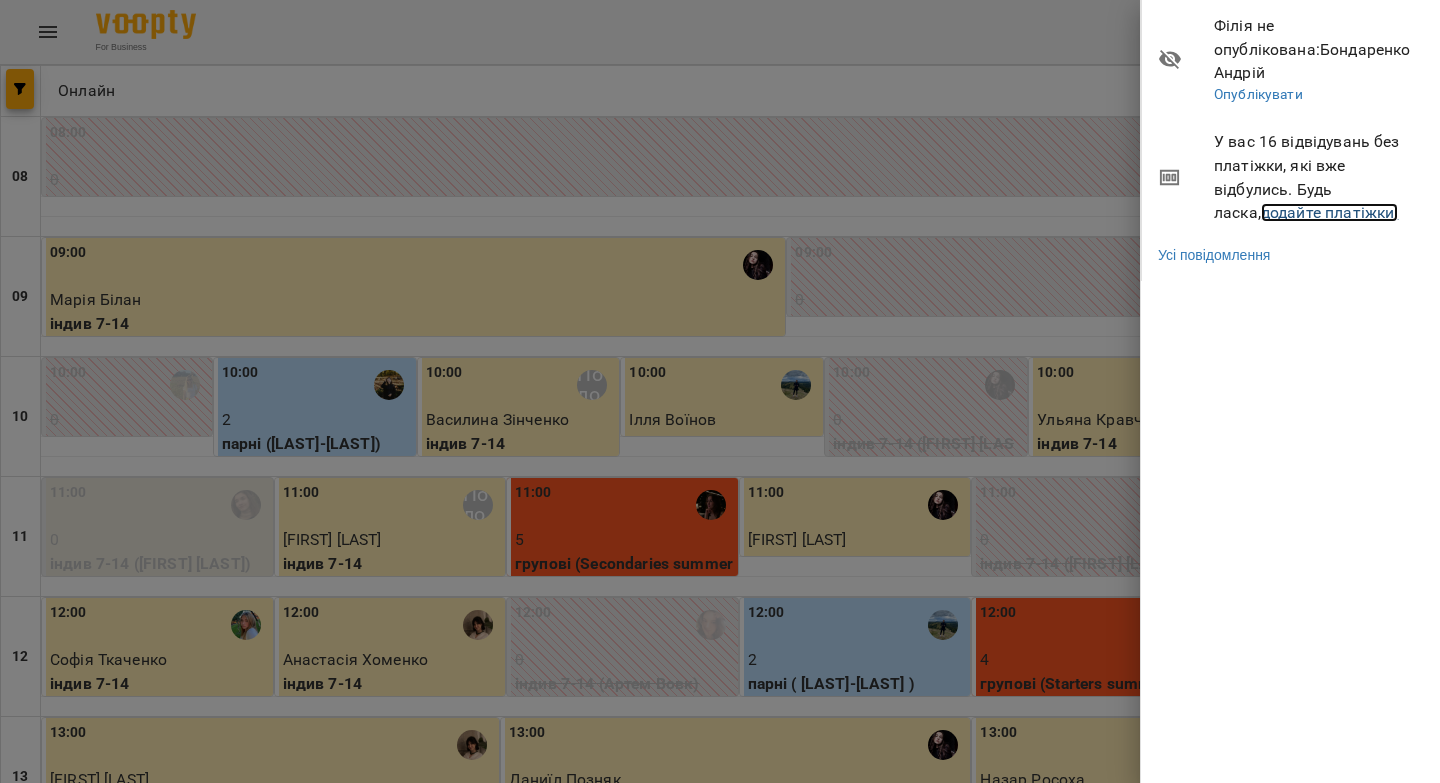 click on "додайте платіжки!" at bounding box center [1330, 212] 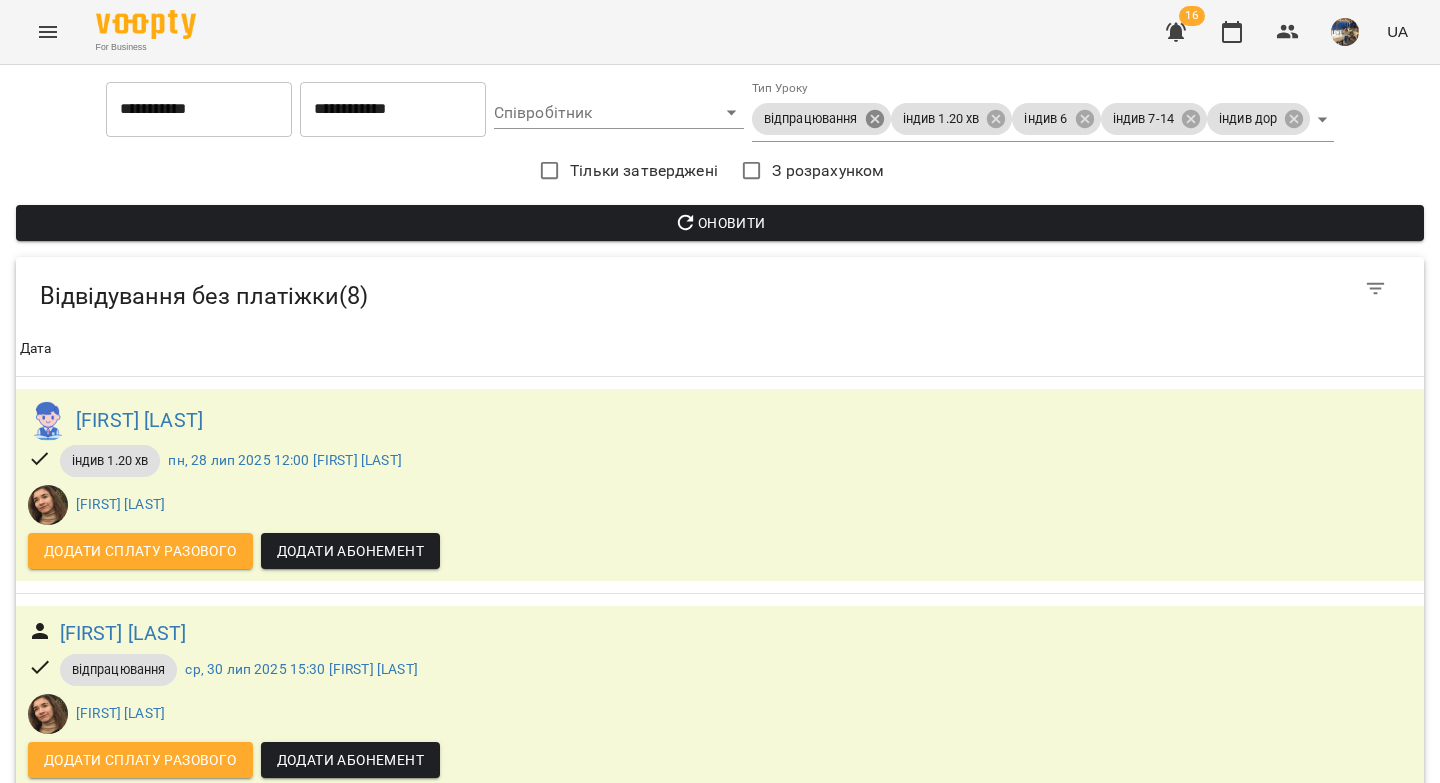 click on "**********" at bounding box center (720, 1056) 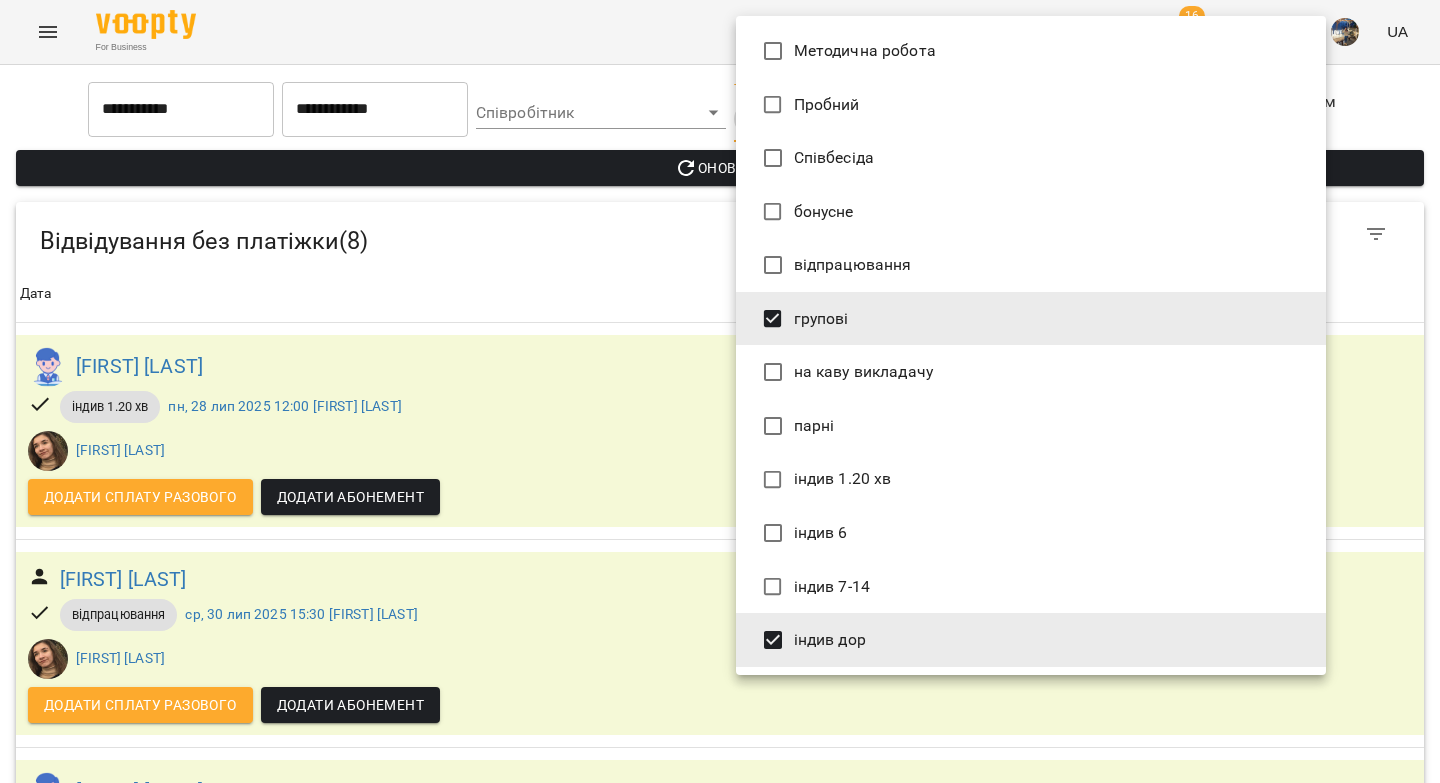 type on "*******" 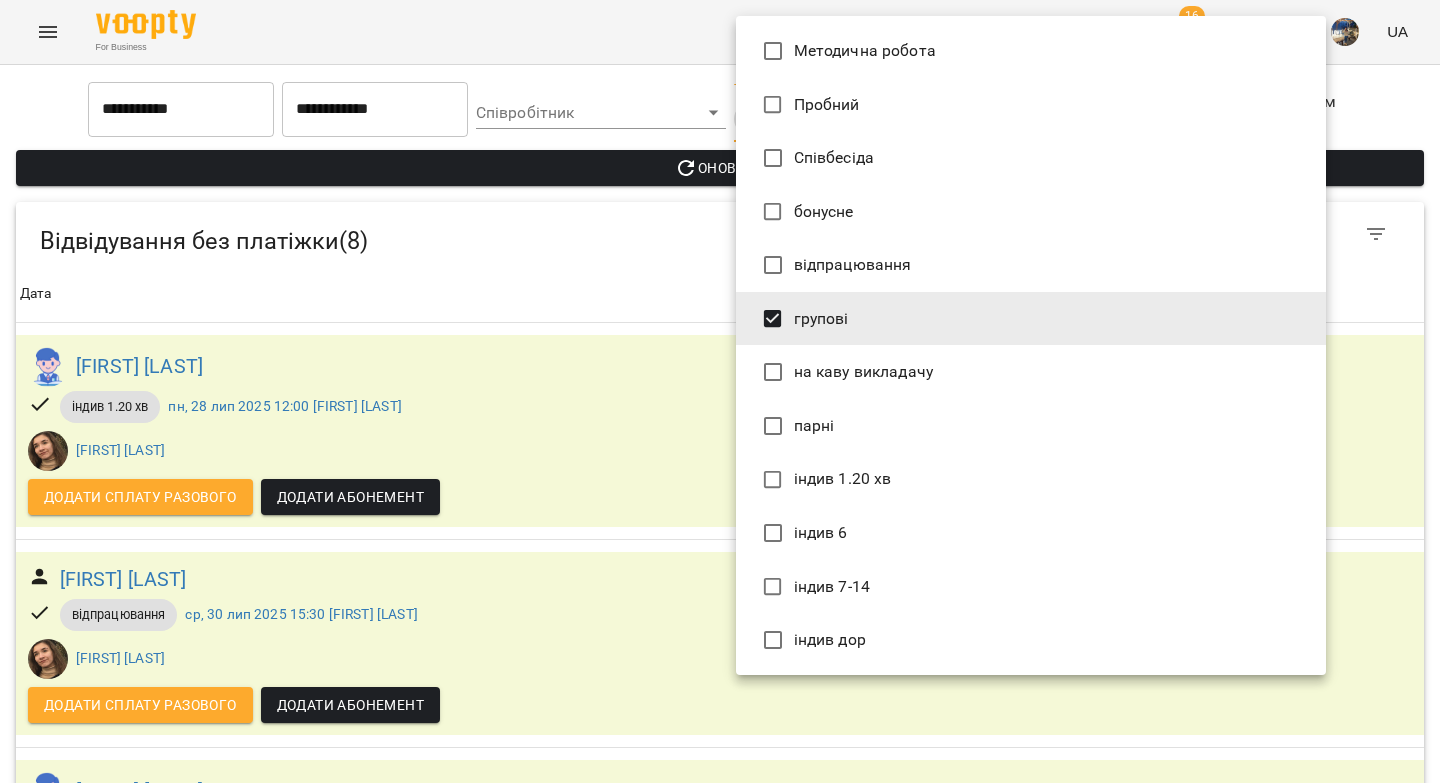 click at bounding box center (720, 391) 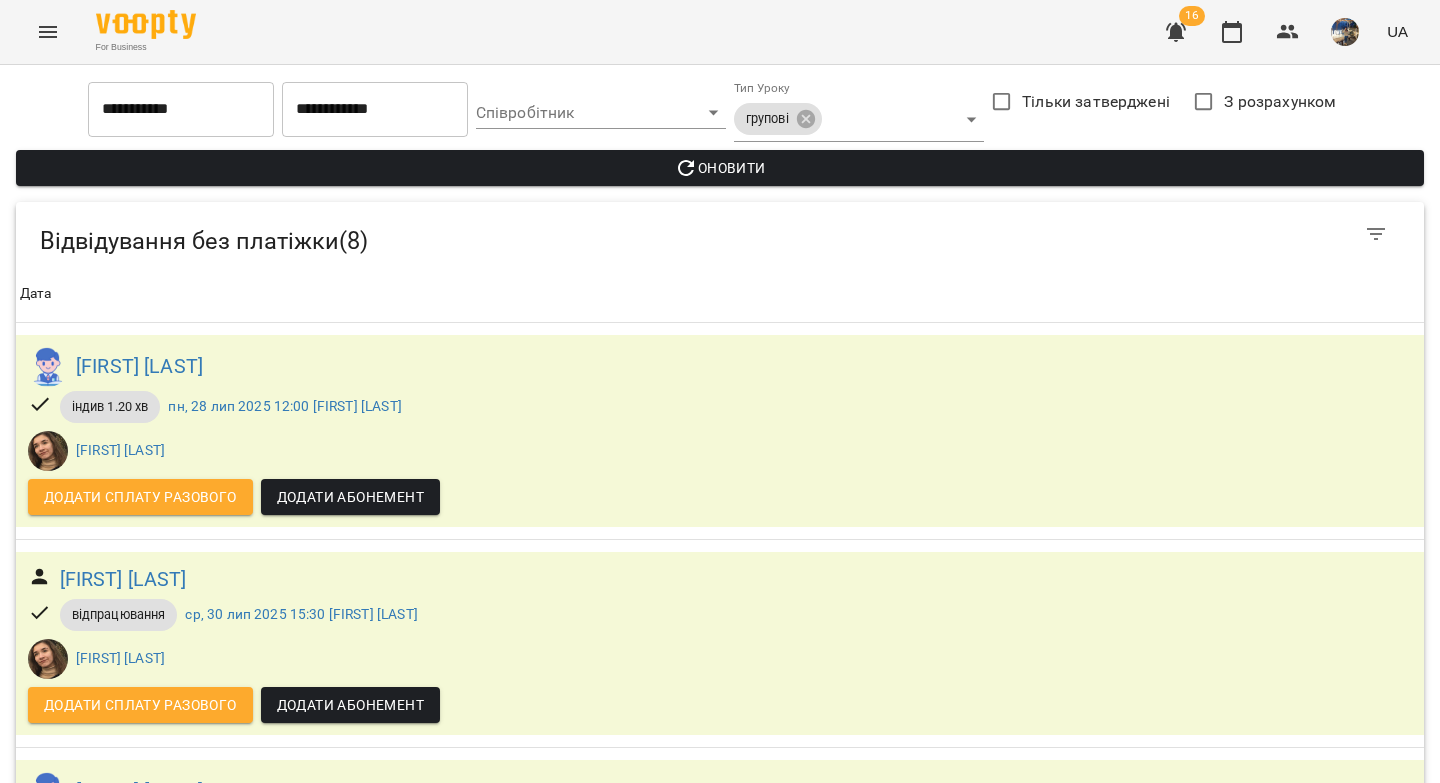 click on "Методична робота Пробний Співбесіда бонусне відпрацювання групові на каву викладачу парні  індив 1.20 хв індив 6 індив 7-14 індив дор" at bounding box center (720, 391) 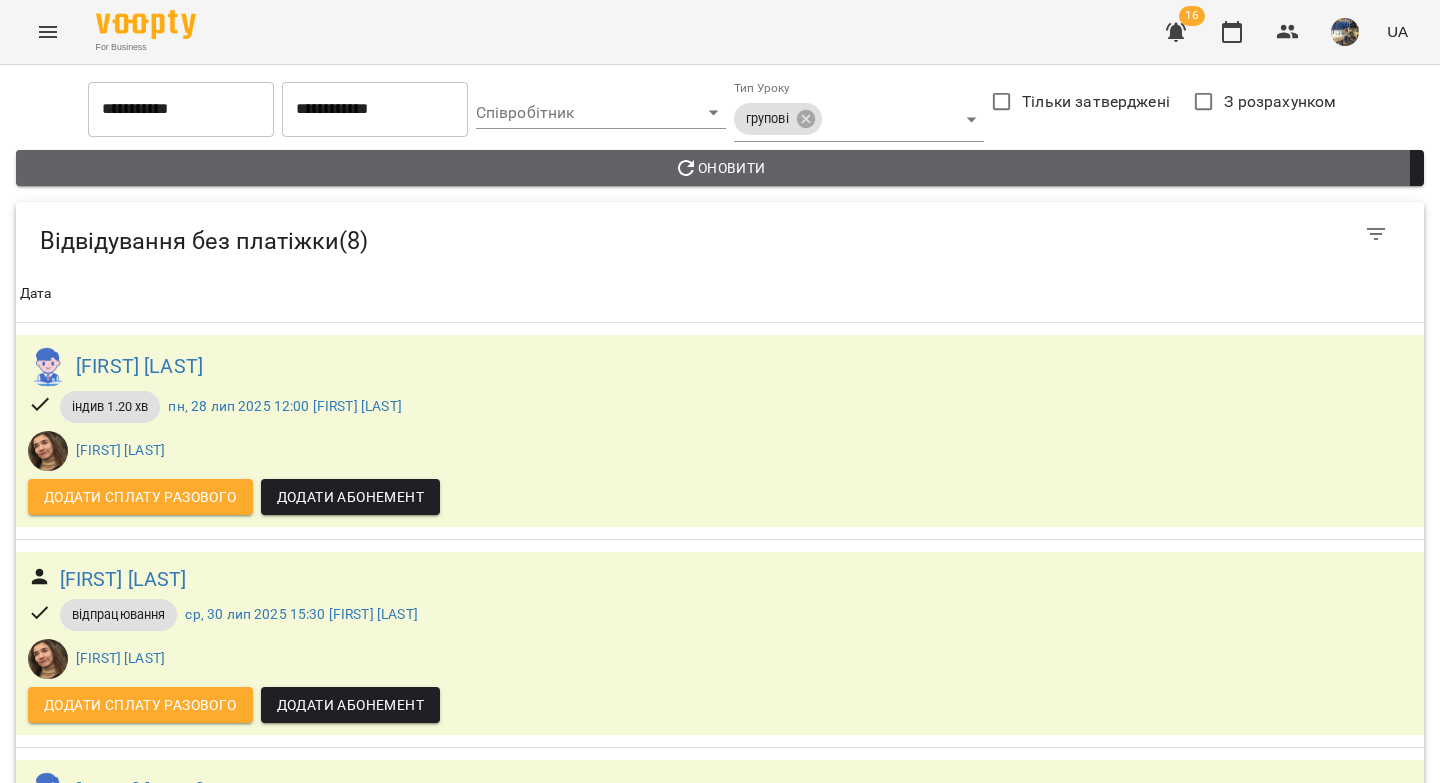 click on "Оновити" at bounding box center [720, 168] 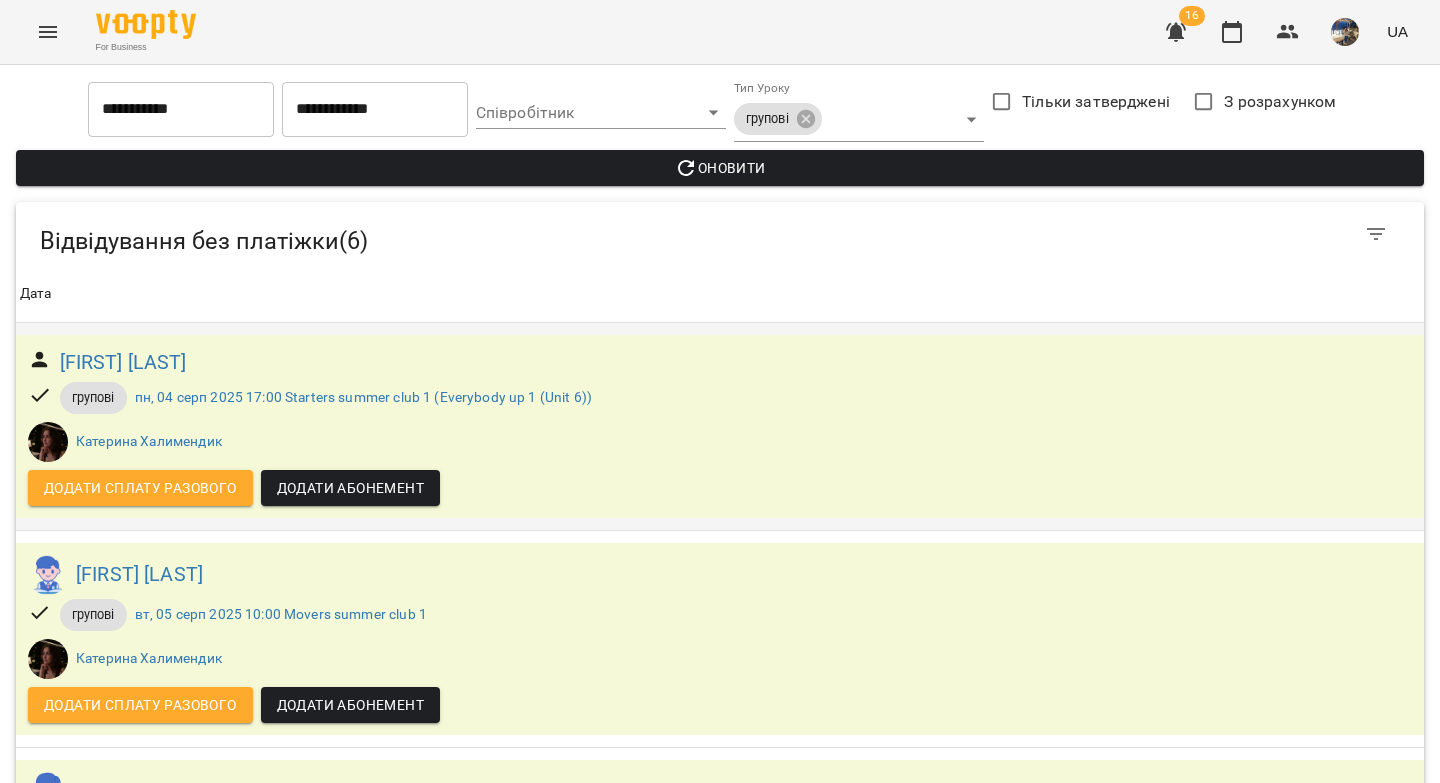 scroll, scrollTop: 0, scrollLeft: 0, axis: both 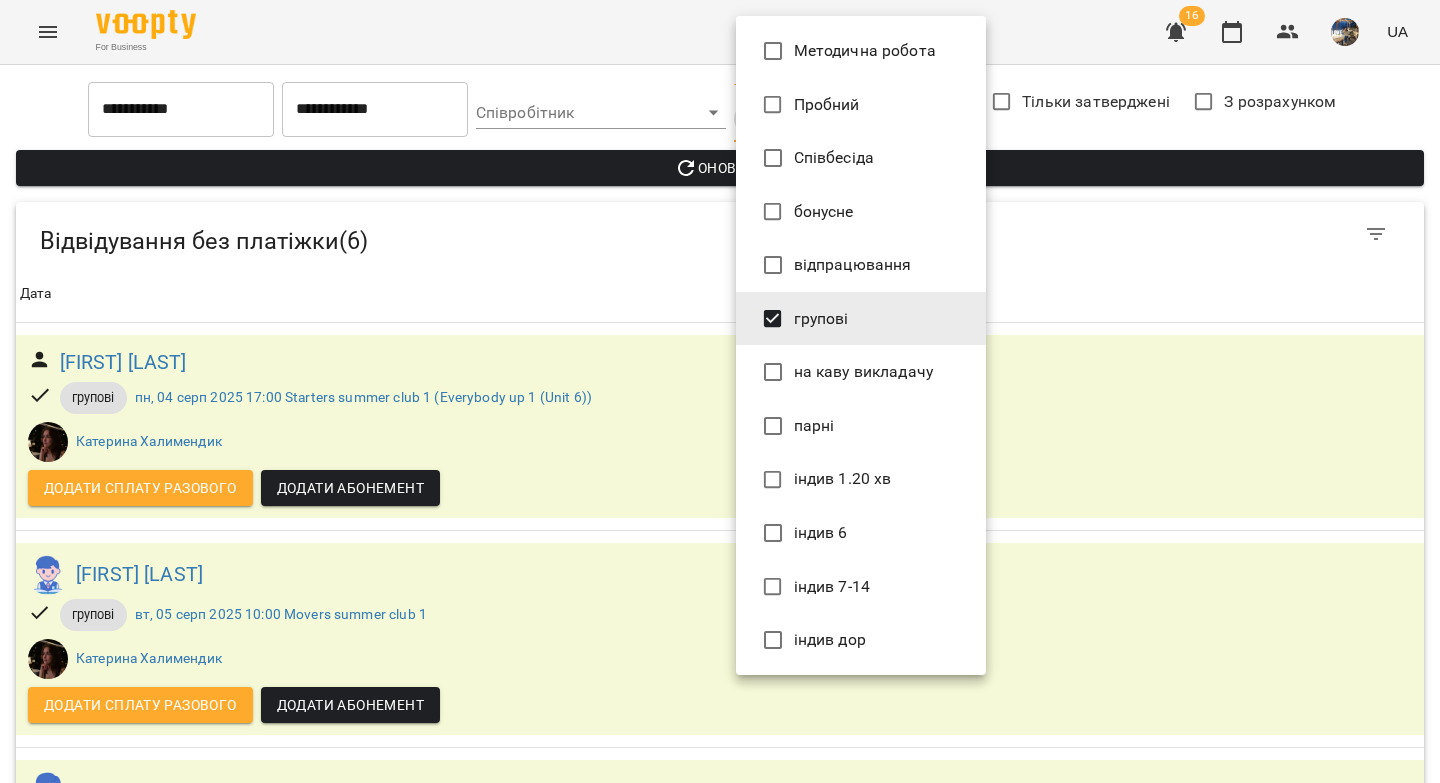 click on "**********" at bounding box center [720, 812] 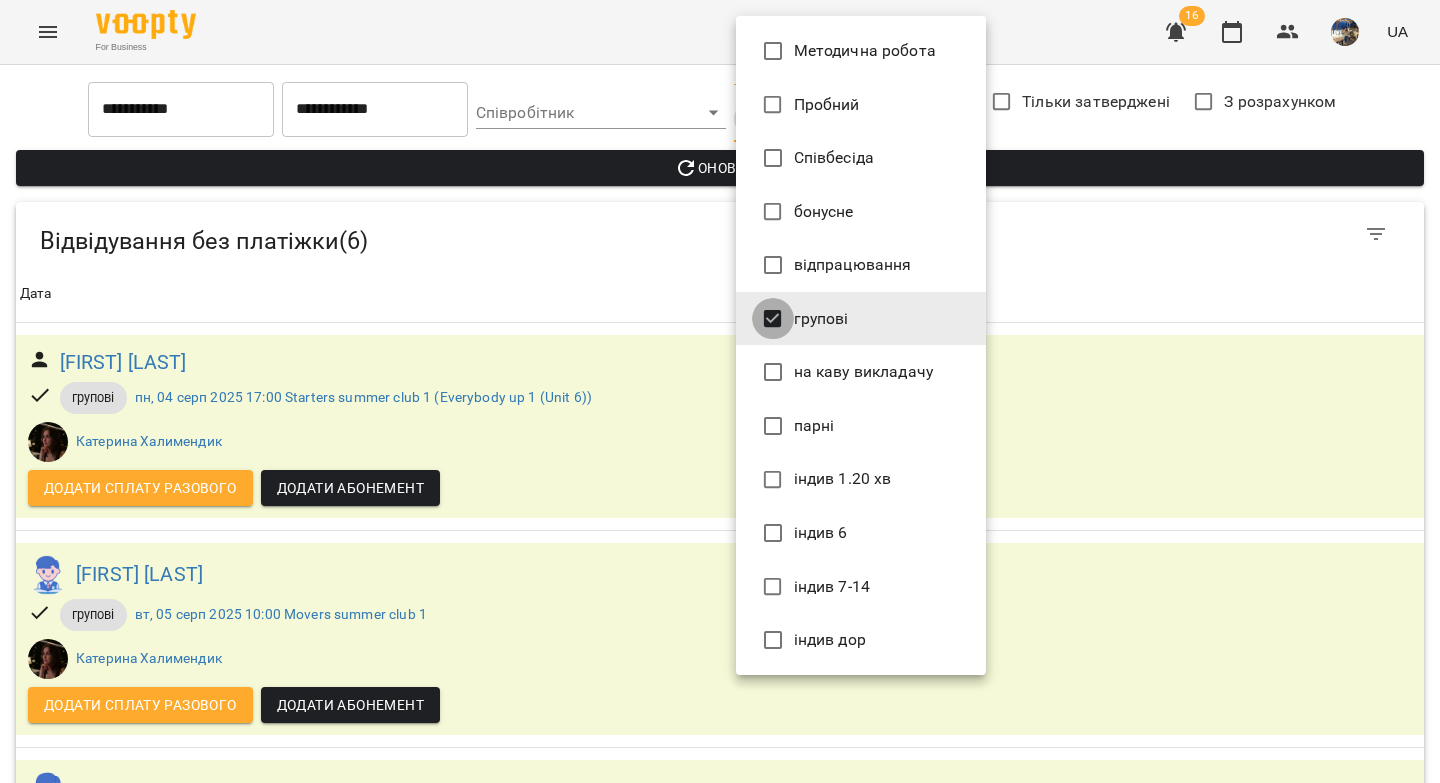 type 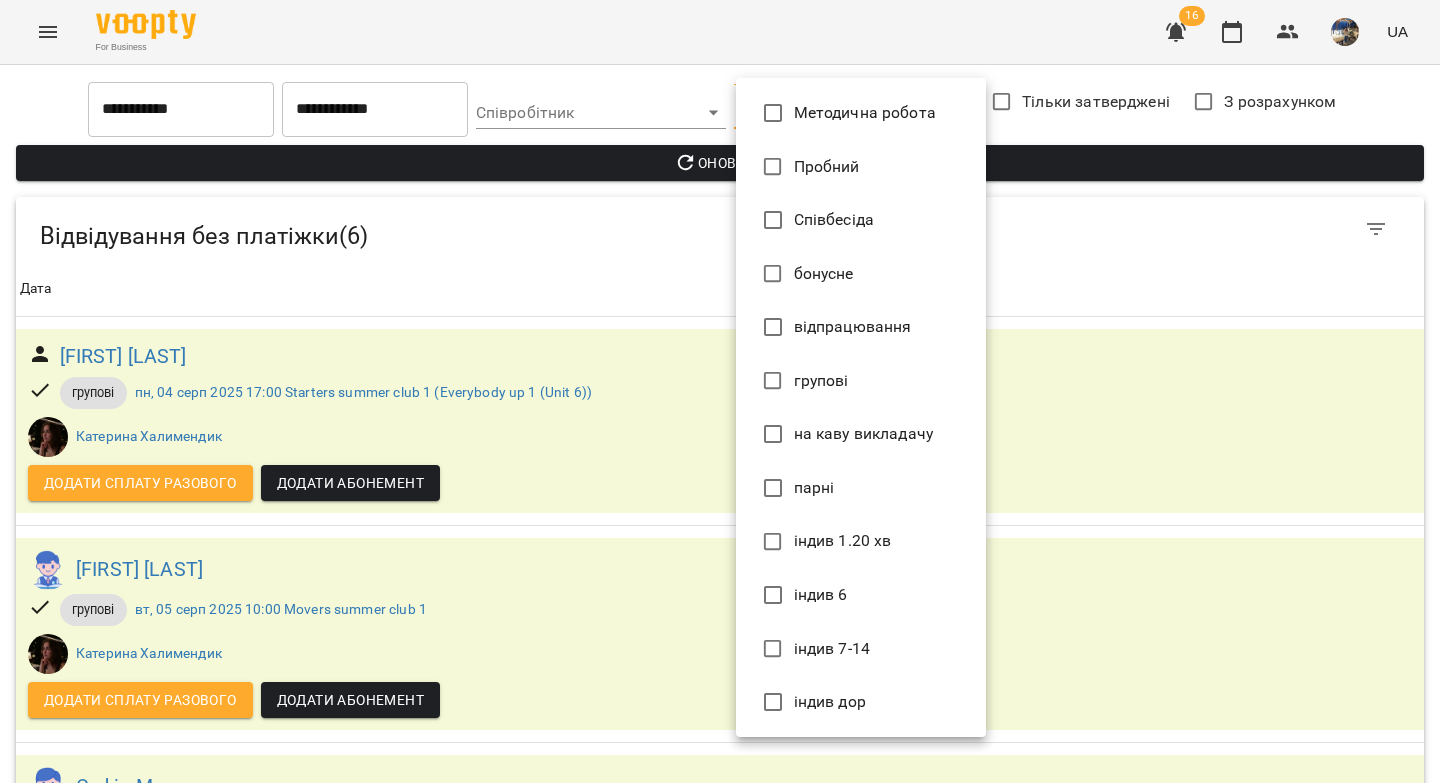 drag, startPoint x: 1239, startPoint y: 35, endPoint x: 1221, endPoint y: 47, distance: 21.633308 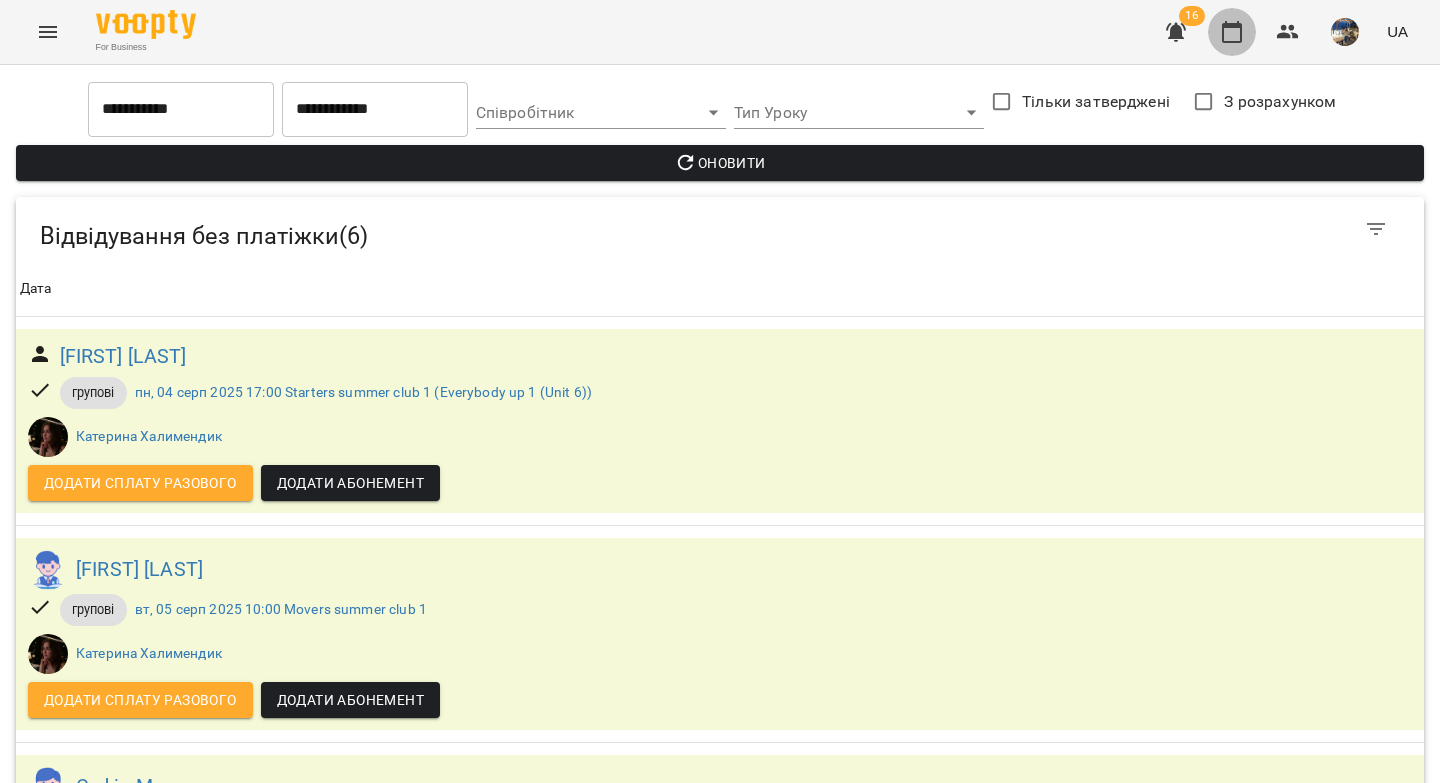 click 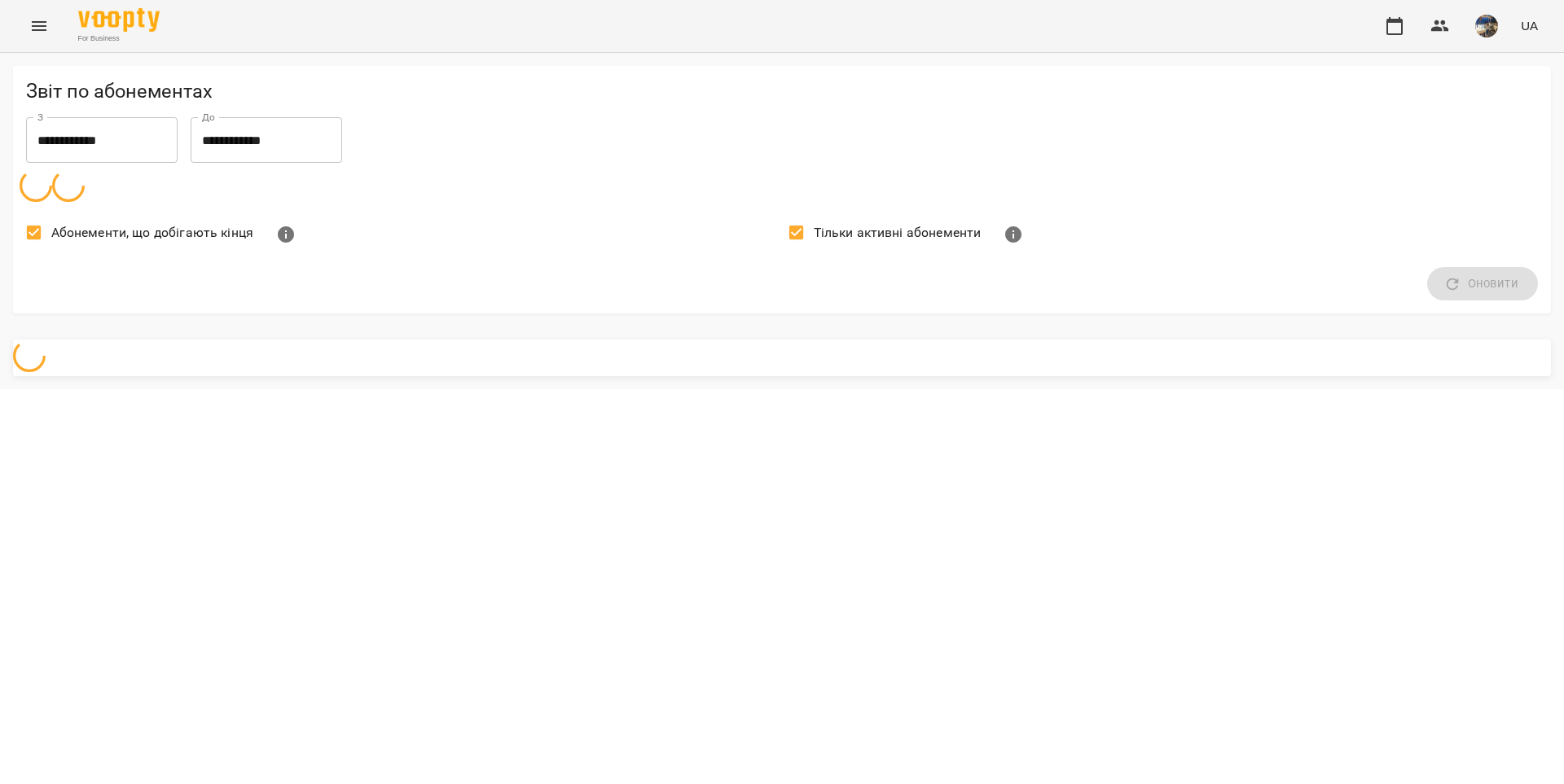 scroll, scrollTop: 0, scrollLeft: 0, axis: both 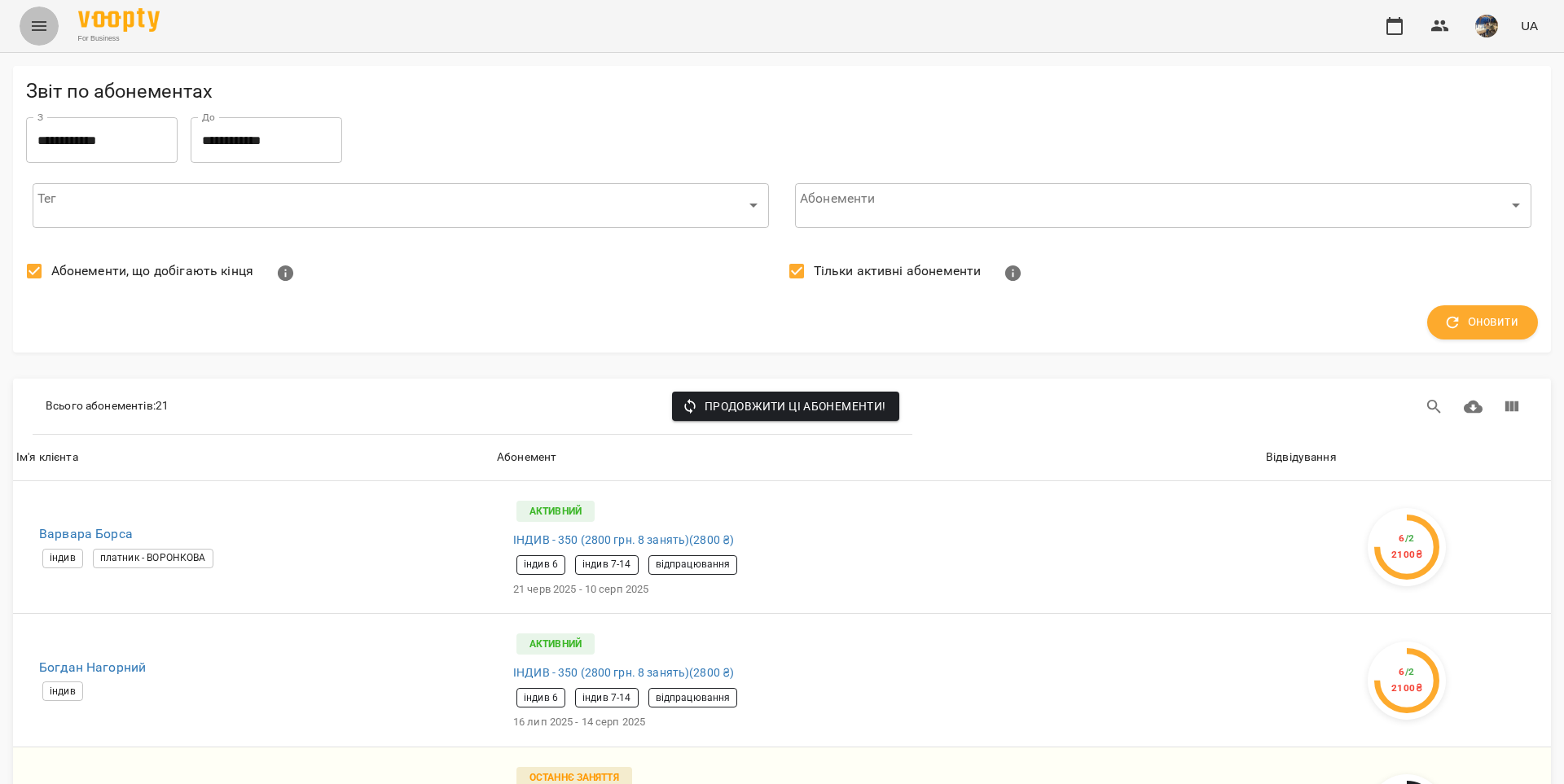 click 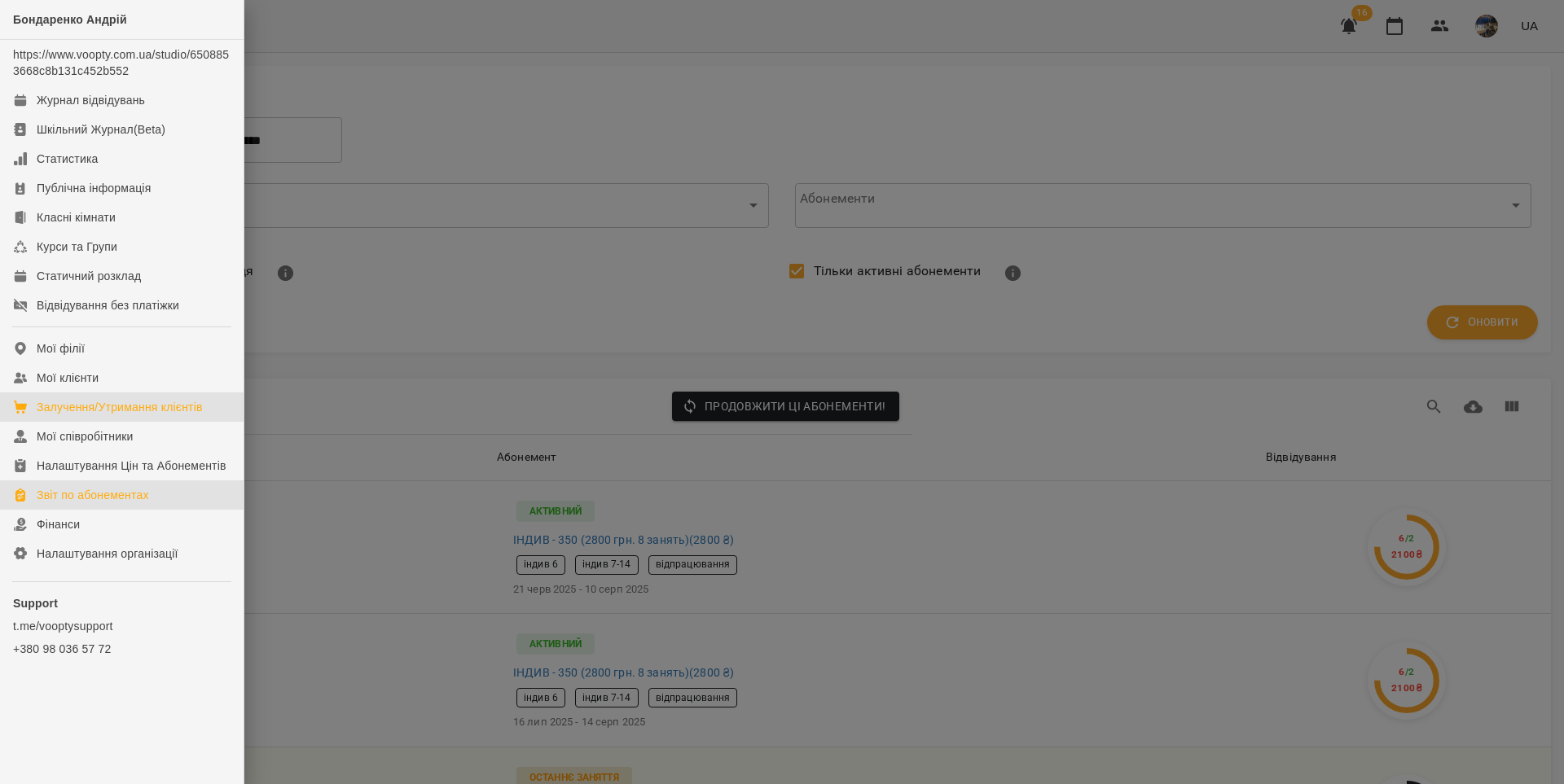 click on "Залучення/Утримання клієнтів" at bounding box center [120, 407] 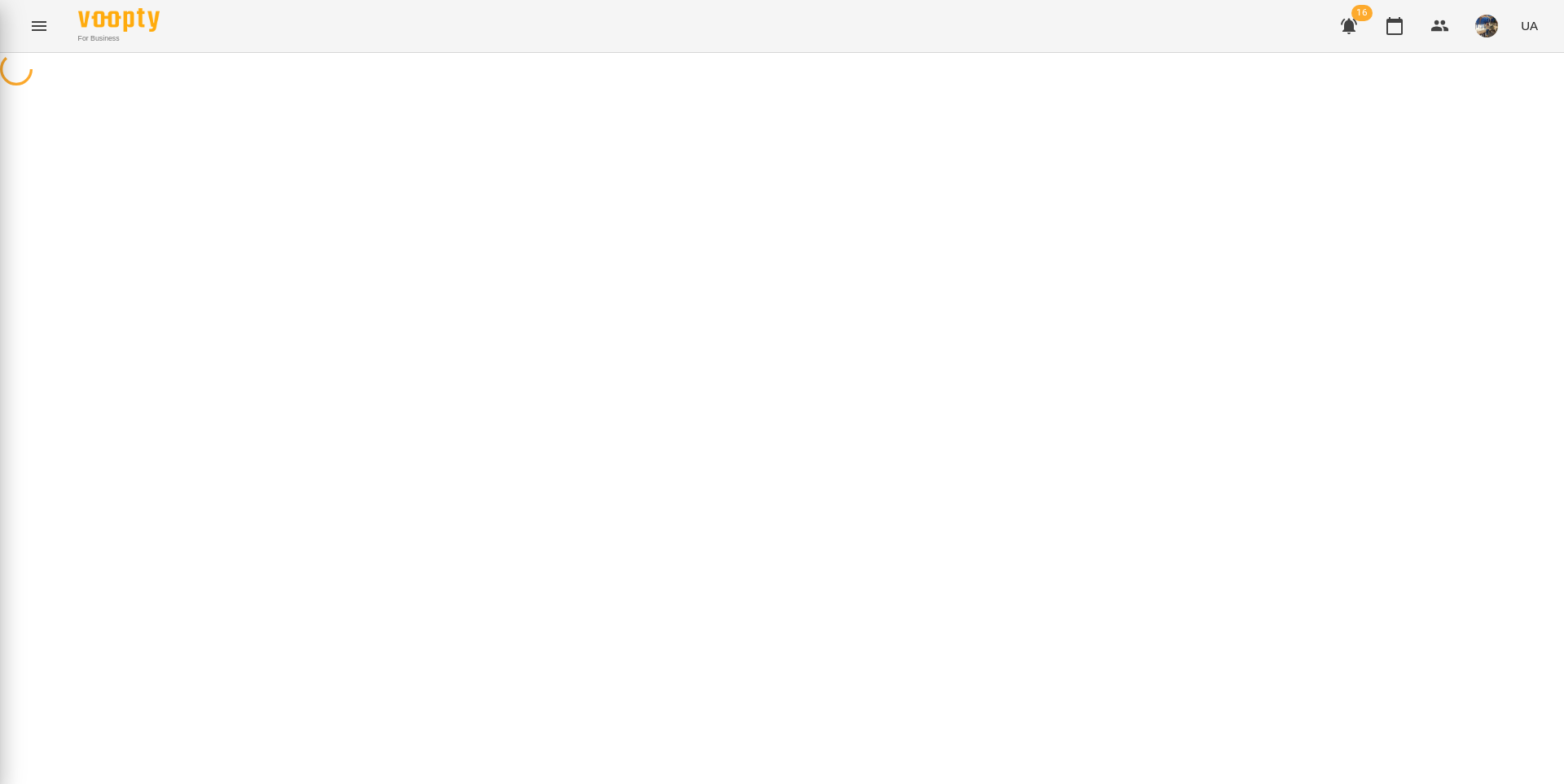 select on "**********" 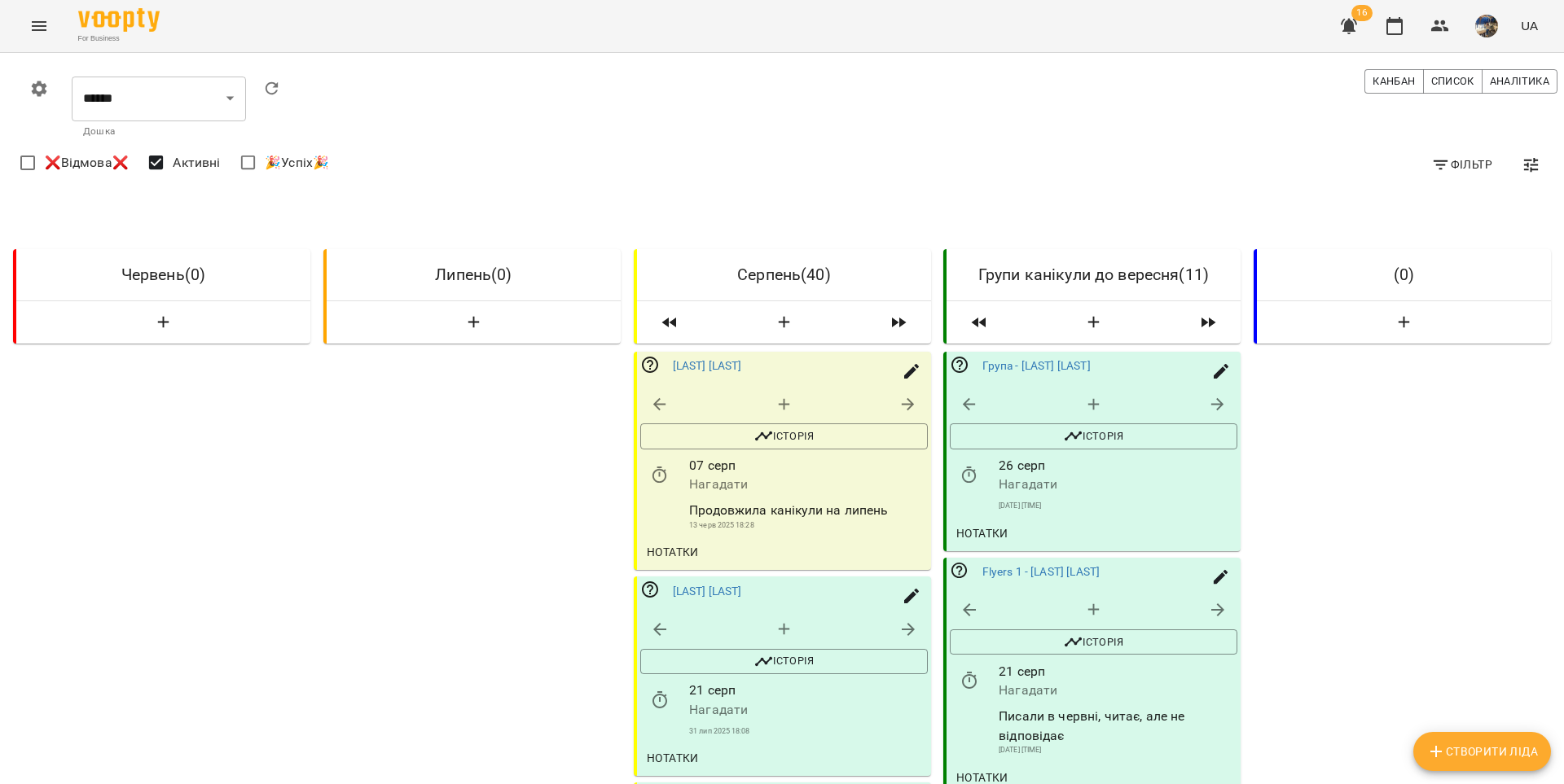 scroll, scrollTop: 35, scrollLeft: 0, axis: vertical 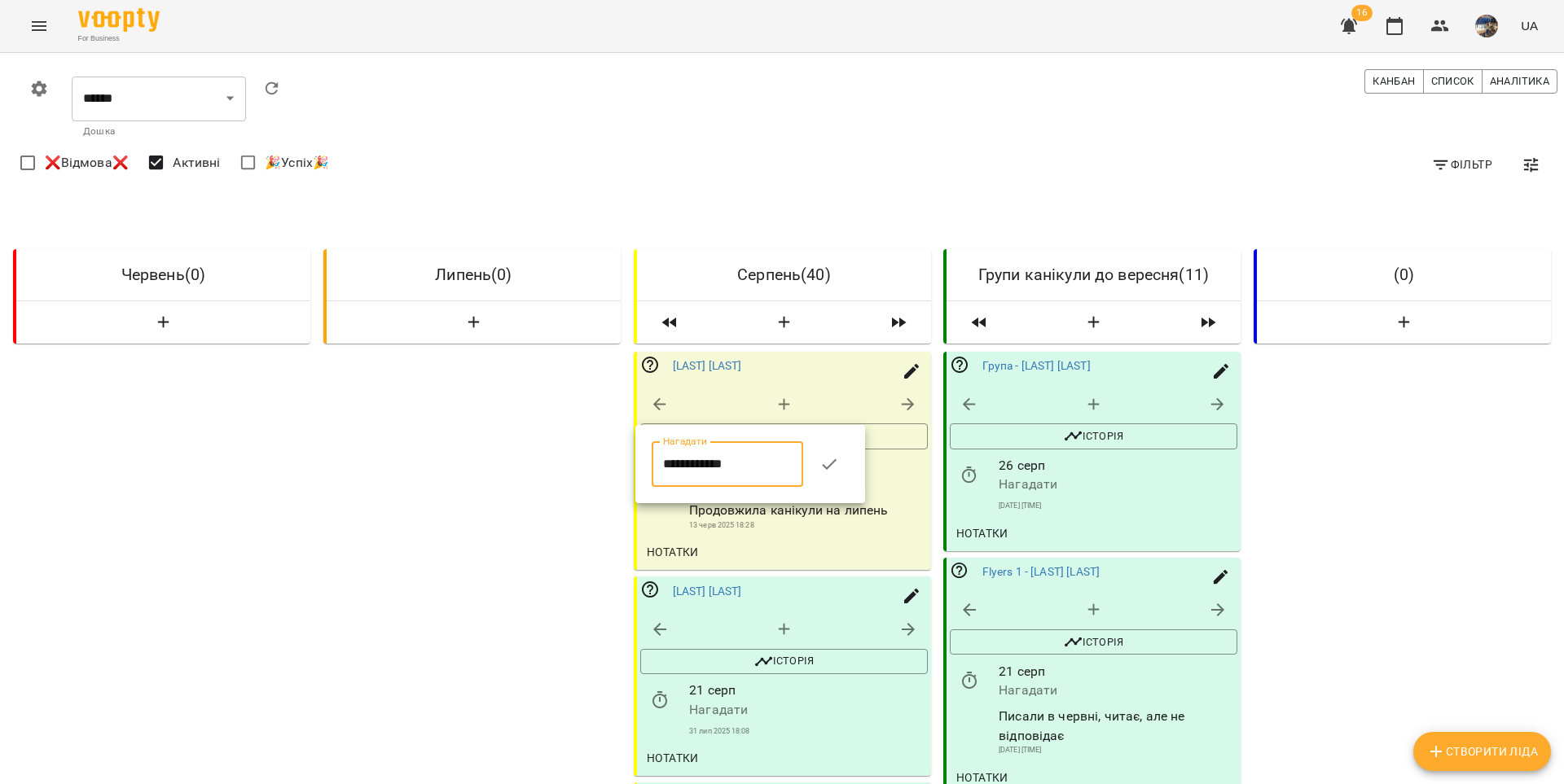 click on "**********" at bounding box center (727, 464) 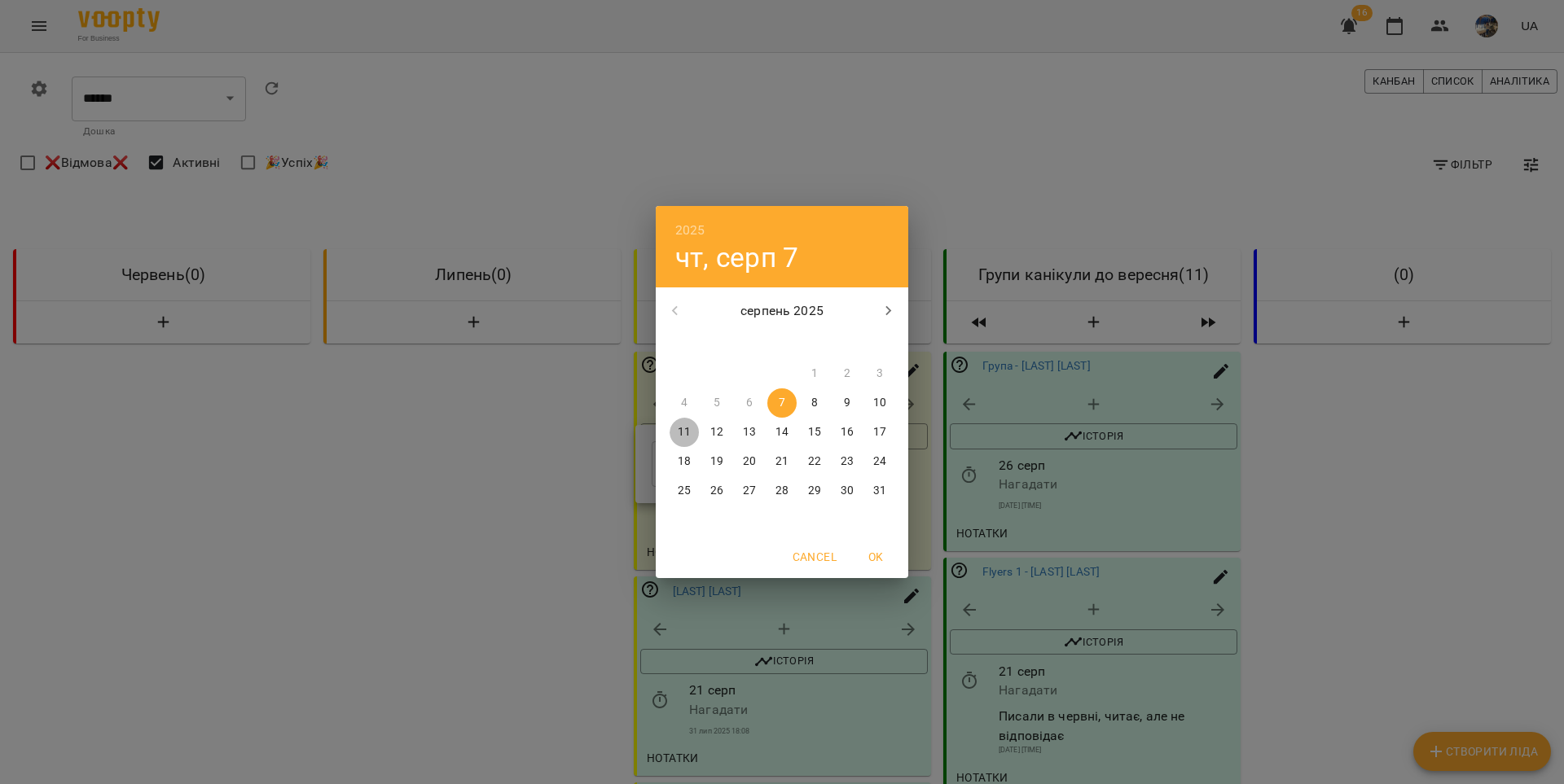 click on "11" at bounding box center [684, 432] 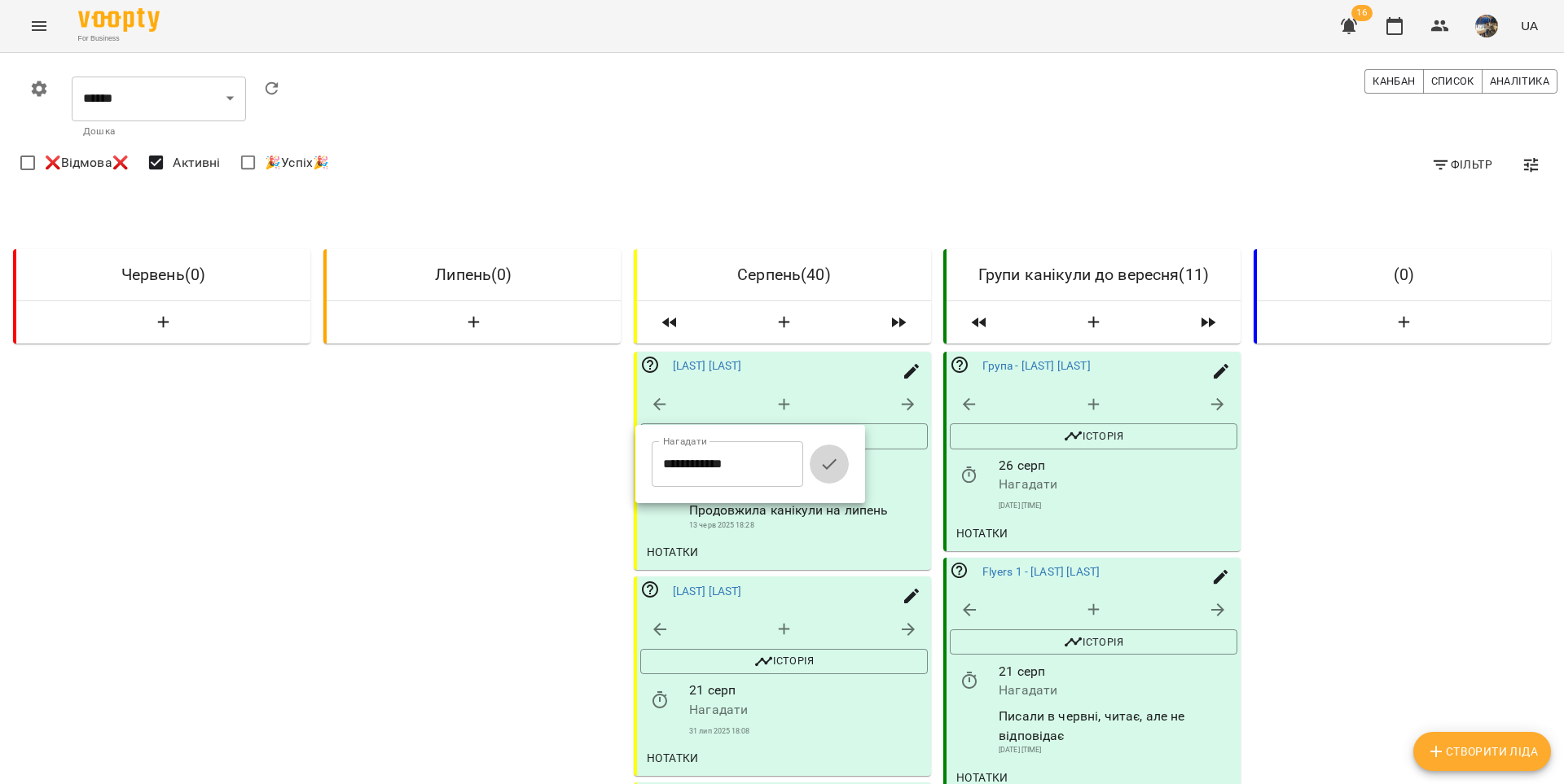 click 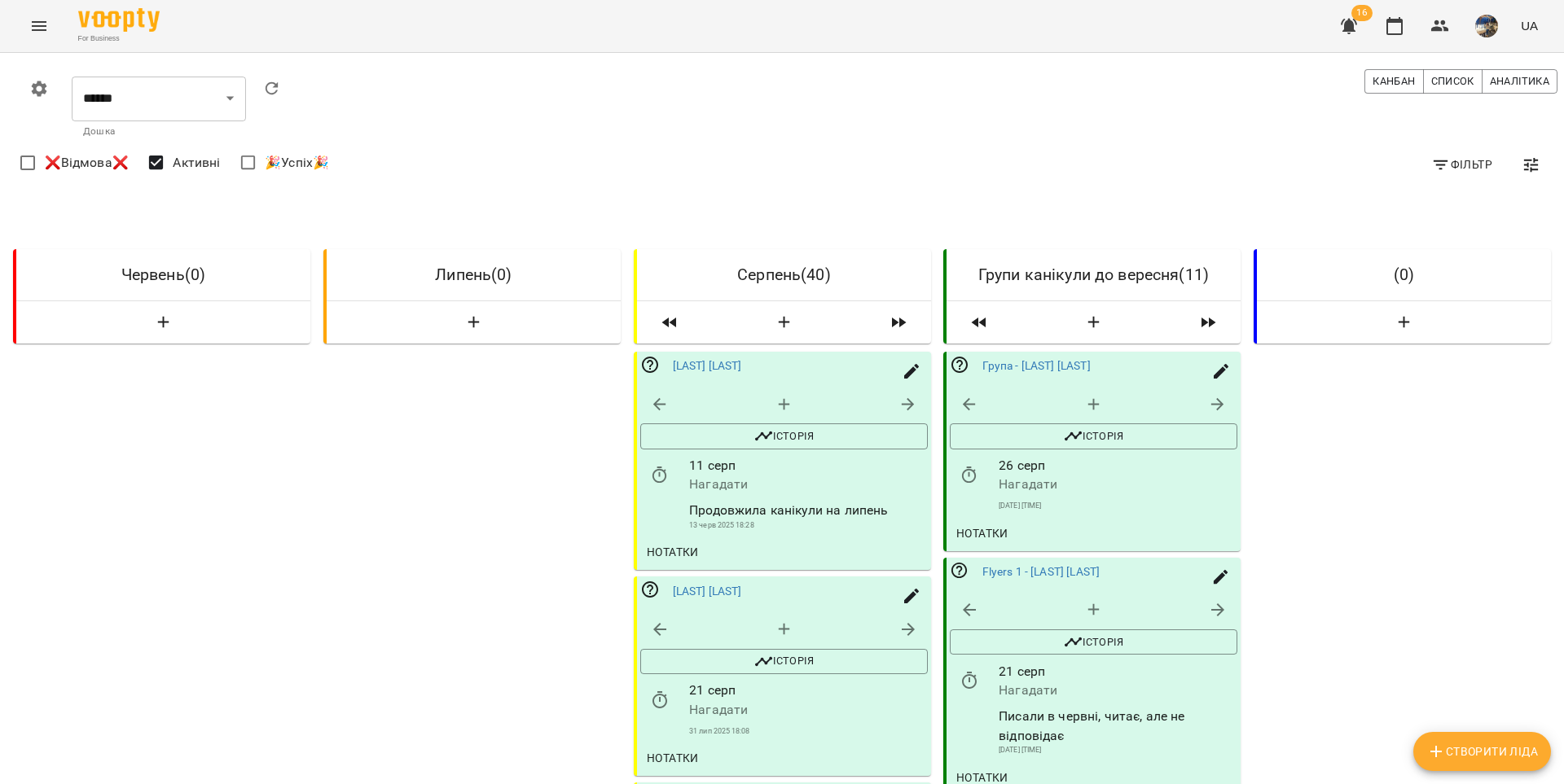 scroll, scrollTop: 1979, scrollLeft: 0, axis: vertical 